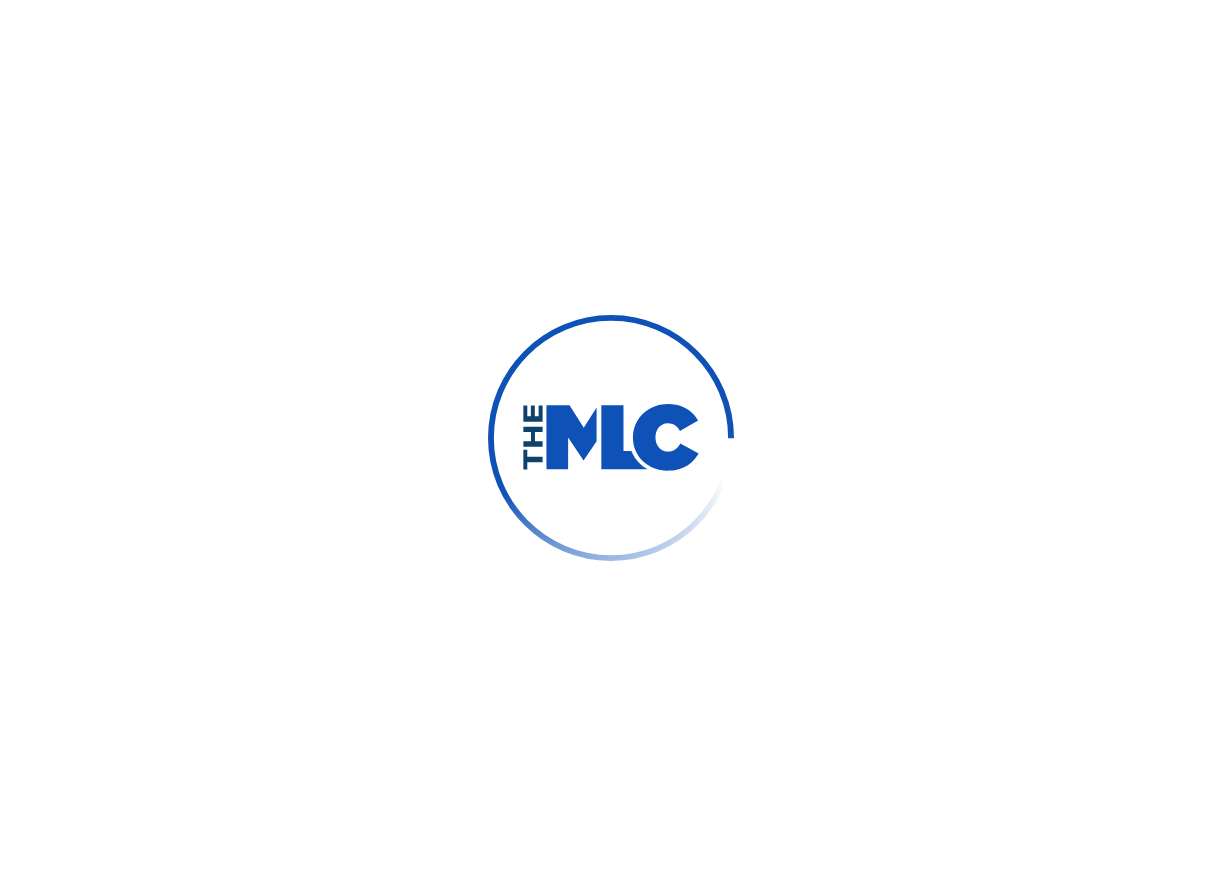 scroll, scrollTop: 0, scrollLeft: 0, axis: both 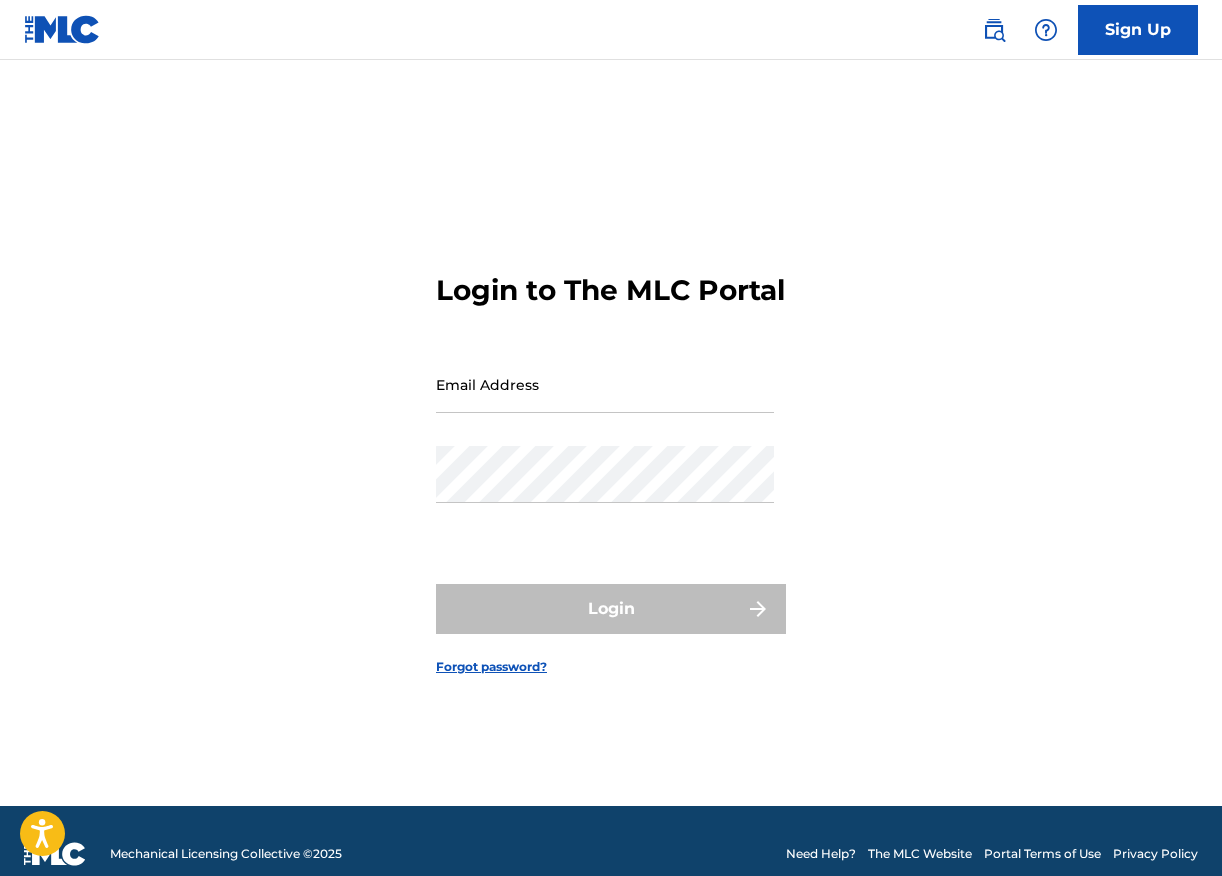 click on "Email Address" at bounding box center [605, 384] 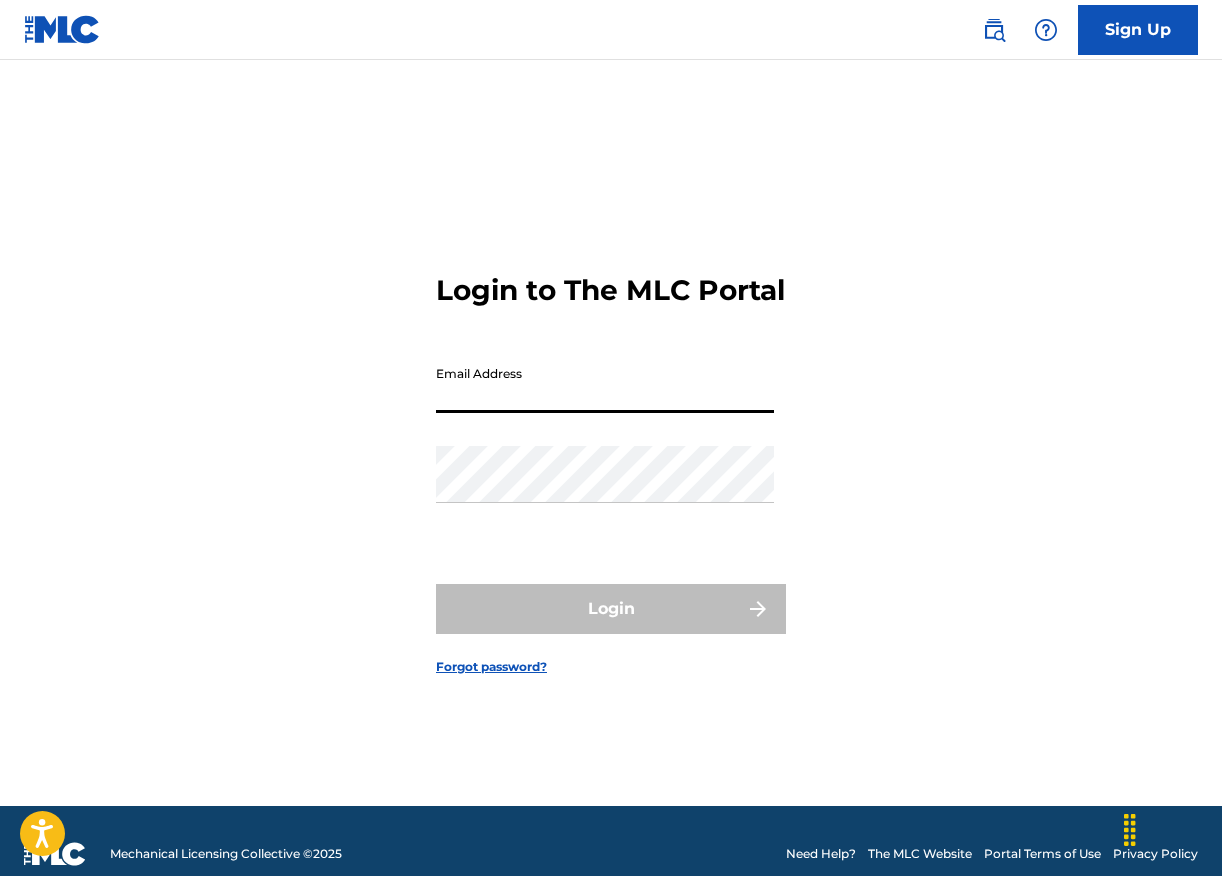 type on "[EMAIL]" 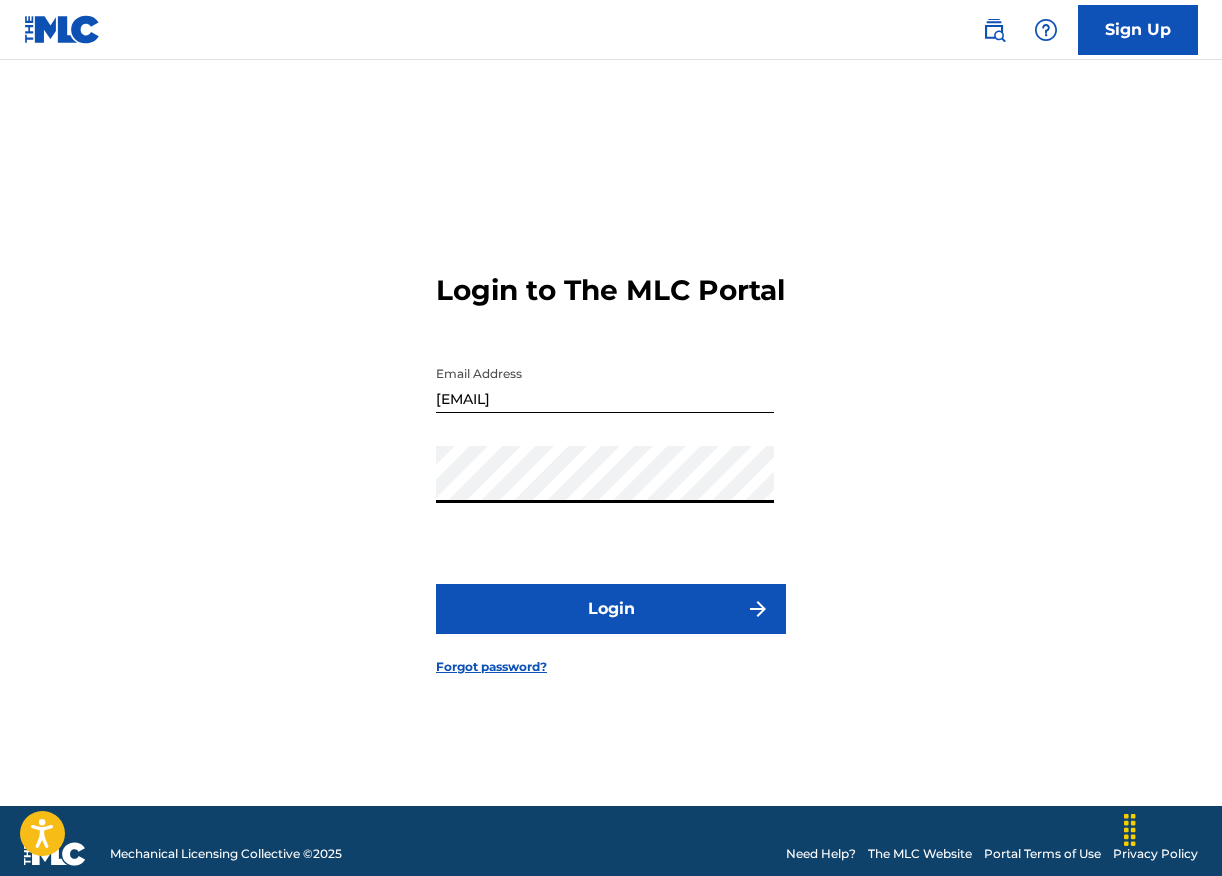 click on "Login" at bounding box center (611, 609) 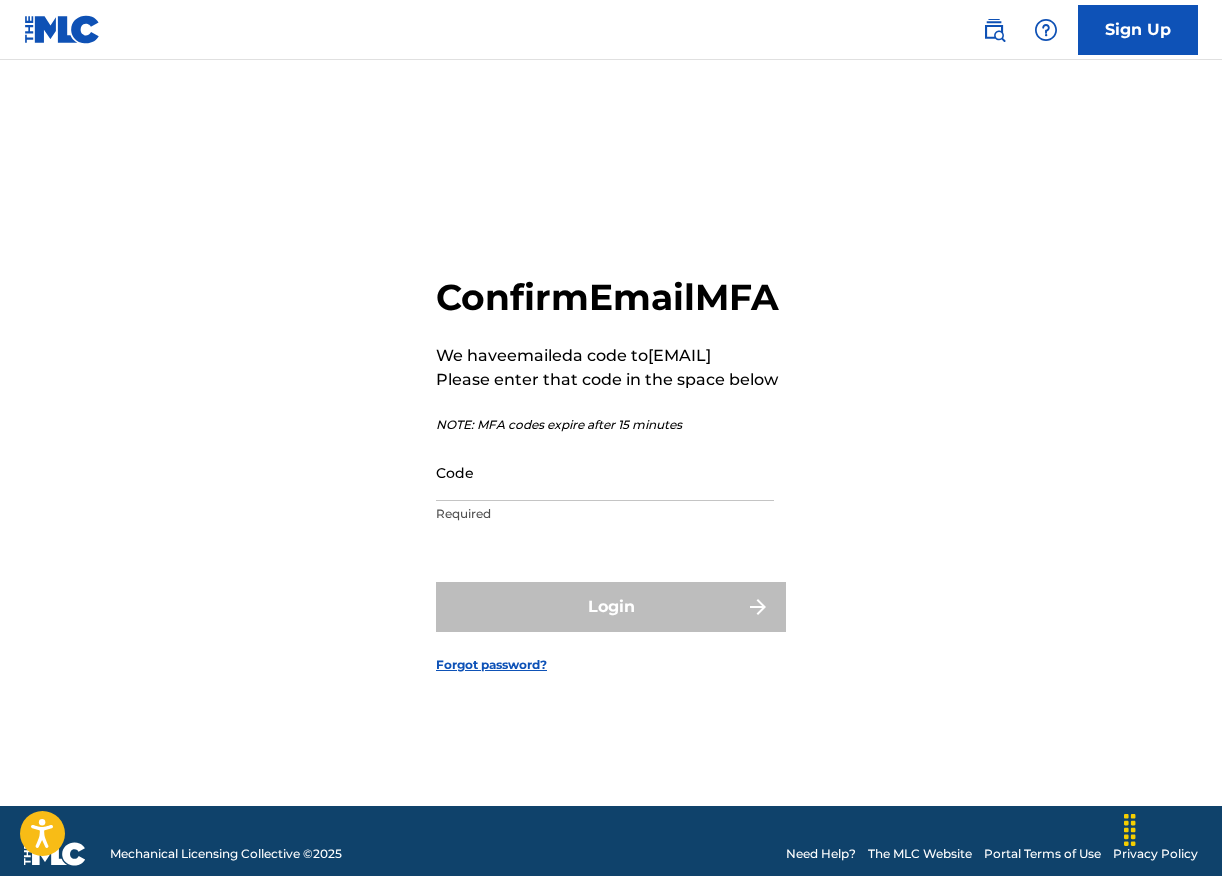 click on "Code" at bounding box center [605, 472] 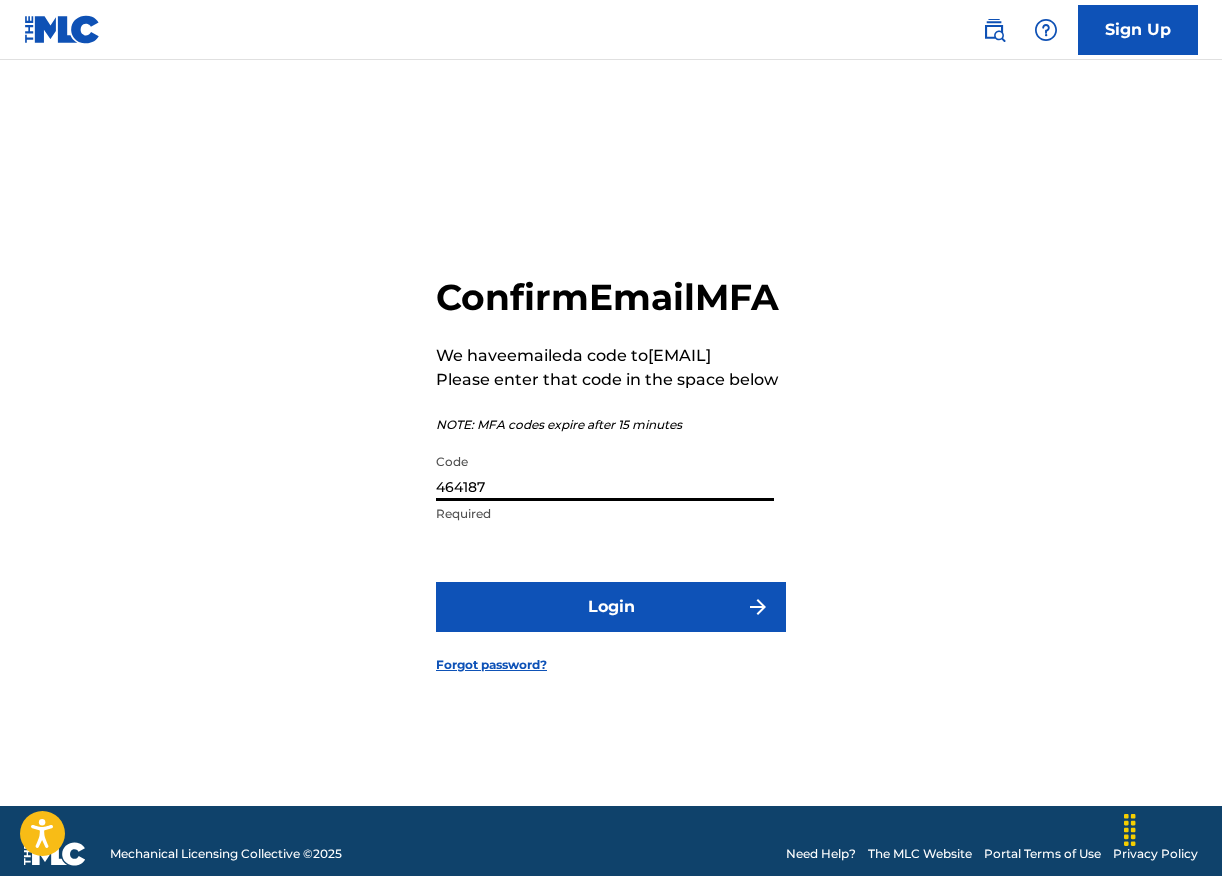 type on "464187" 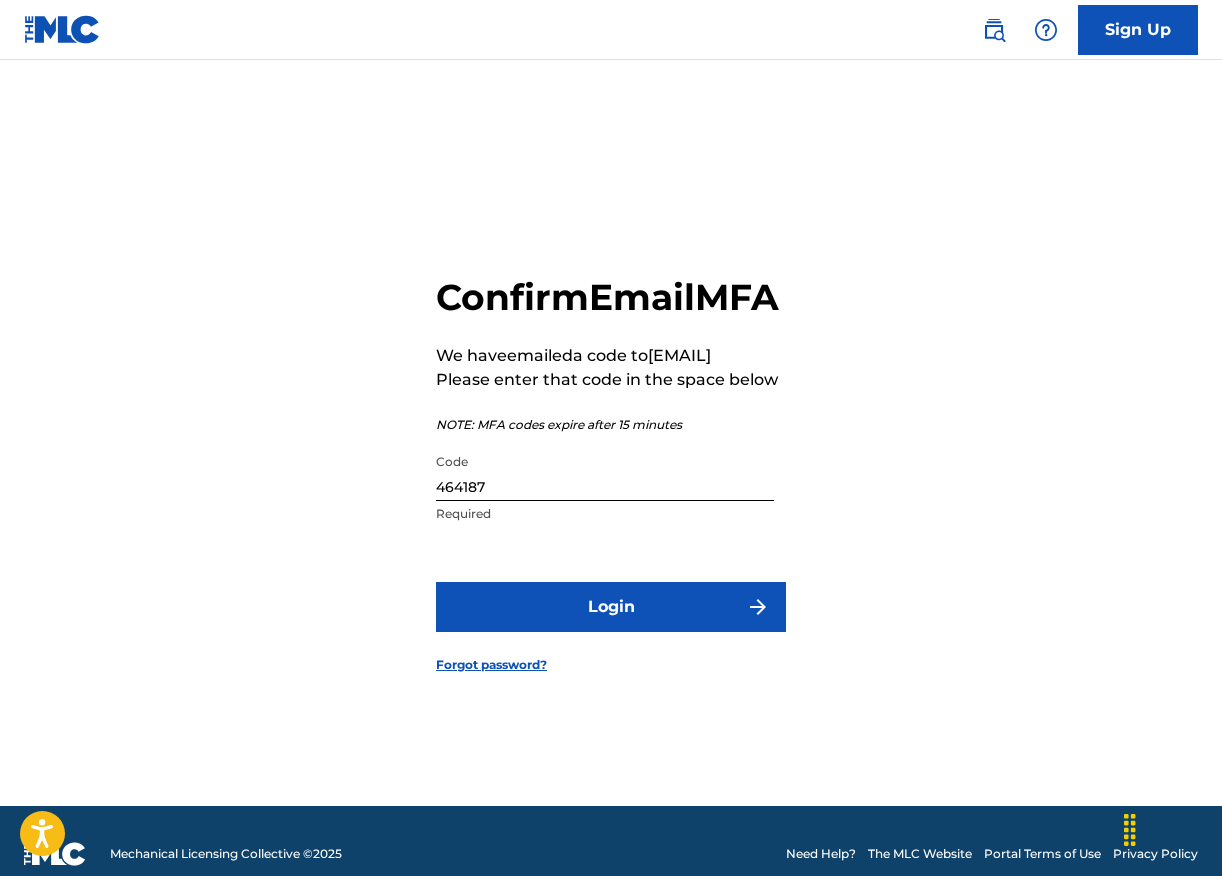 click on "Login" at bounding box center (611, 607) 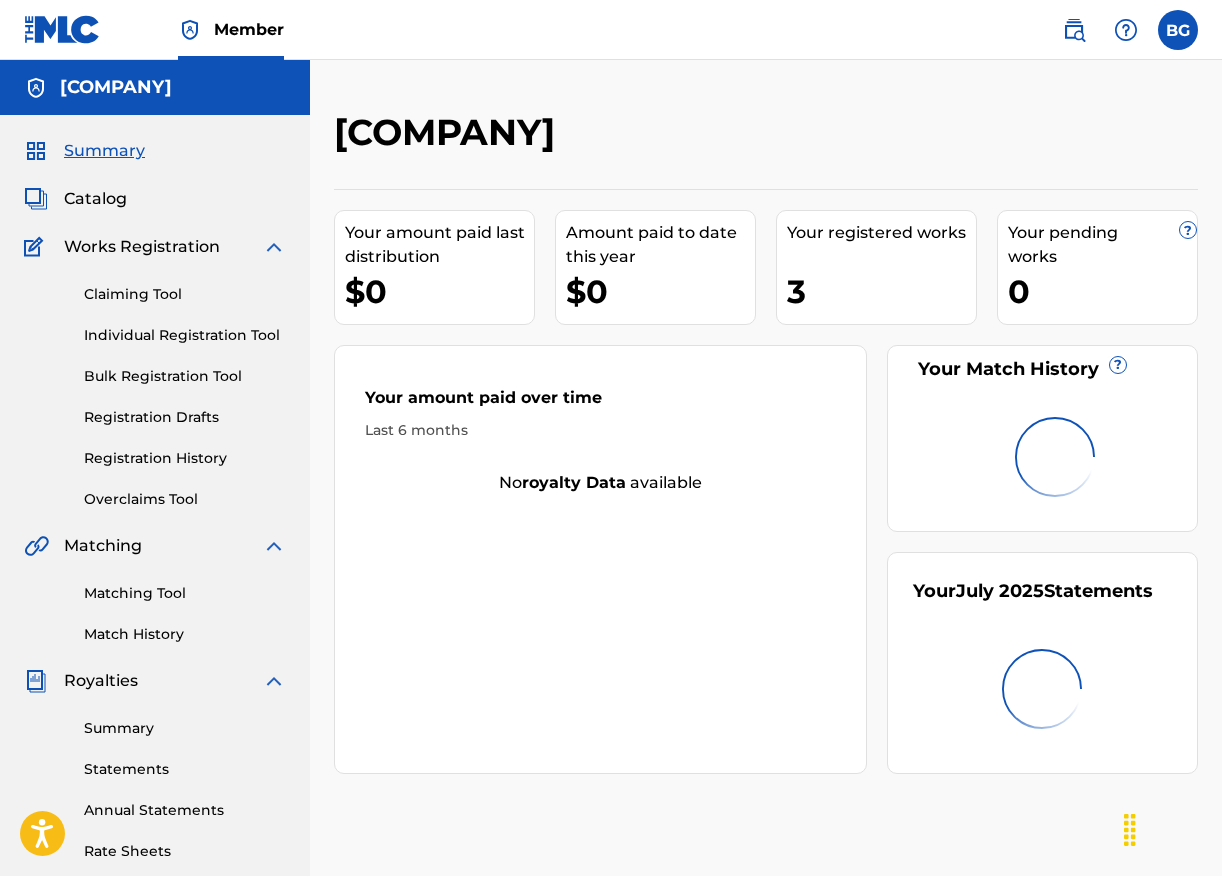 scroll, scrollTop: 0, scrollLeft: 0, axis: both 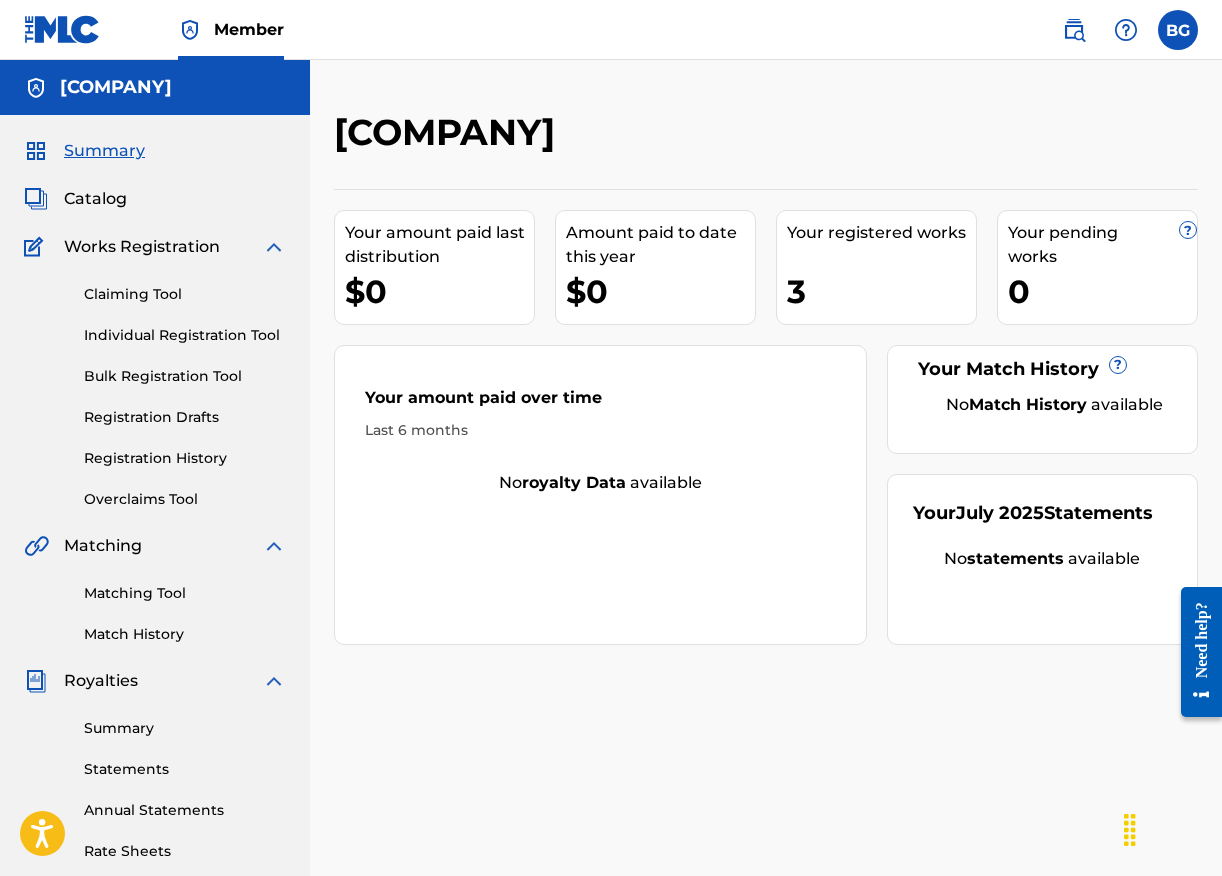 click on "Works Registration" at bounding box center (142, 247) 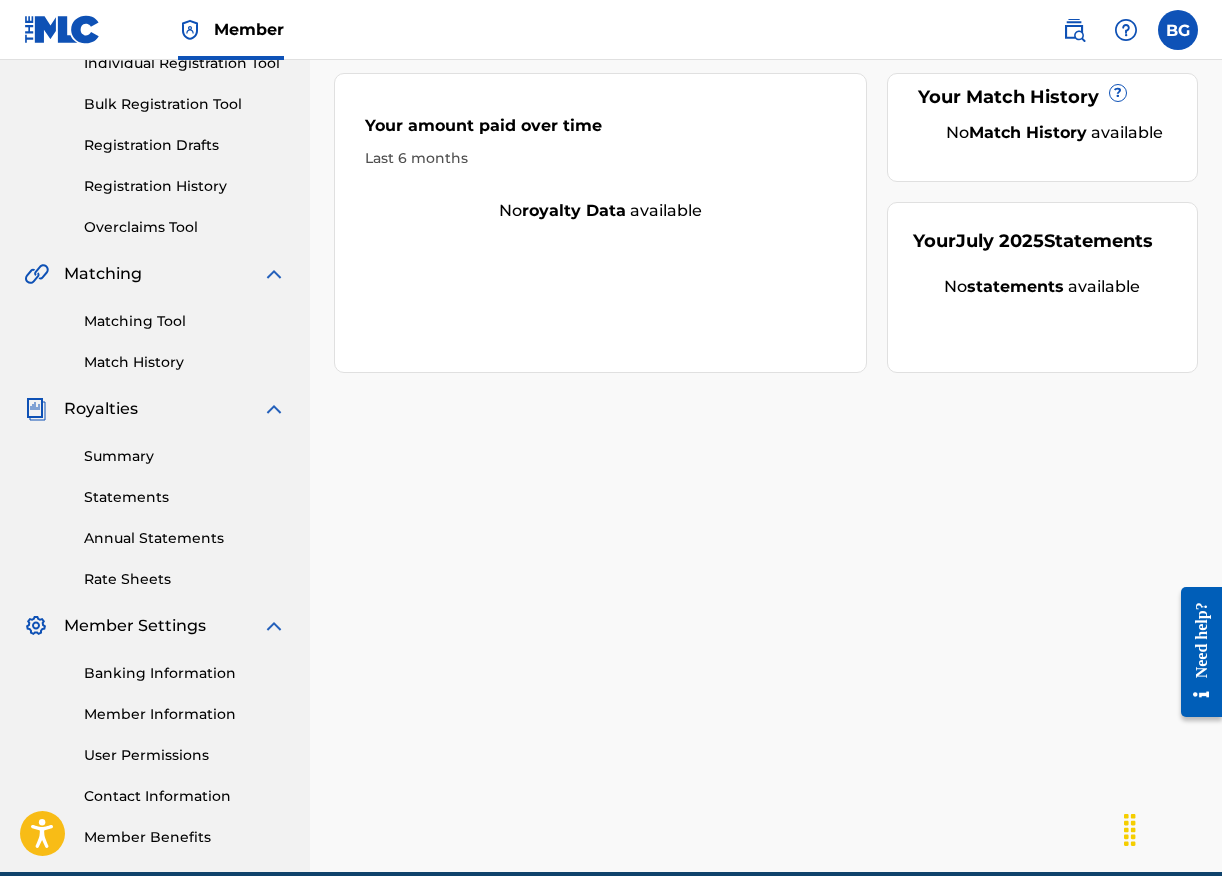 scroll, scrollTop: 0, scrollLeft: 0, axis: both 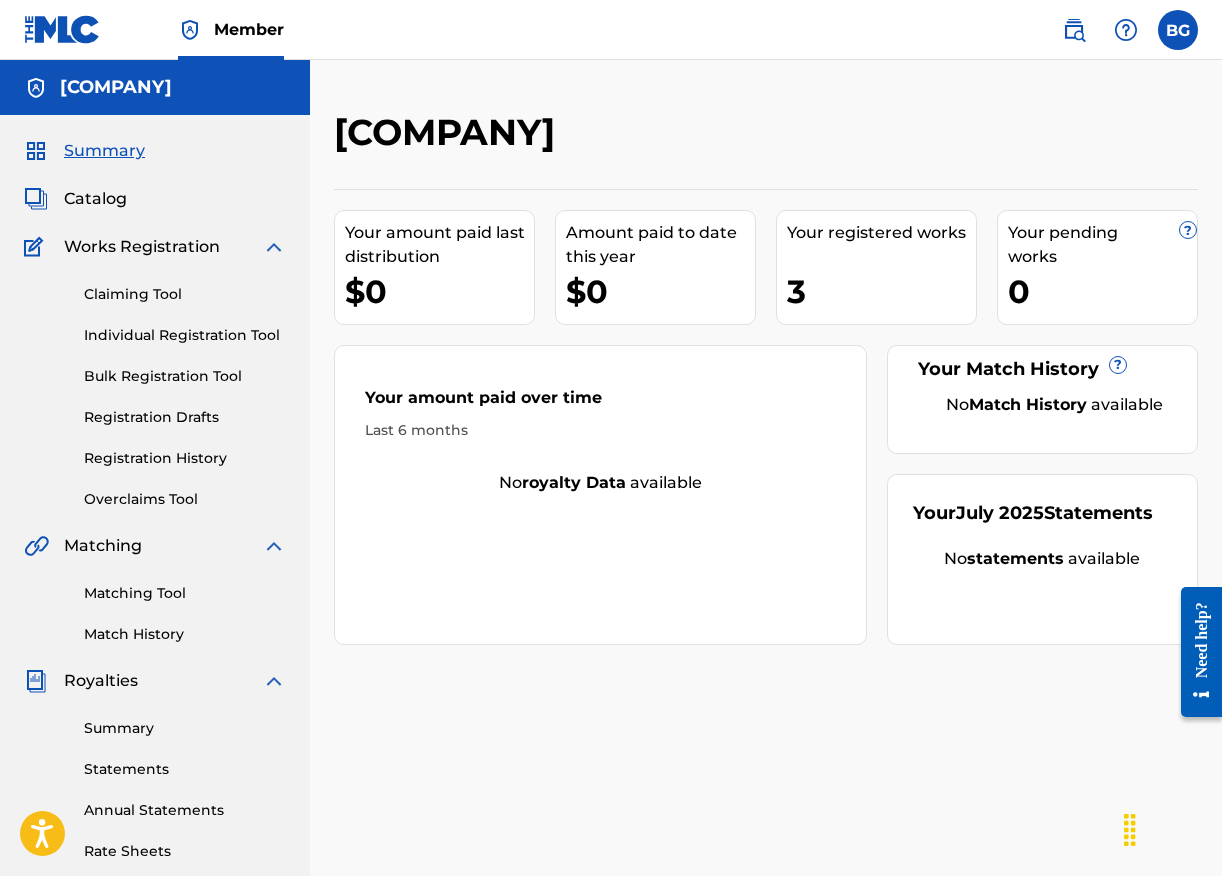 click on "Catalog" at bounding box center (95, 199) 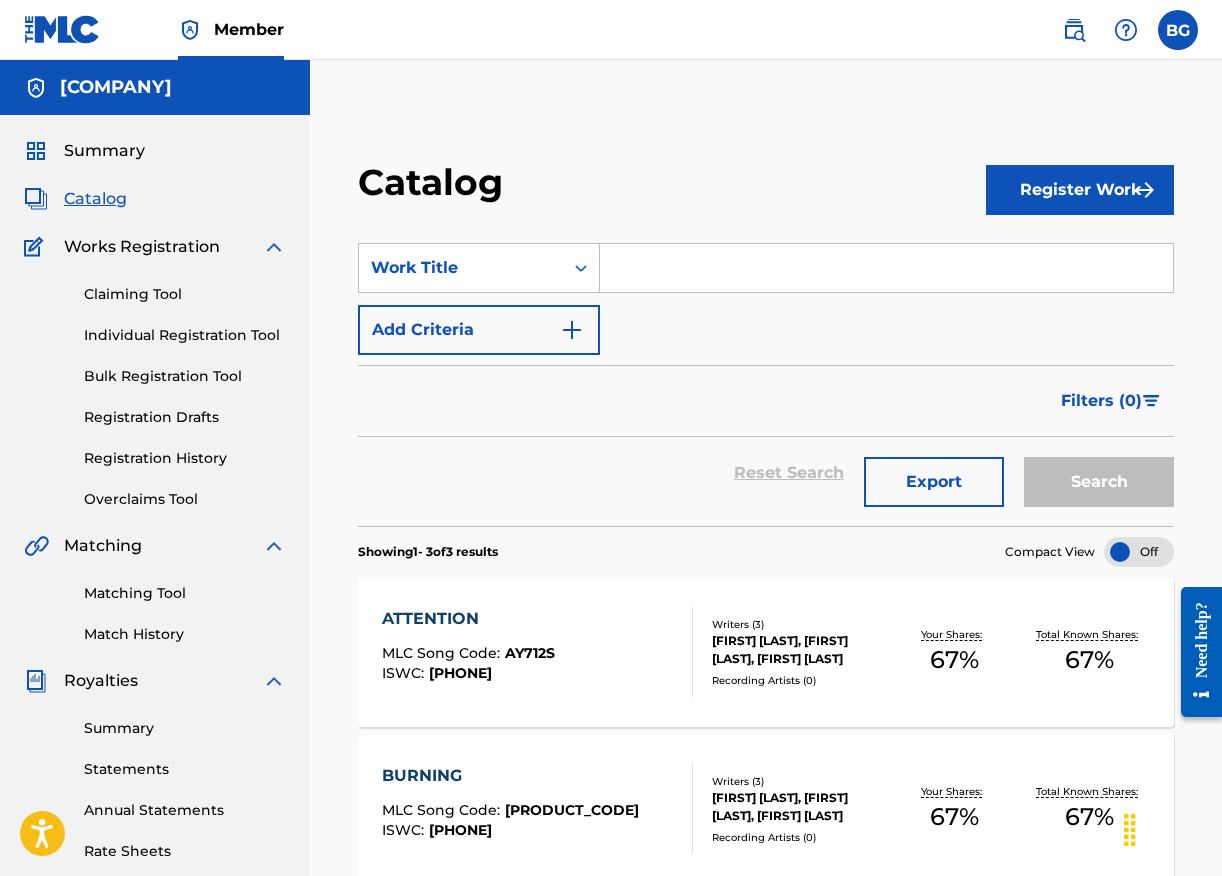 click on "Register Work" at bounding box center (1080, 190) 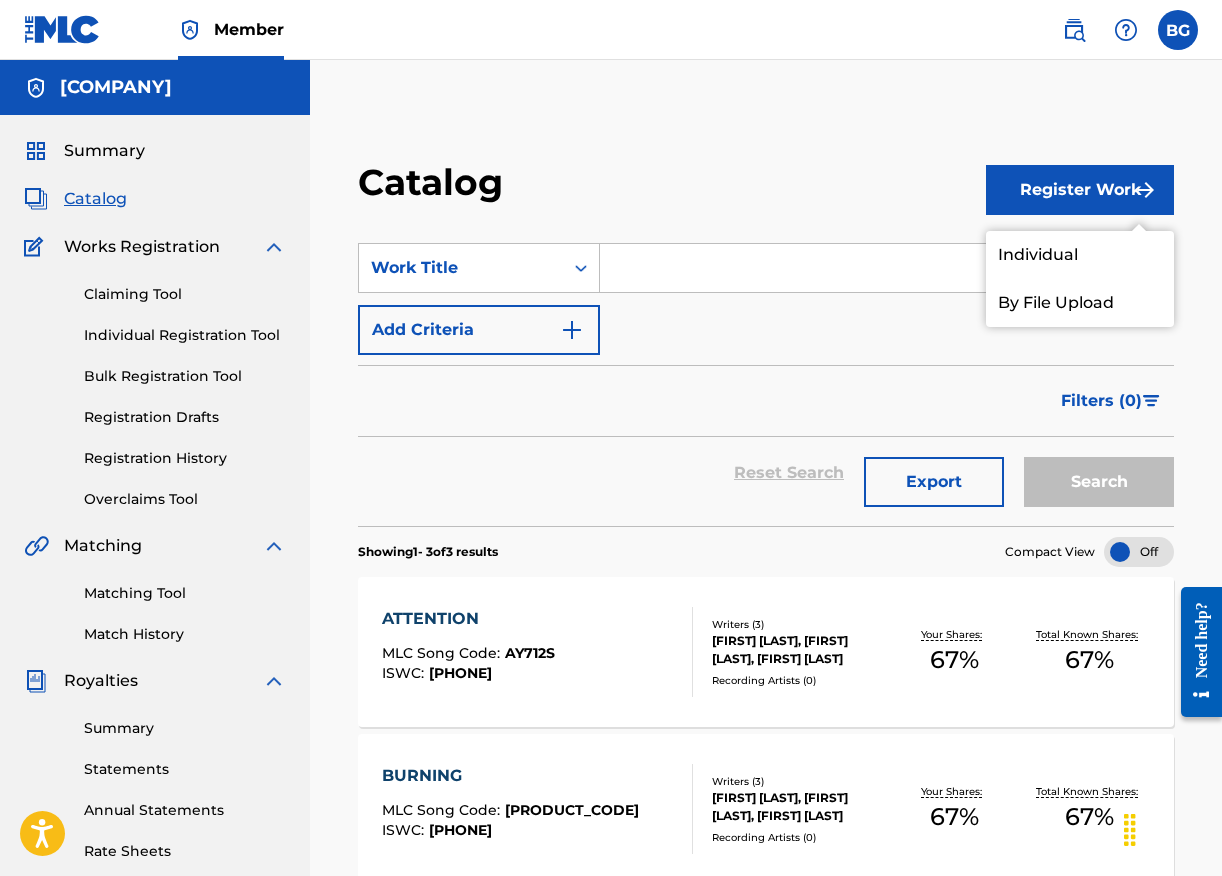 click on "Individual" at bounding box center (1080, 255) 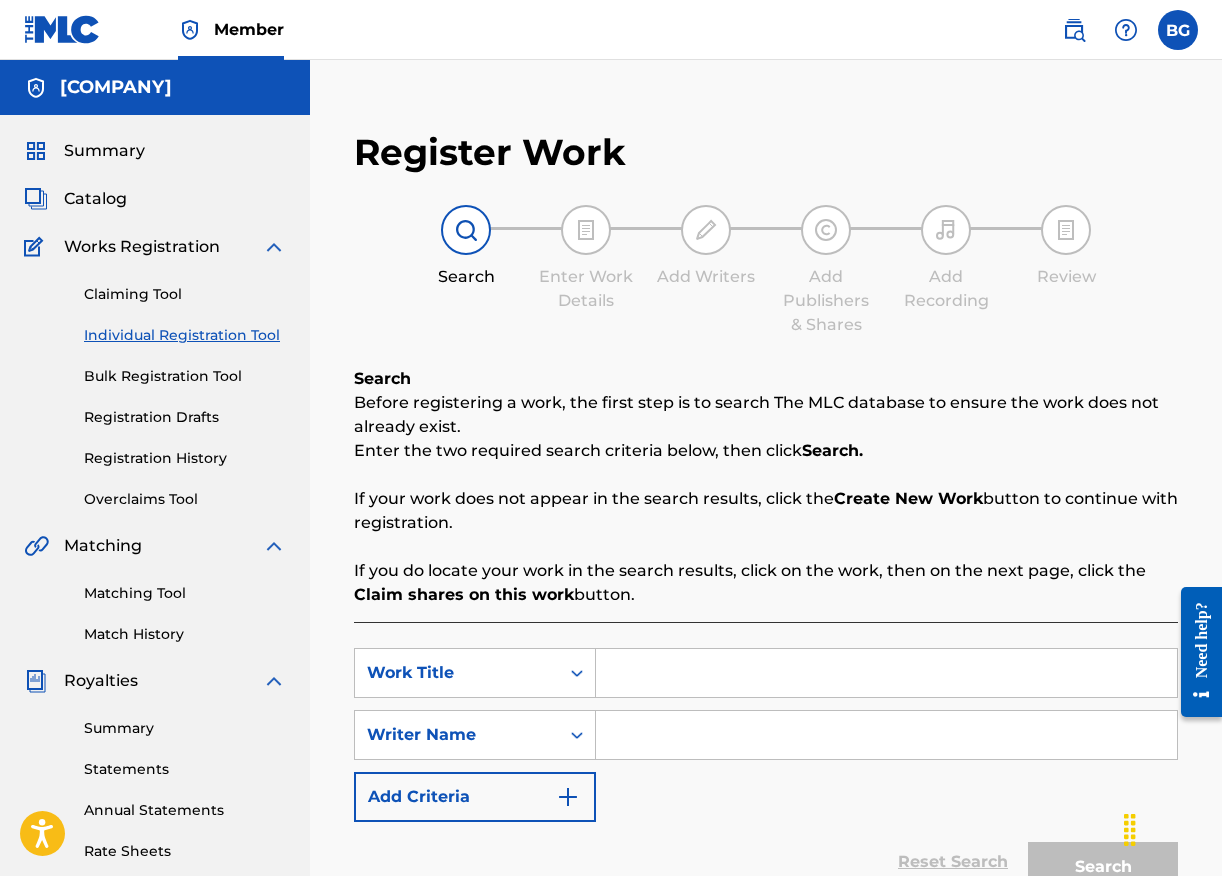 scroll, scrollTop: 364, scrollLeft: 0, axis: vertical 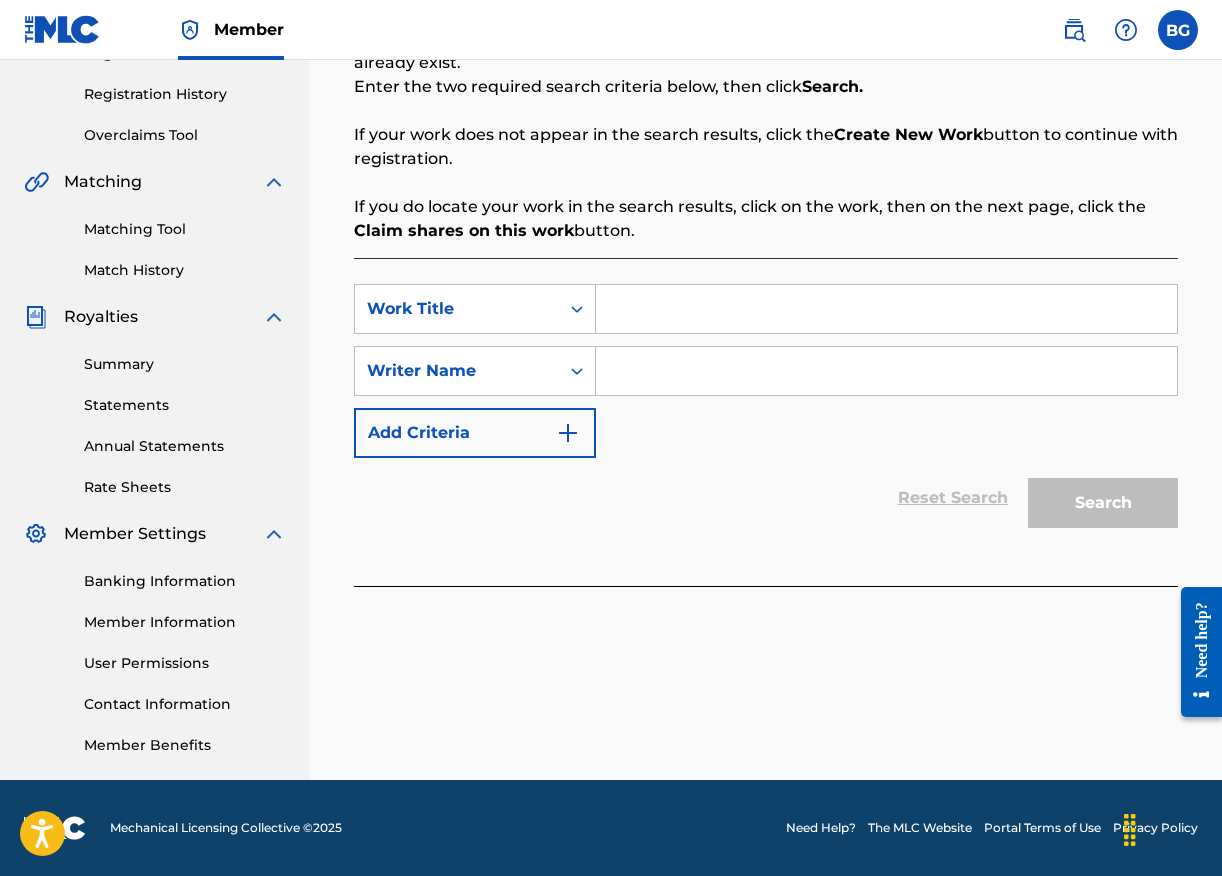 click at bounding box center (886, 309) 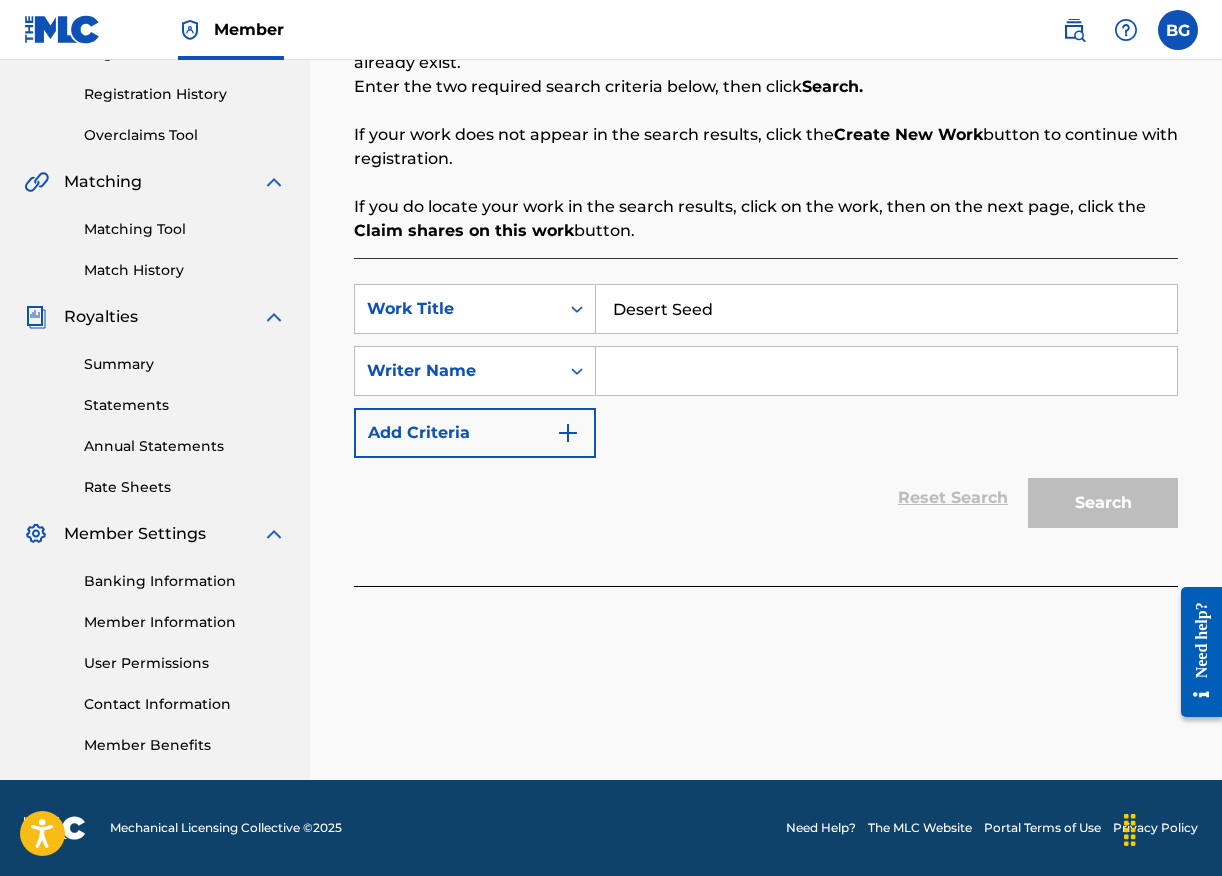 type on "Desert Seed" 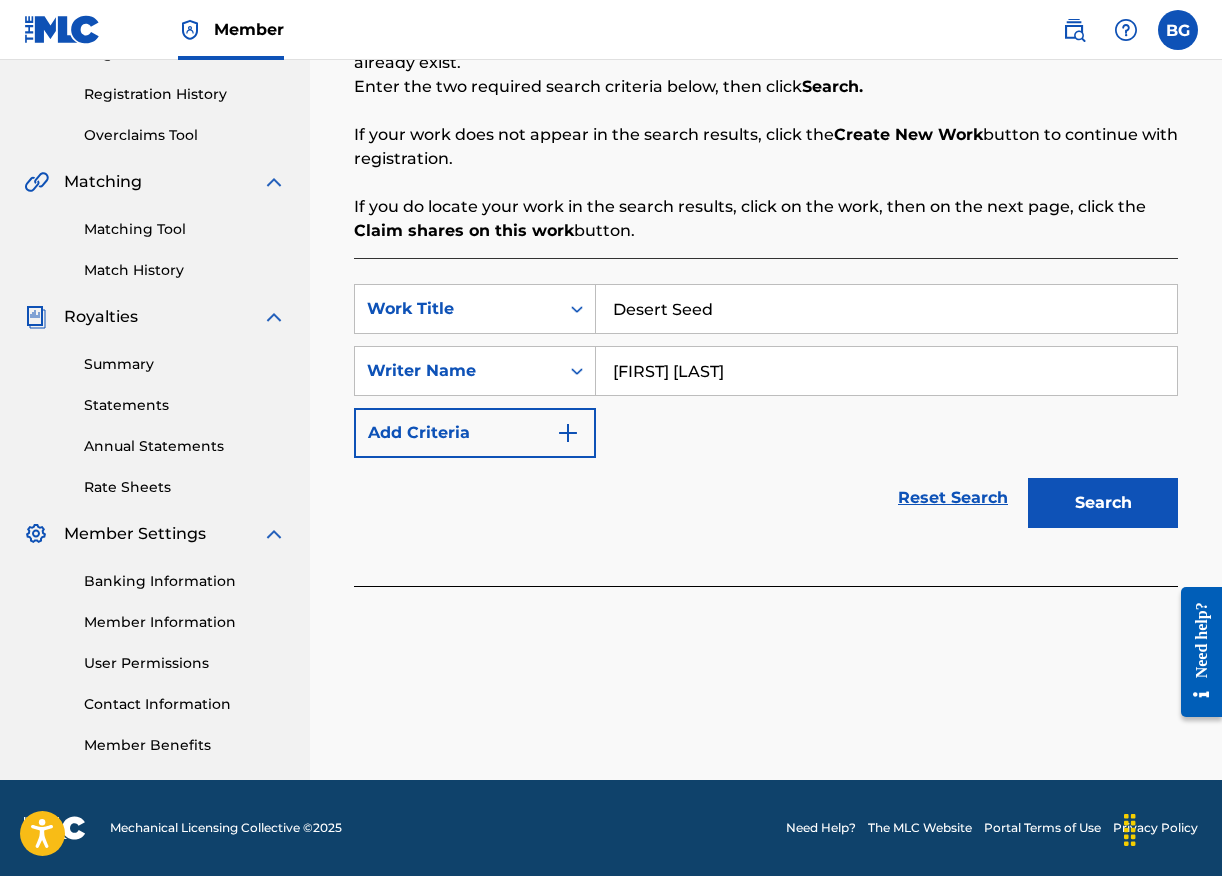 click on "Search" at bounding box center (1103, 503) 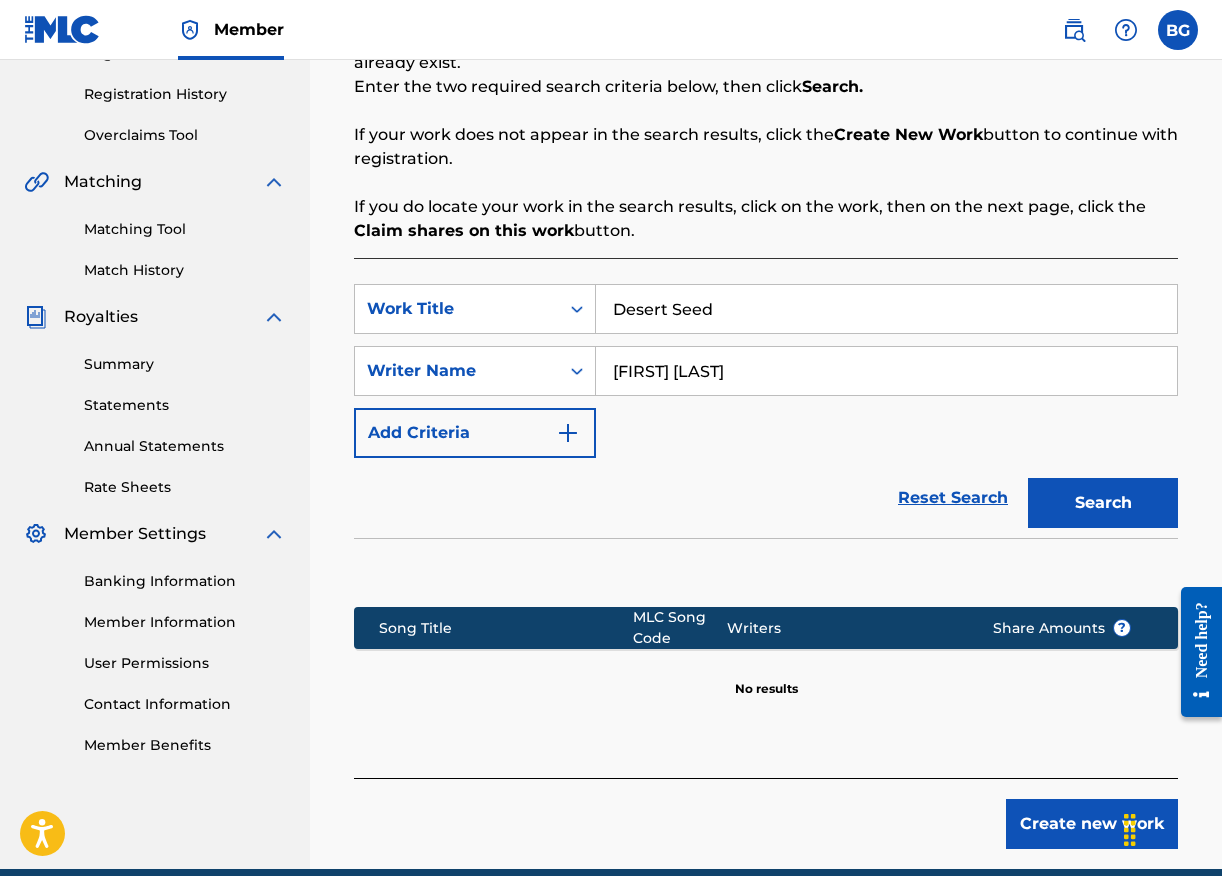scroll, scrollTop: 453, scrollLeft: 0, axis: vertical 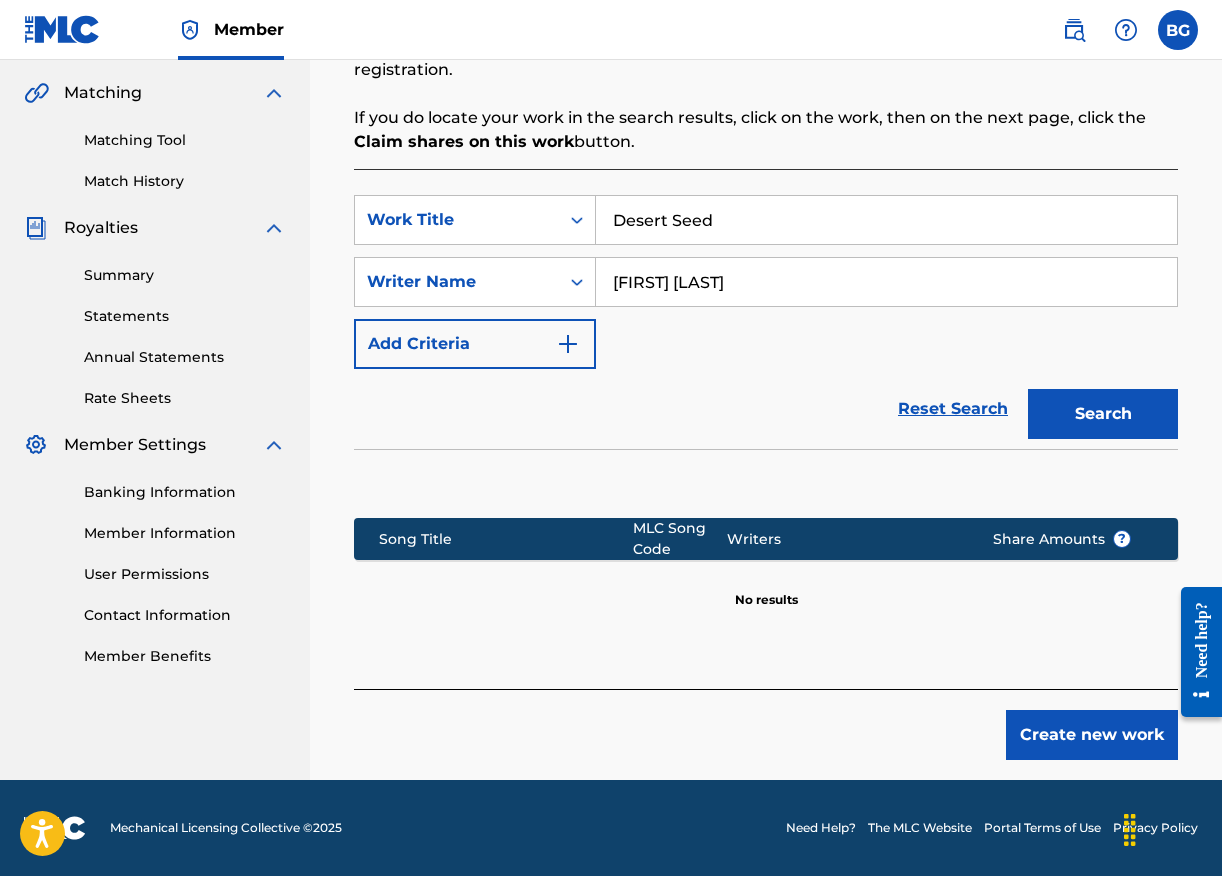 click on "Create new work" at bounding box center [1092, 735] 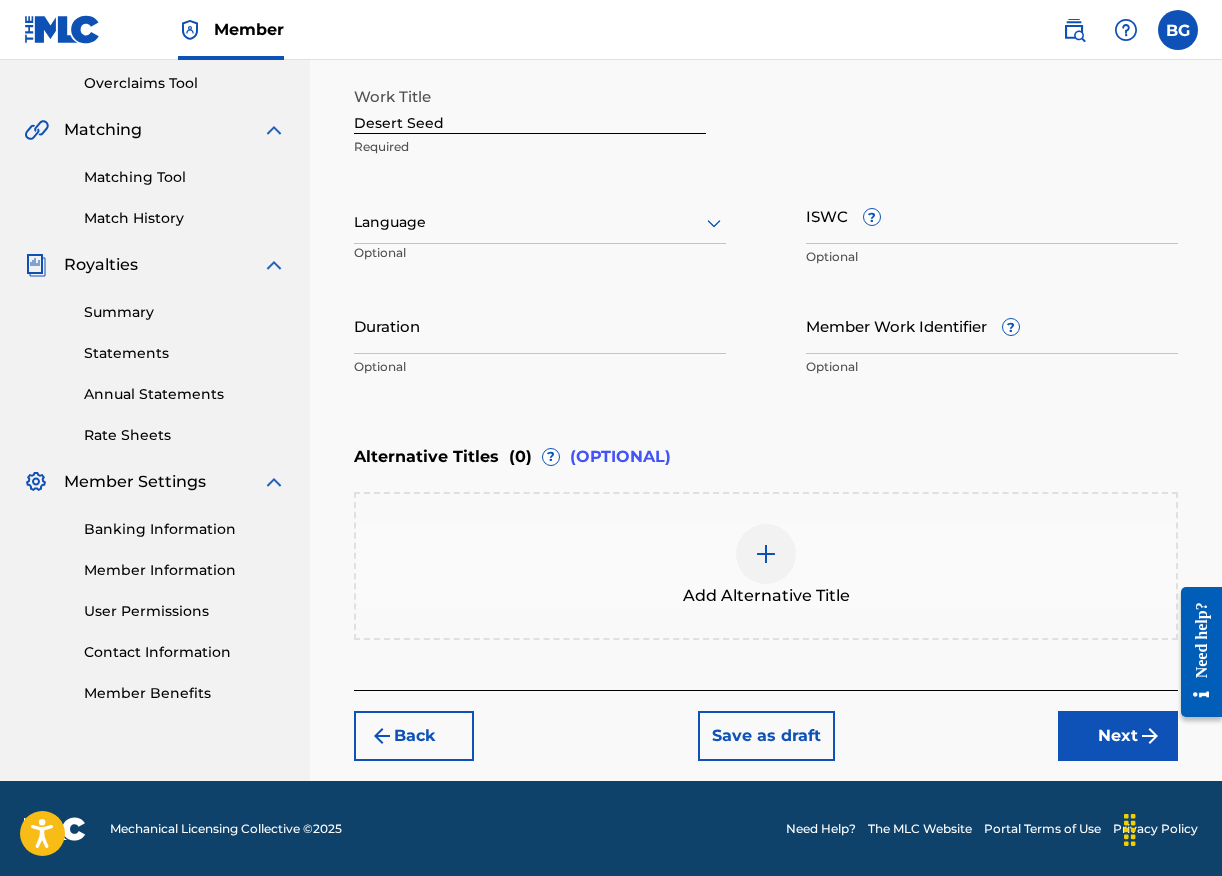 scroll, scrollTop: 307, scrollLeft: 0, axis: vertical 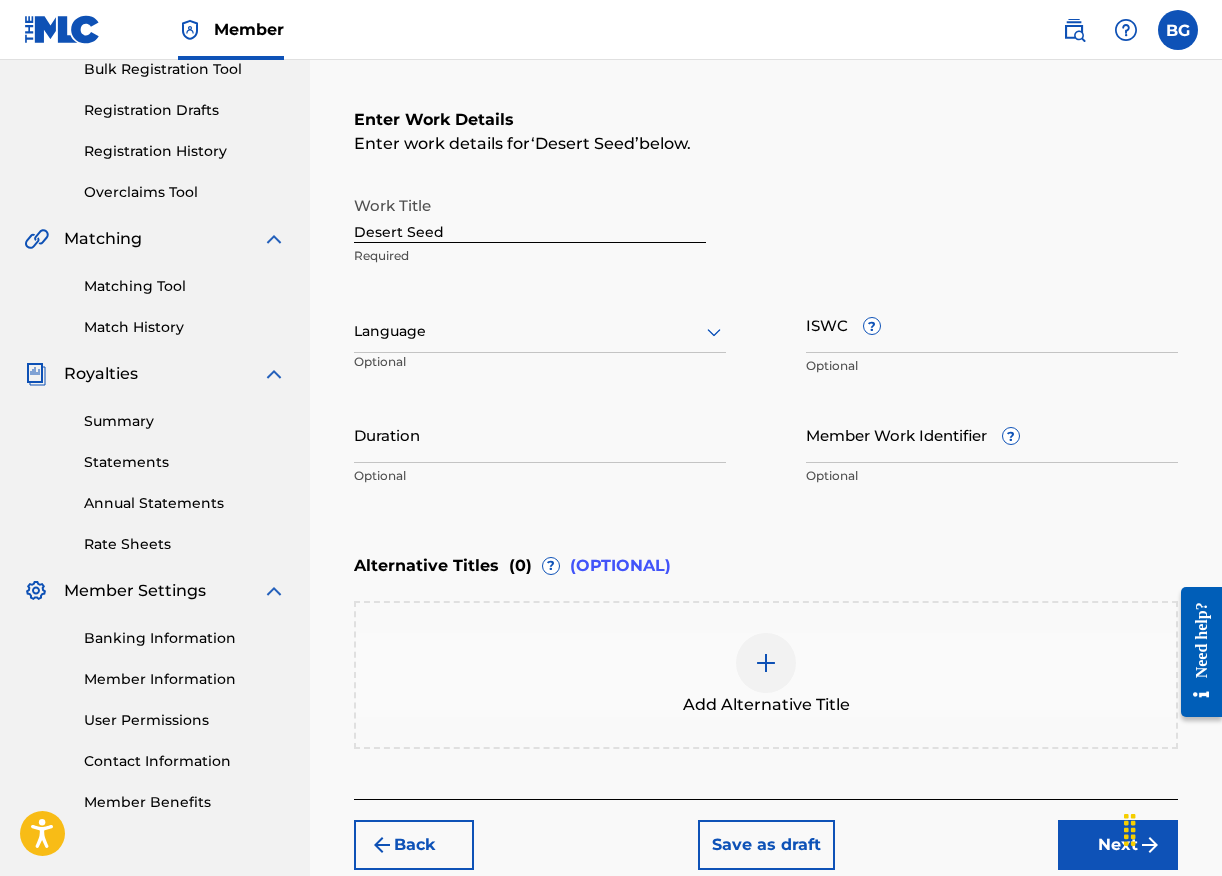click at bounding box center (540, 331) 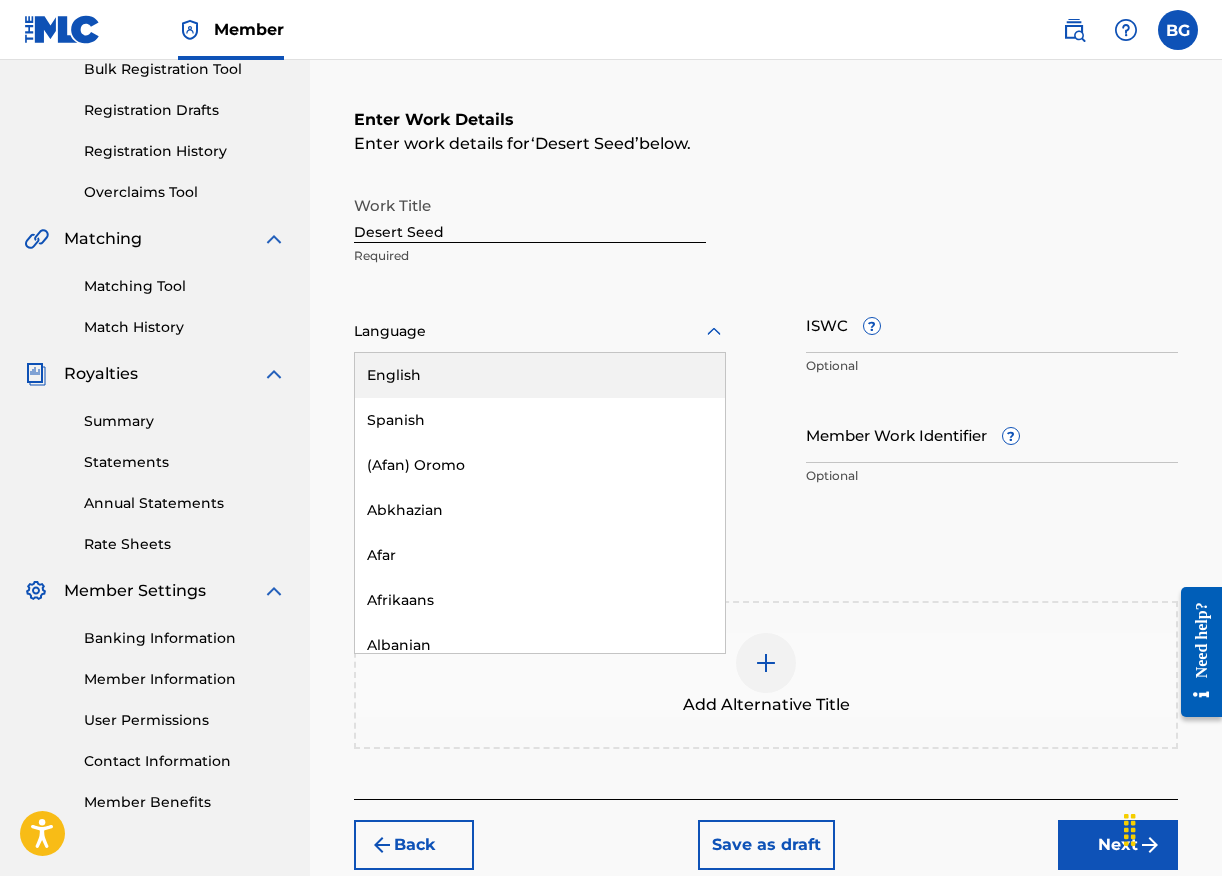 click on "English" at bounding box center [540, 375] 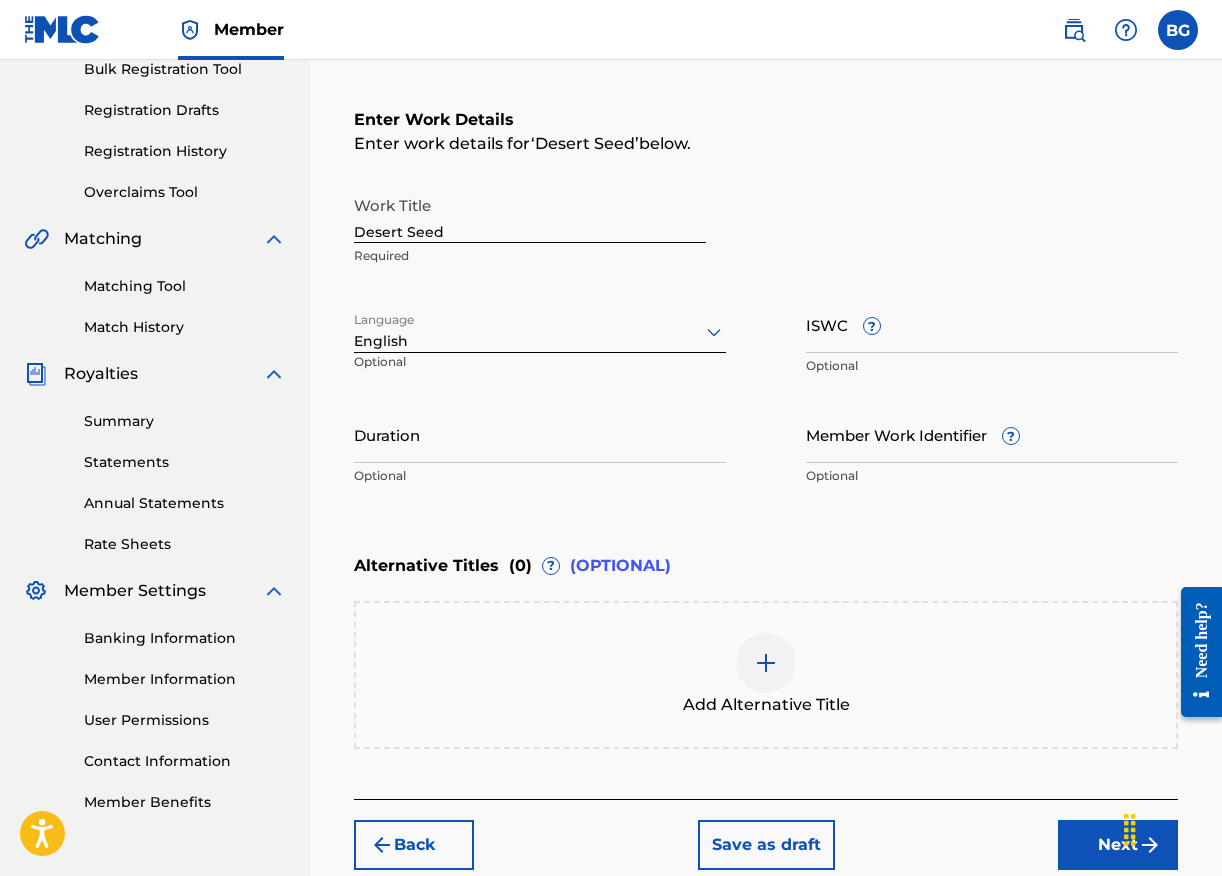 click on "ISWC   ?" at bounding box center (992, 324) 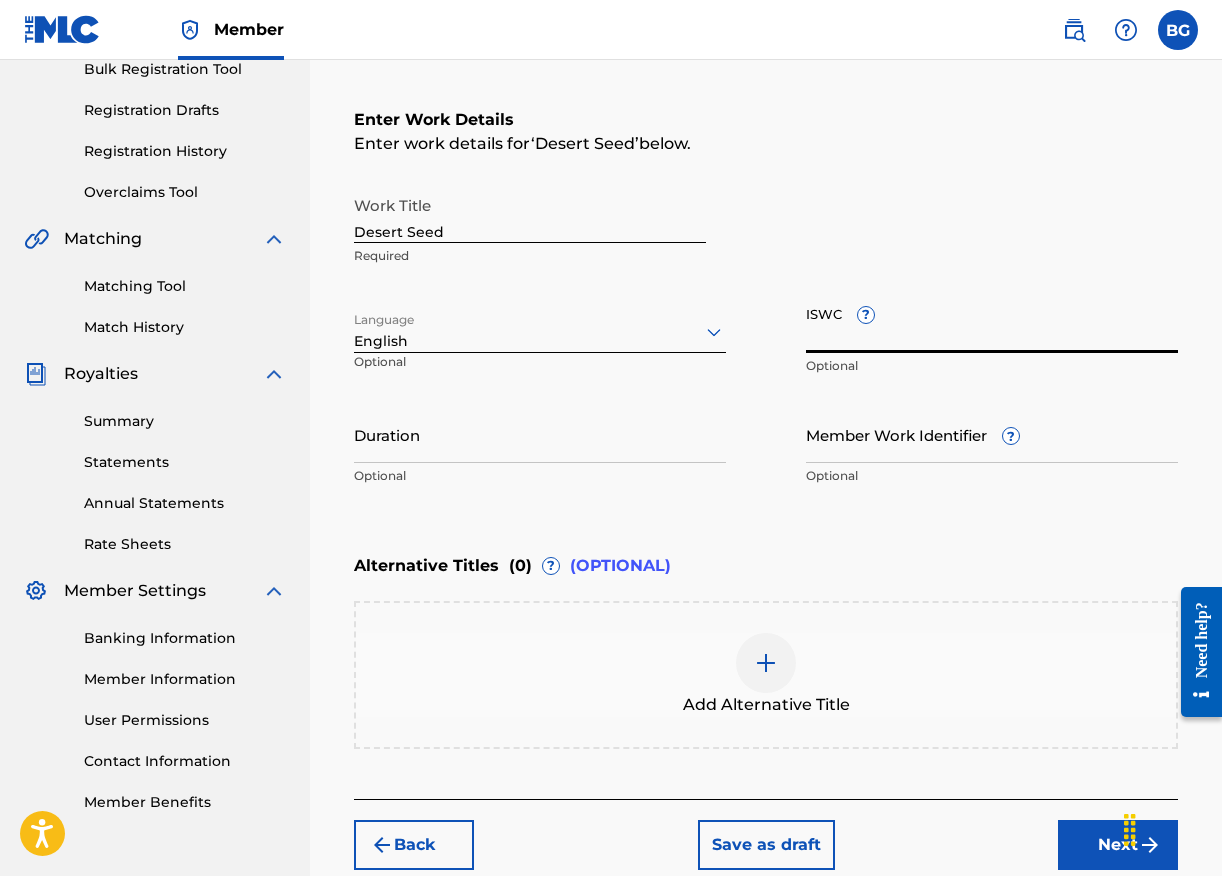 click on "Duration" at bounding box center [540, 434] 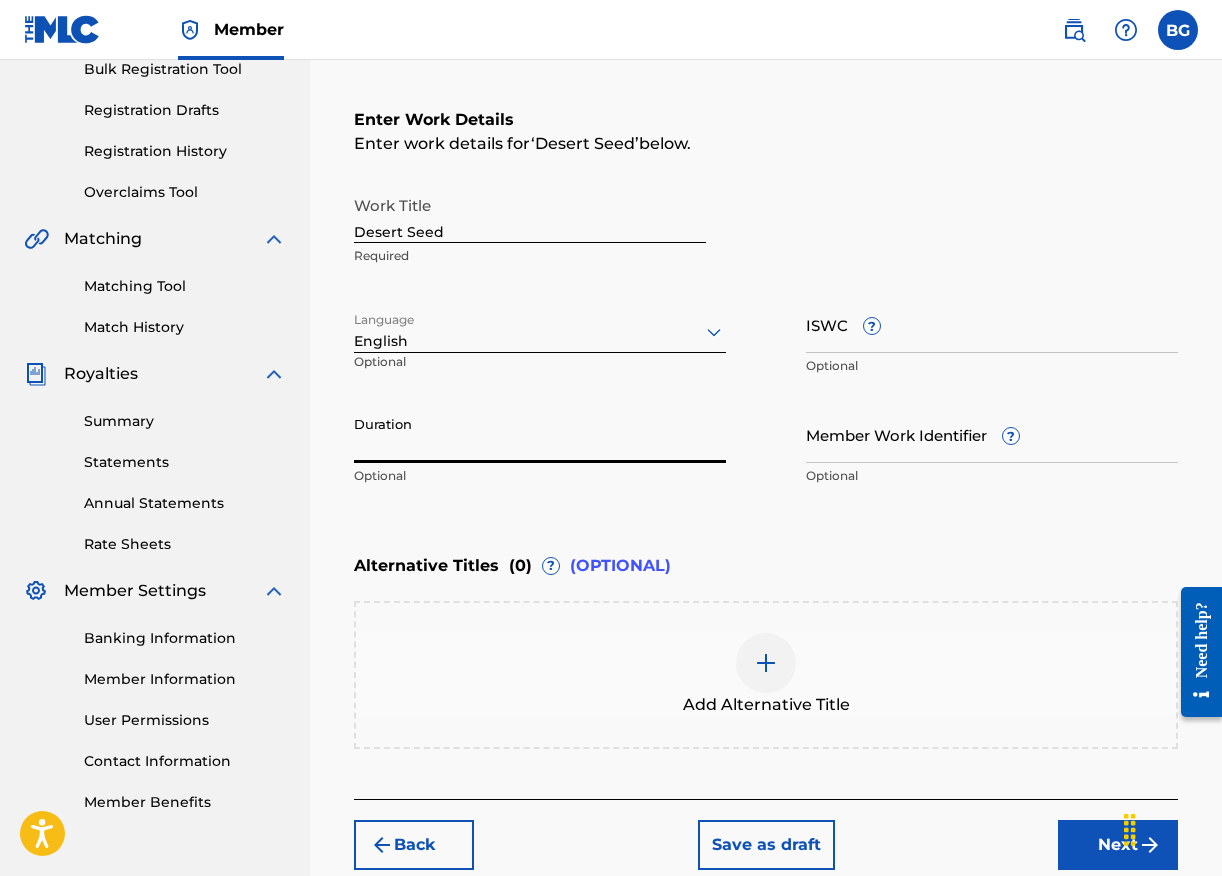type on "0" 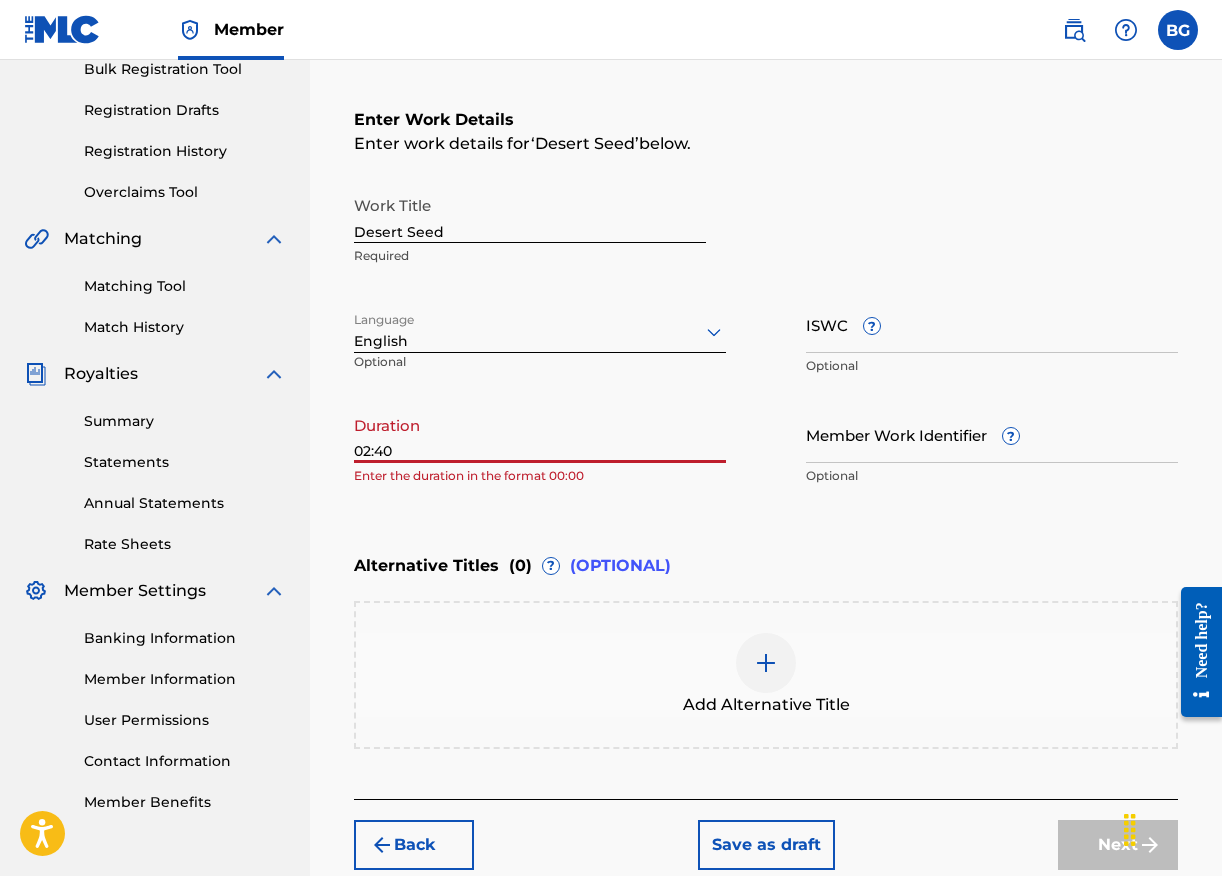 type on "02:40" 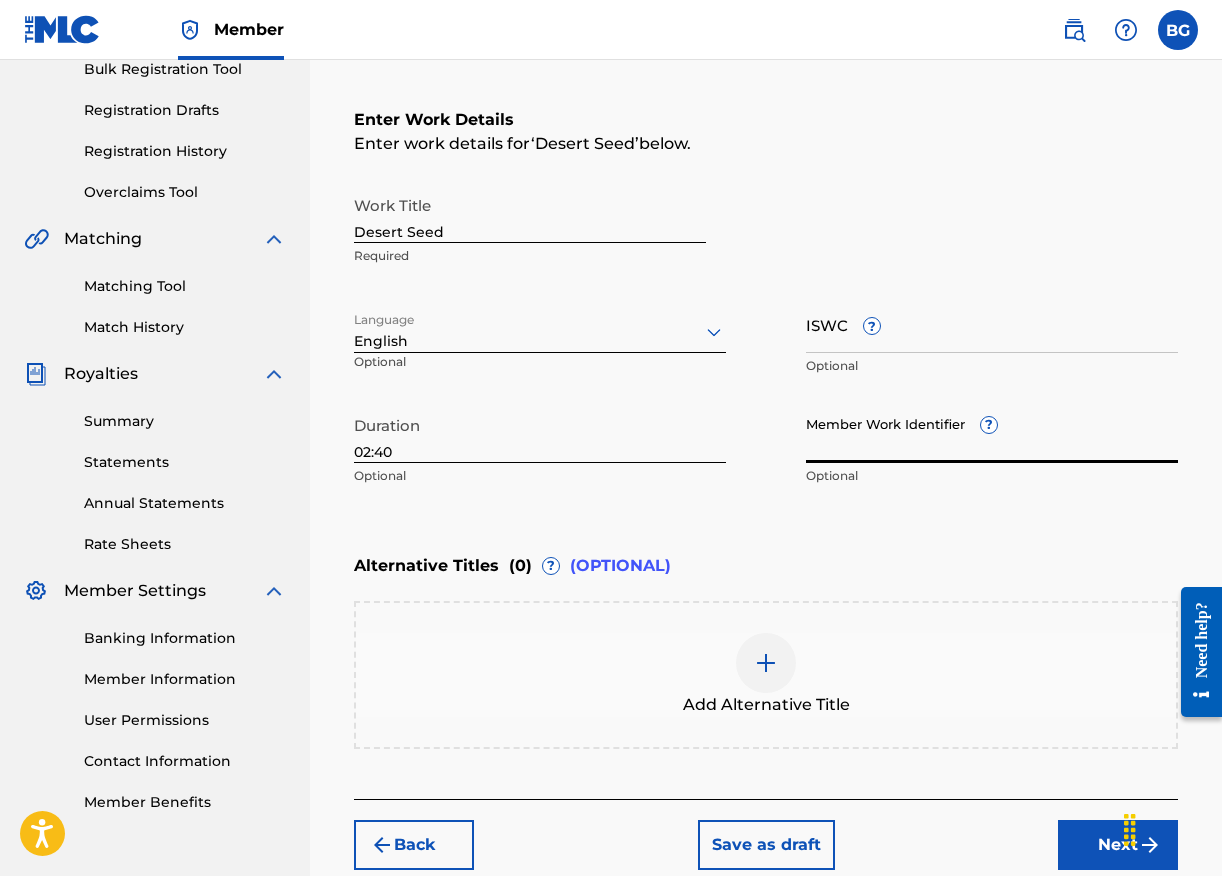 scroll, scrollTop: 416, scrollLeft: 0, axis: vertical 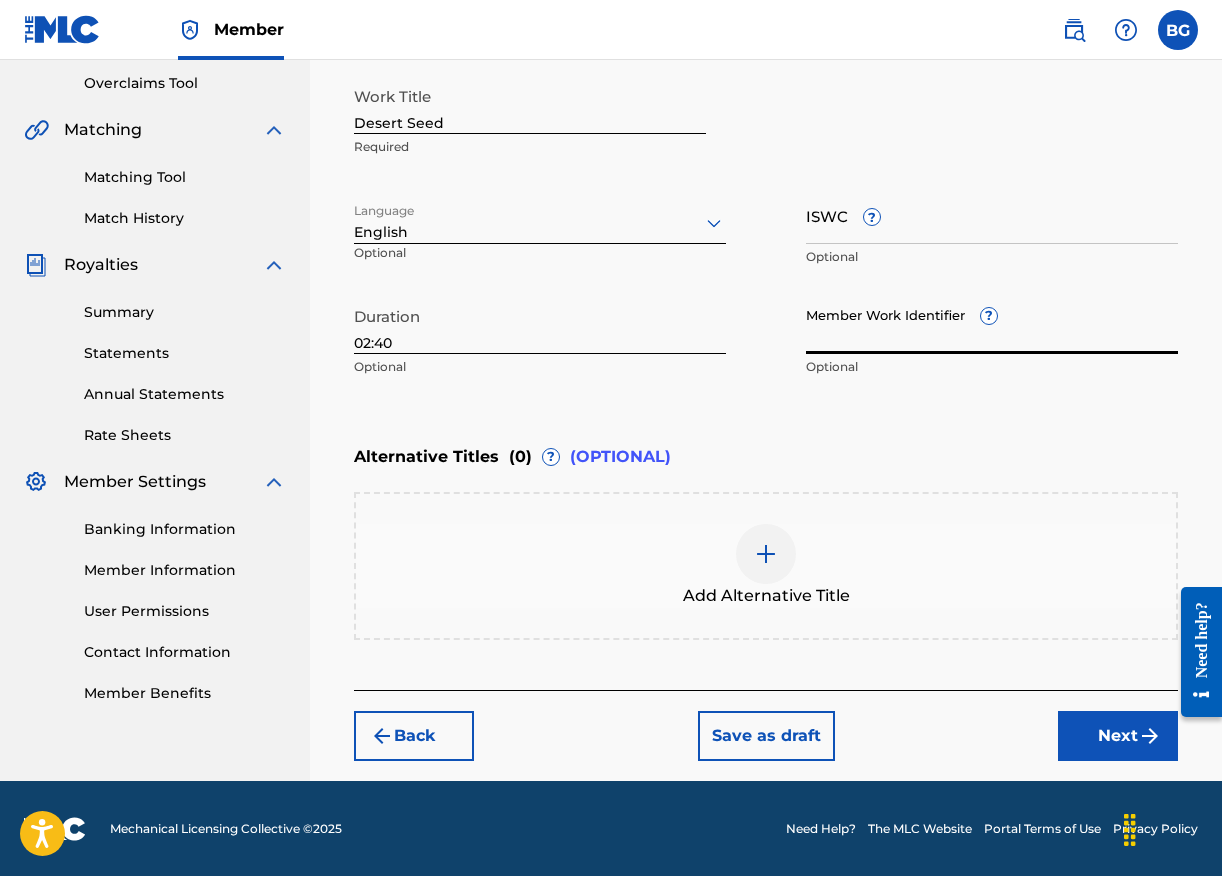 click at bounding box center (766, 554) 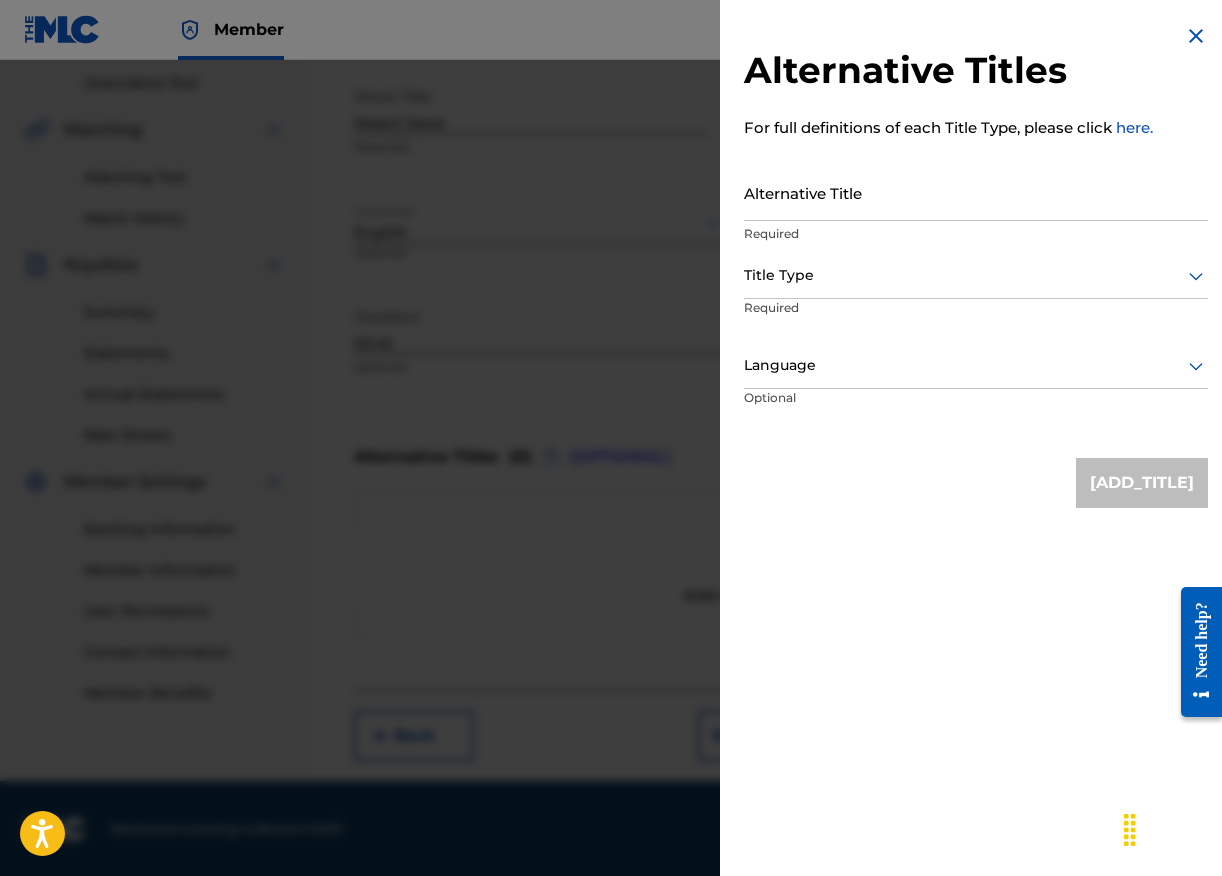 click at bounding box center (611, 498) 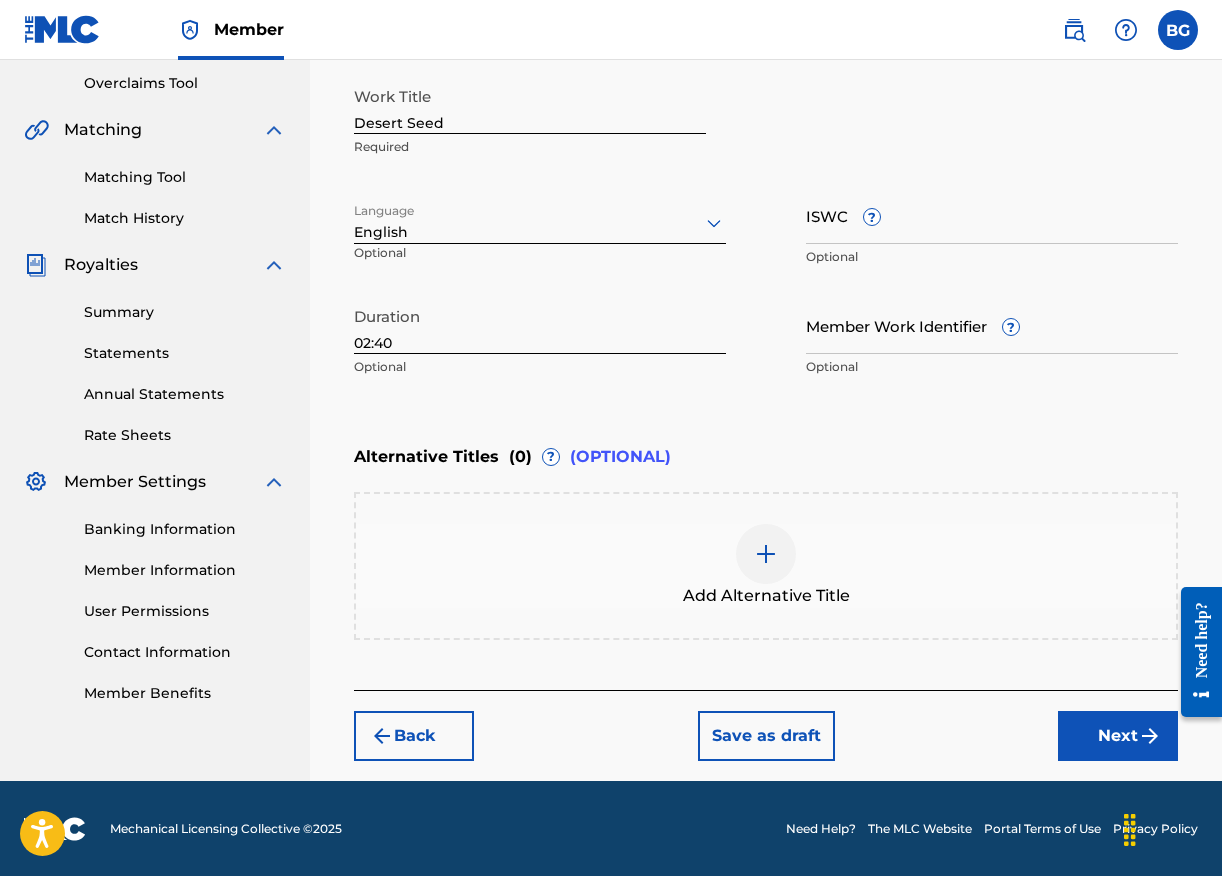 click on "Next" at bounding box center (1118, 736) 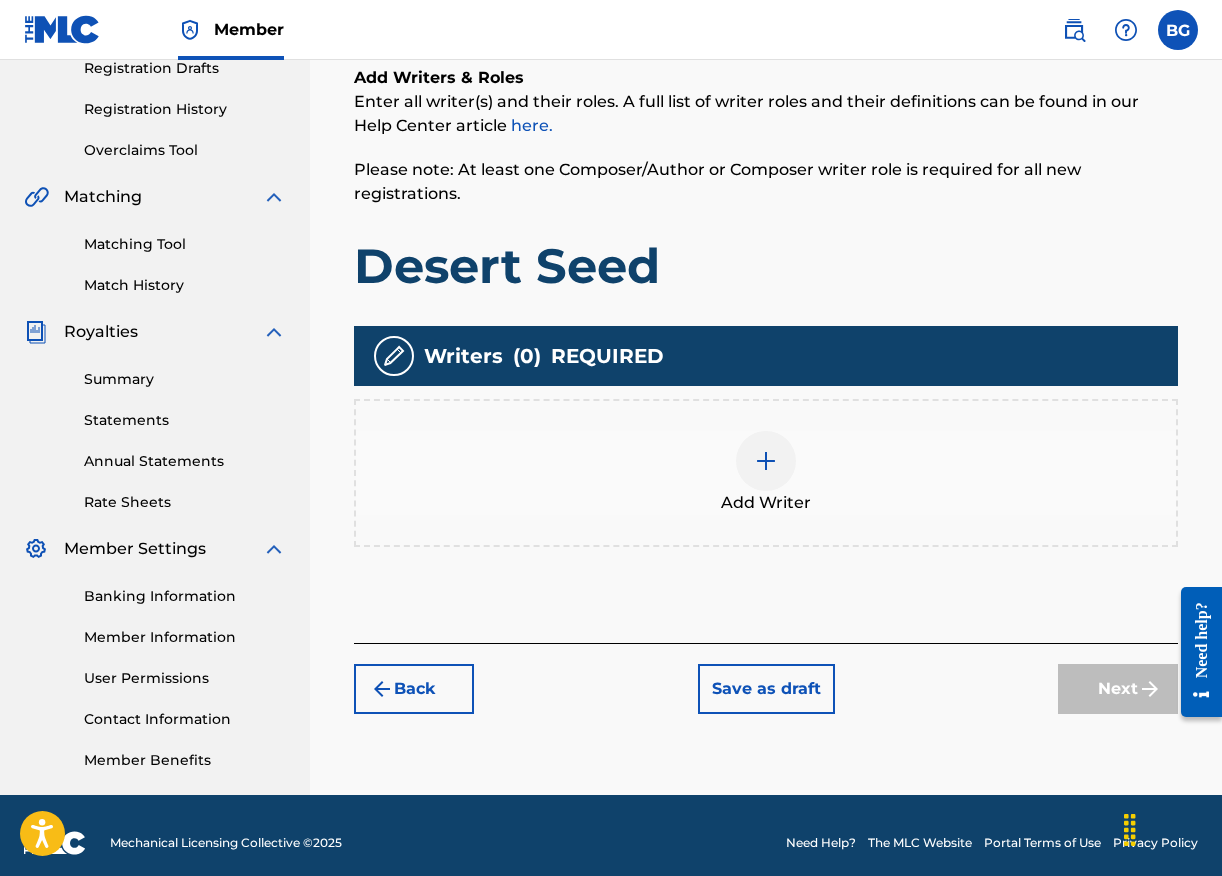 scroll, scrollTop: 364, scrollLeft: 0, axis: vertical 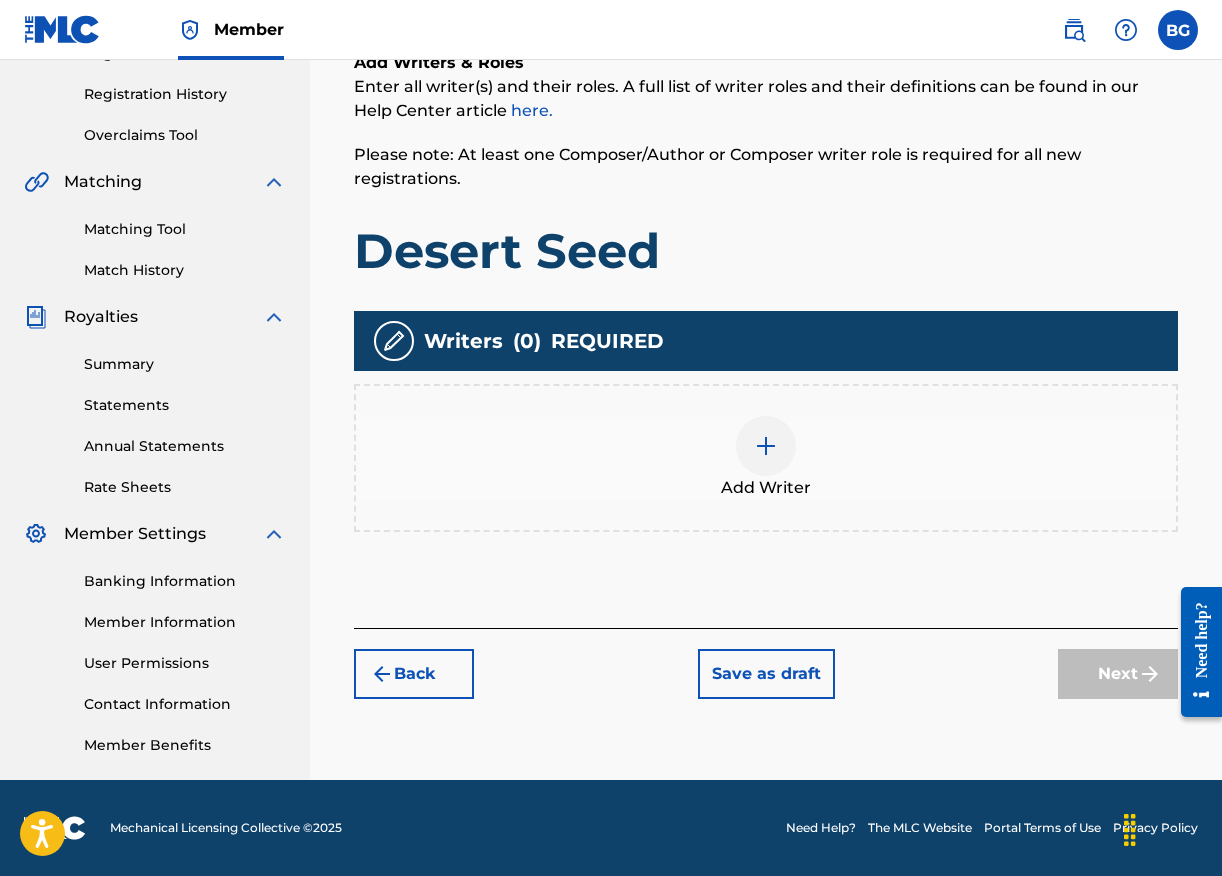 click at bounding box center (766, 446) 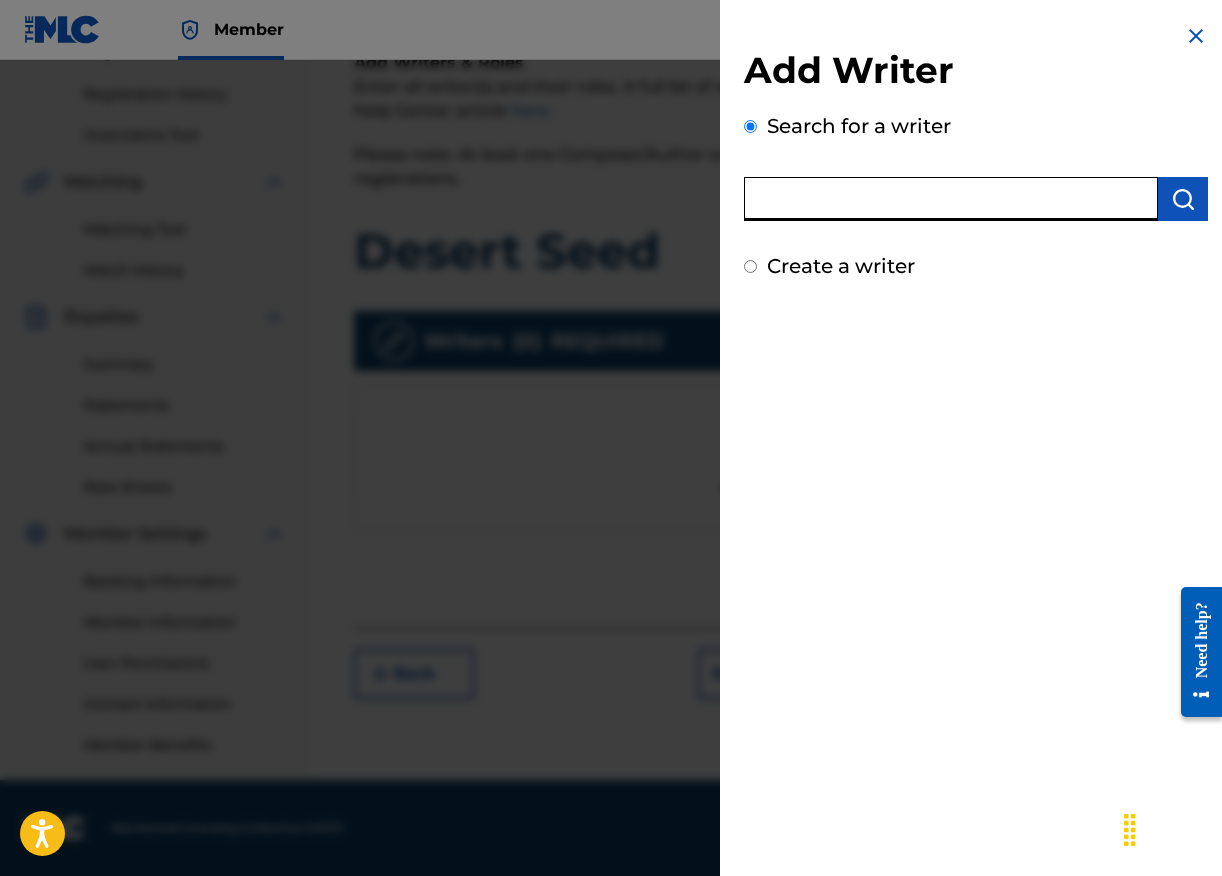 click at bounding box center [951, 199] 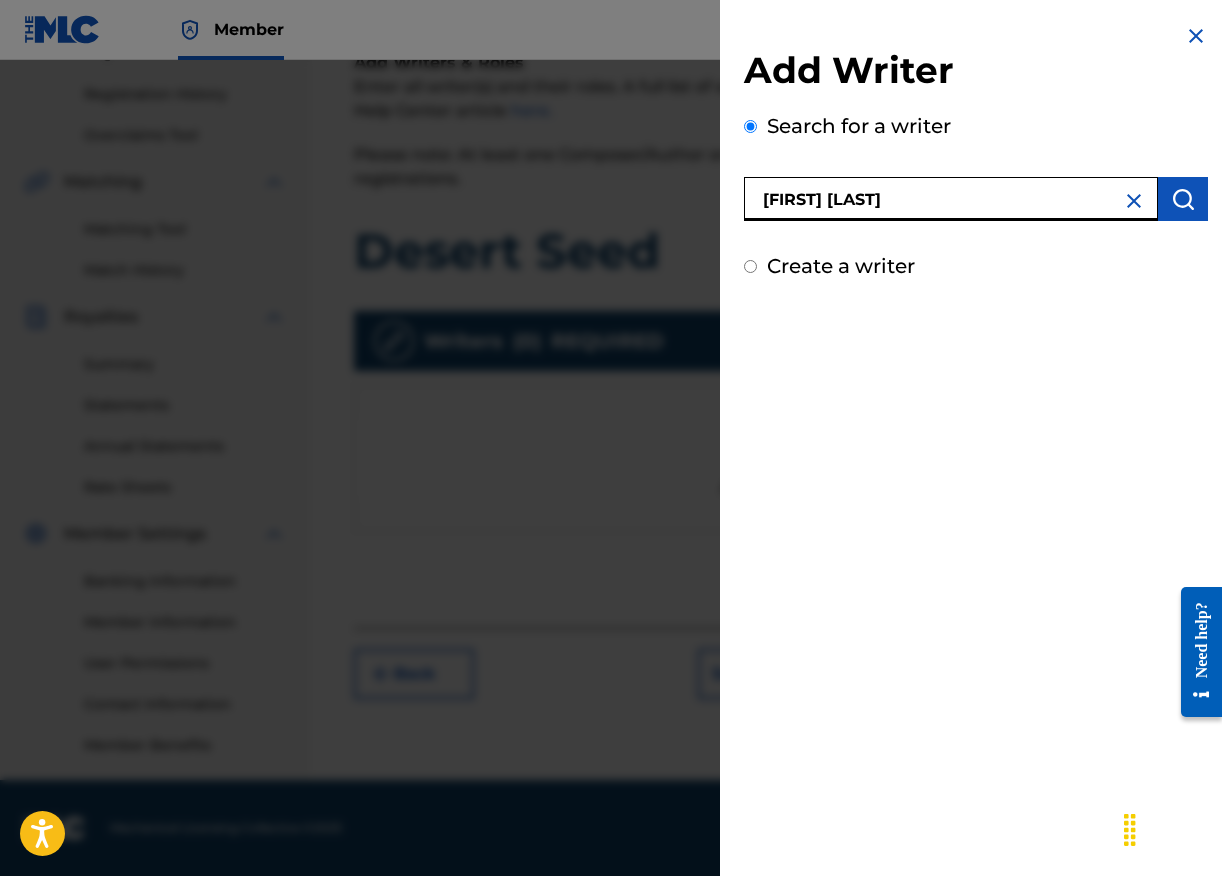 type on "[FIRST] [LAST]" 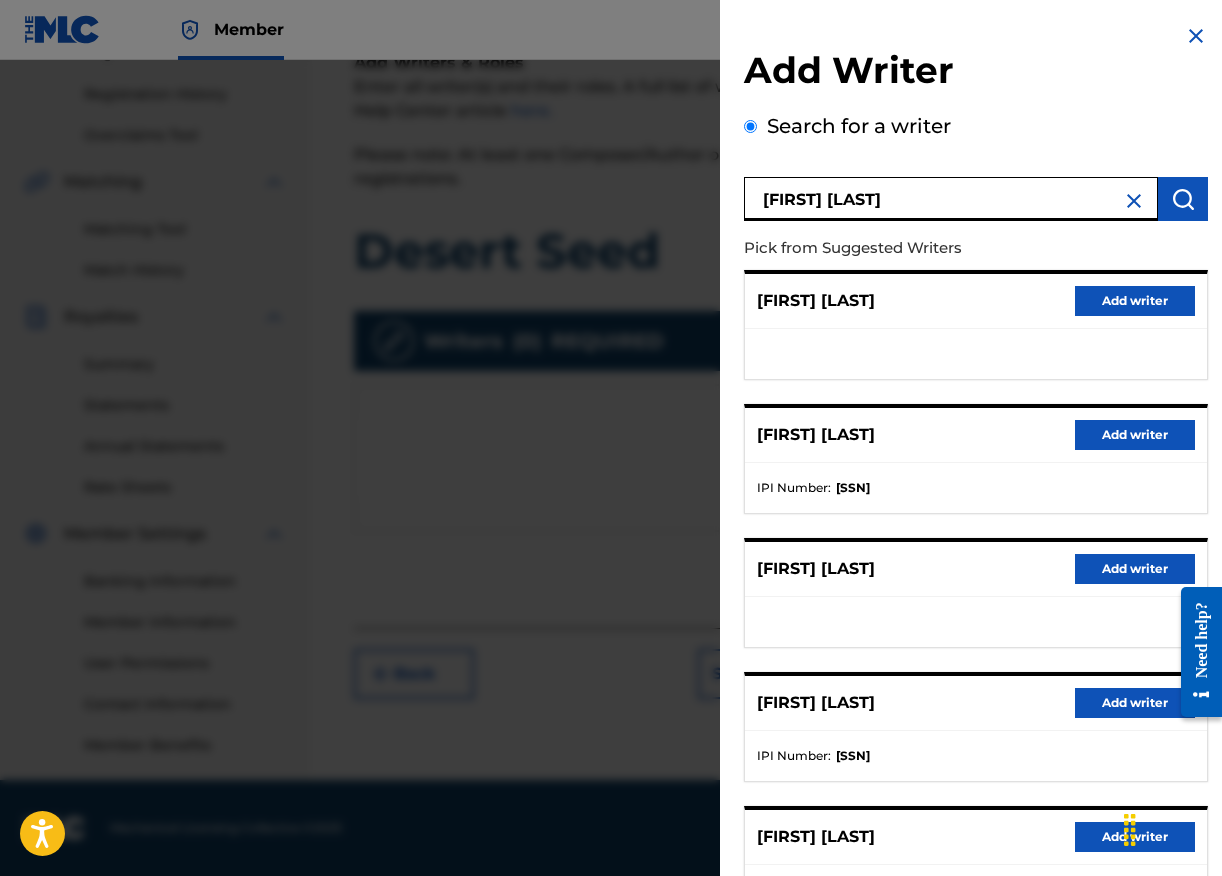 scroll, scrollTop: 166, scrollLeft: 0, axis: vertical 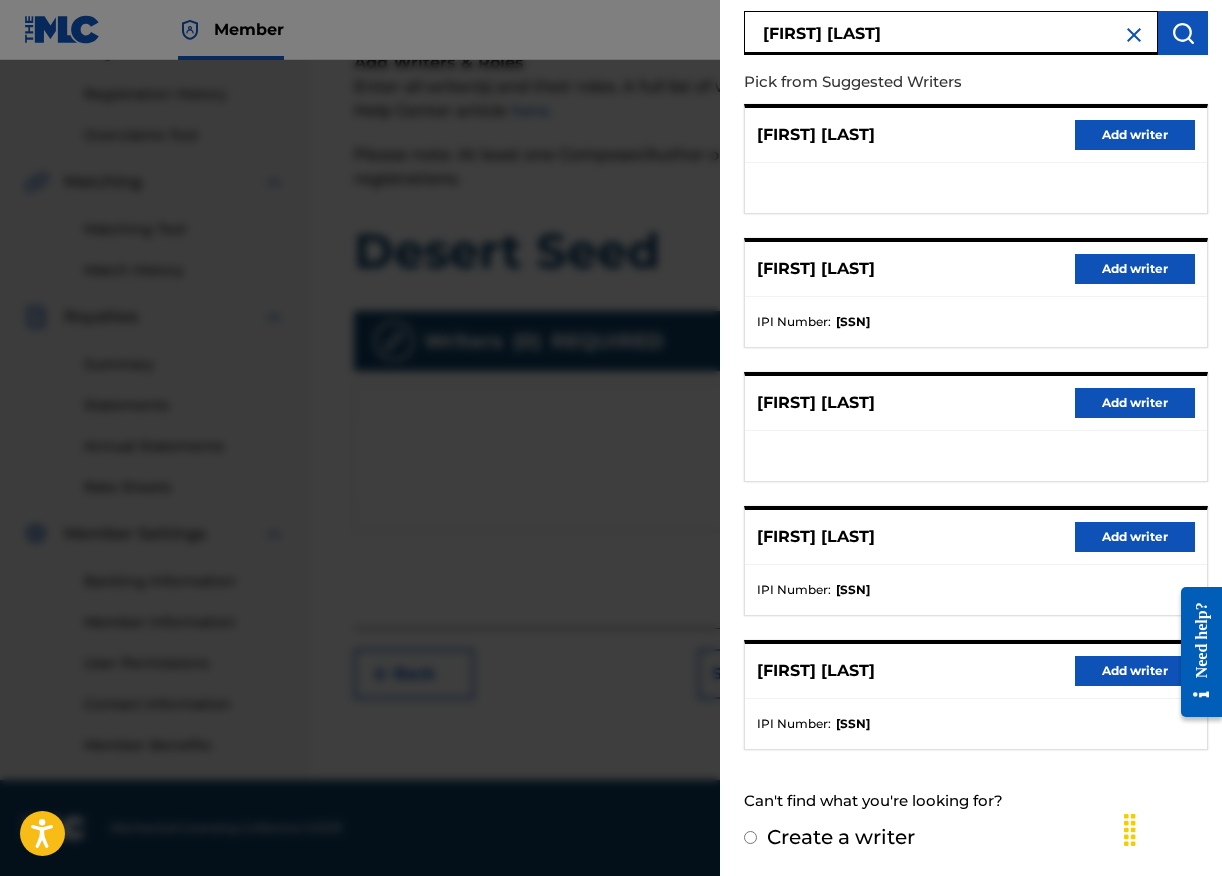 click on "Add writer" at bounding box center [1135, 671] 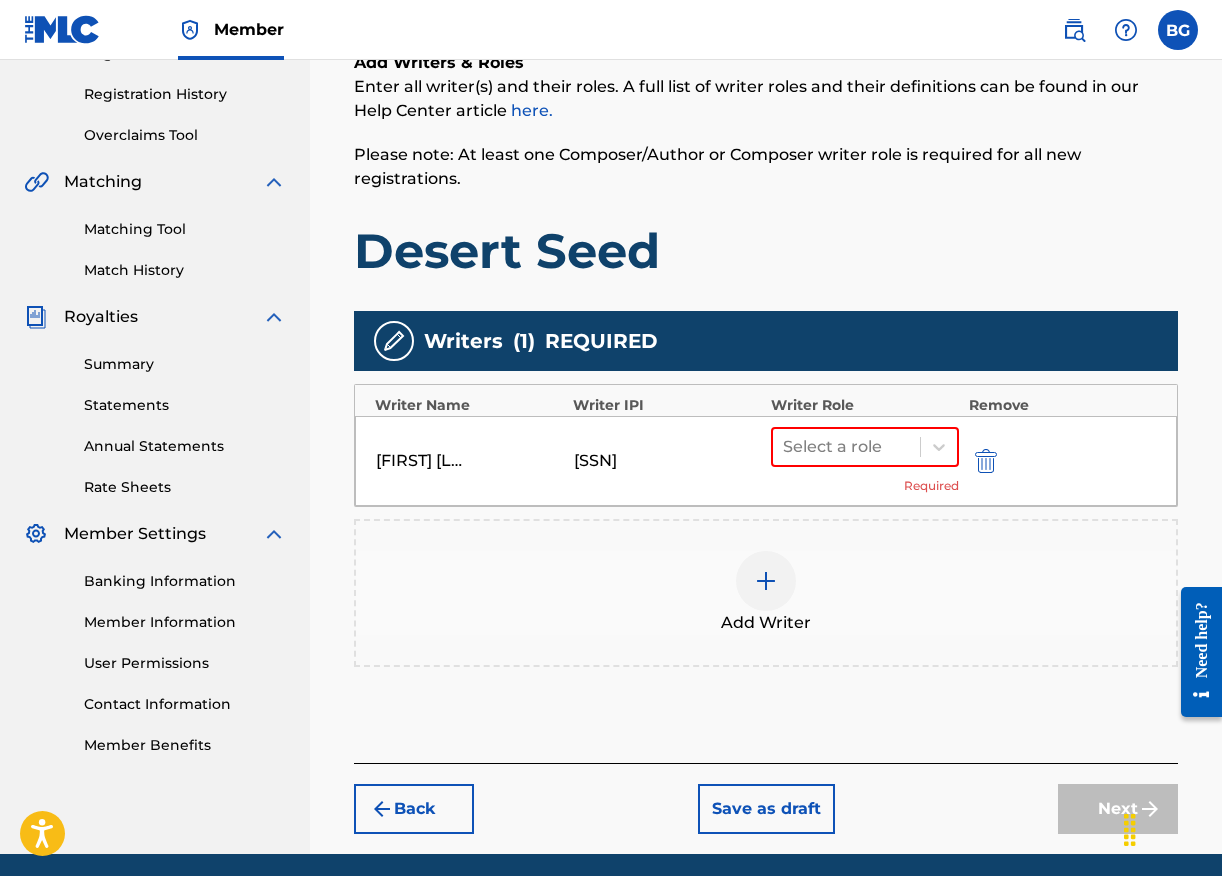 click on "[FIRST] [LAST] [SSN]" at bounding box center [766, 461] 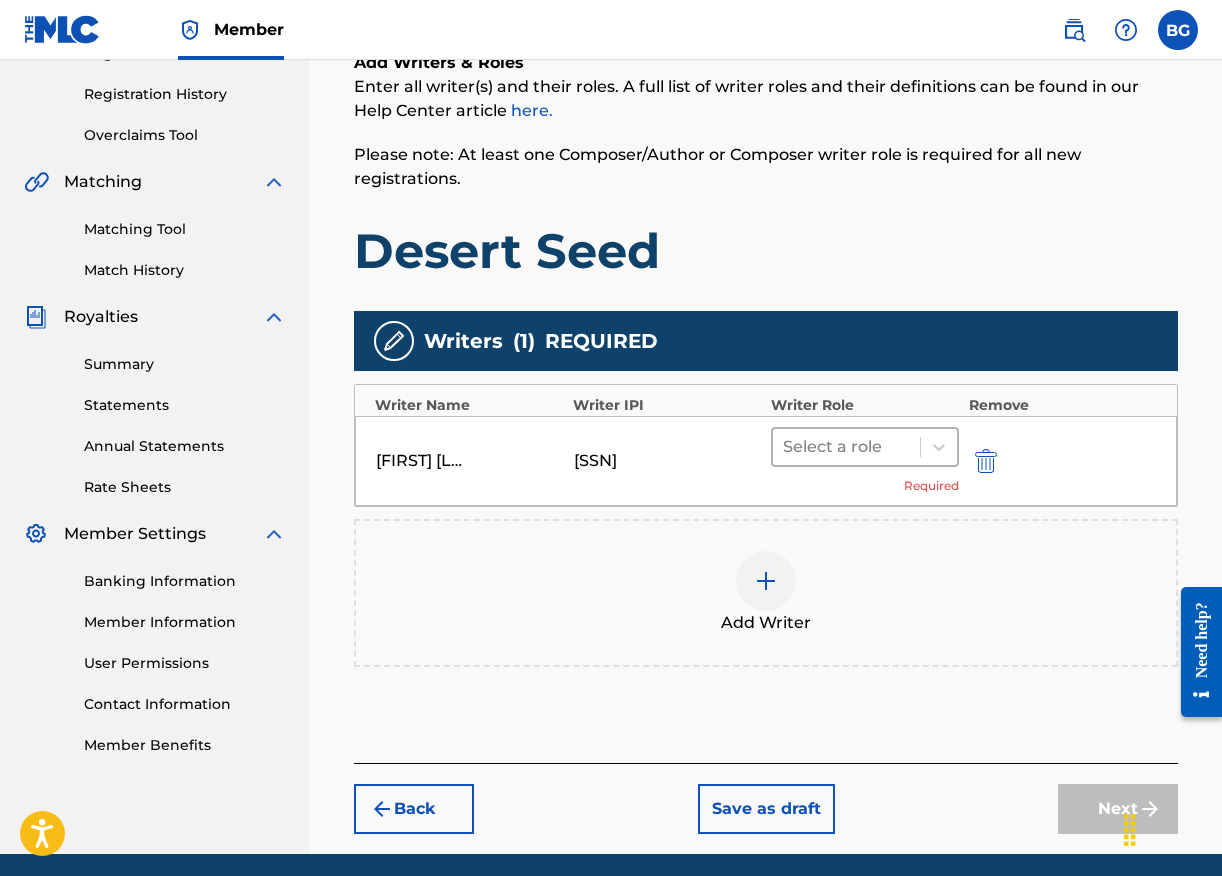 click at bounding box center [846, 447] 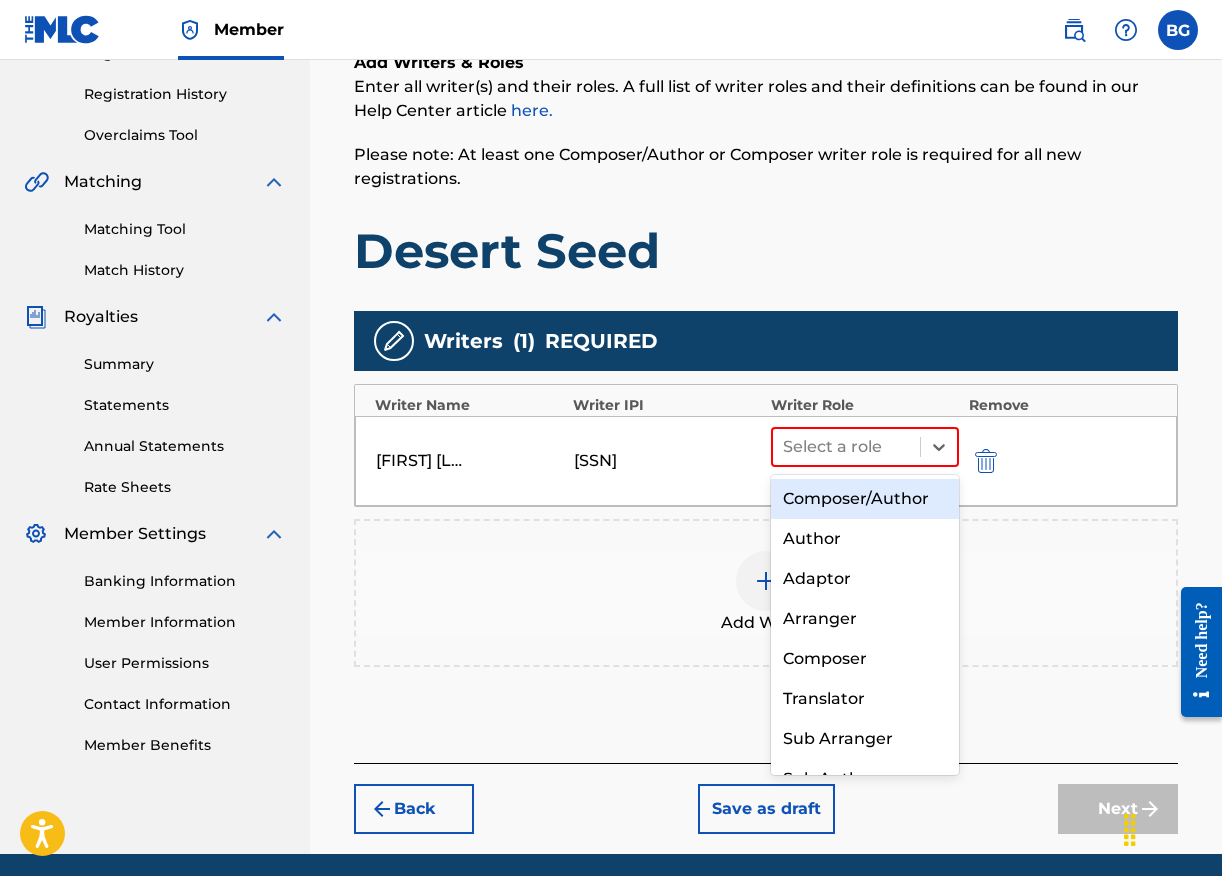 click on "Composer/Author" at bounding box center (865, 499) 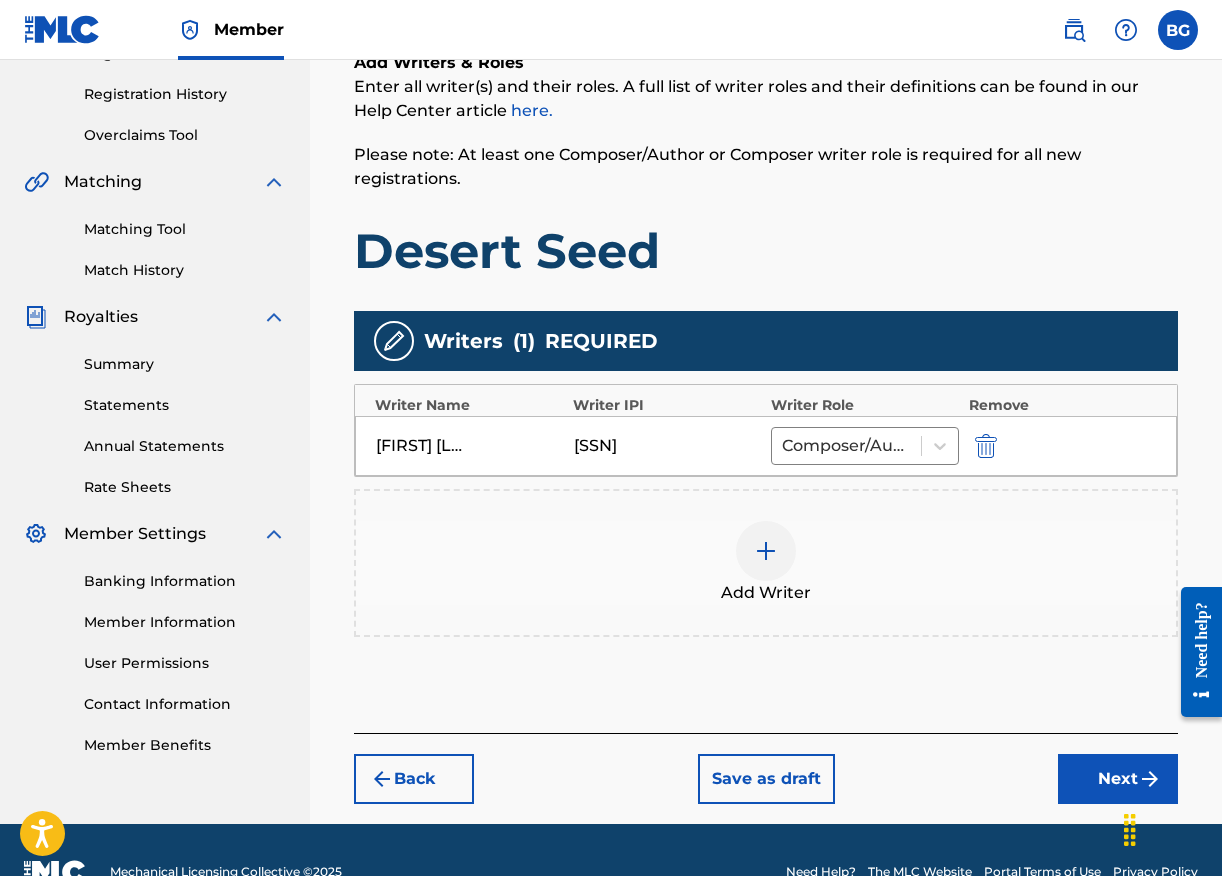 click at bounding box center (766, 551) 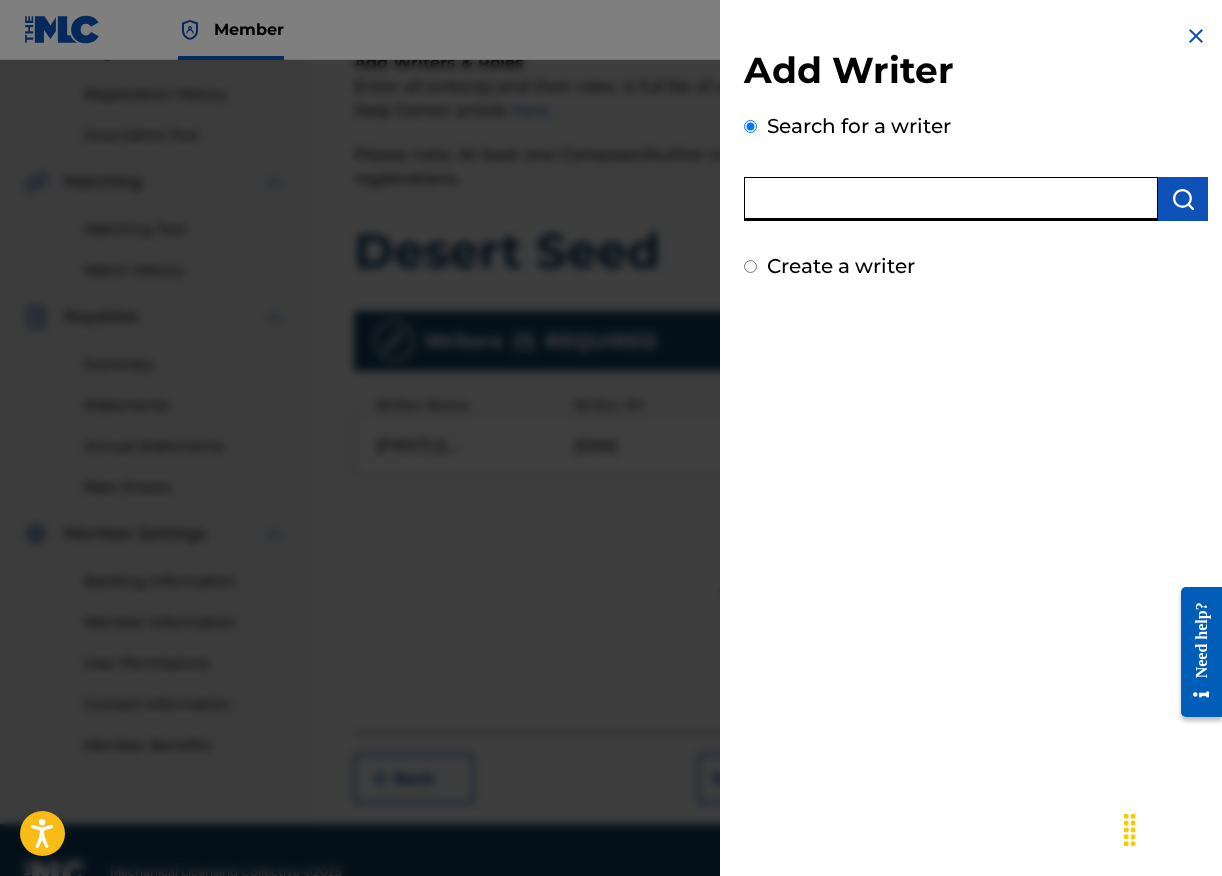 click at bounding box center [951, 199] 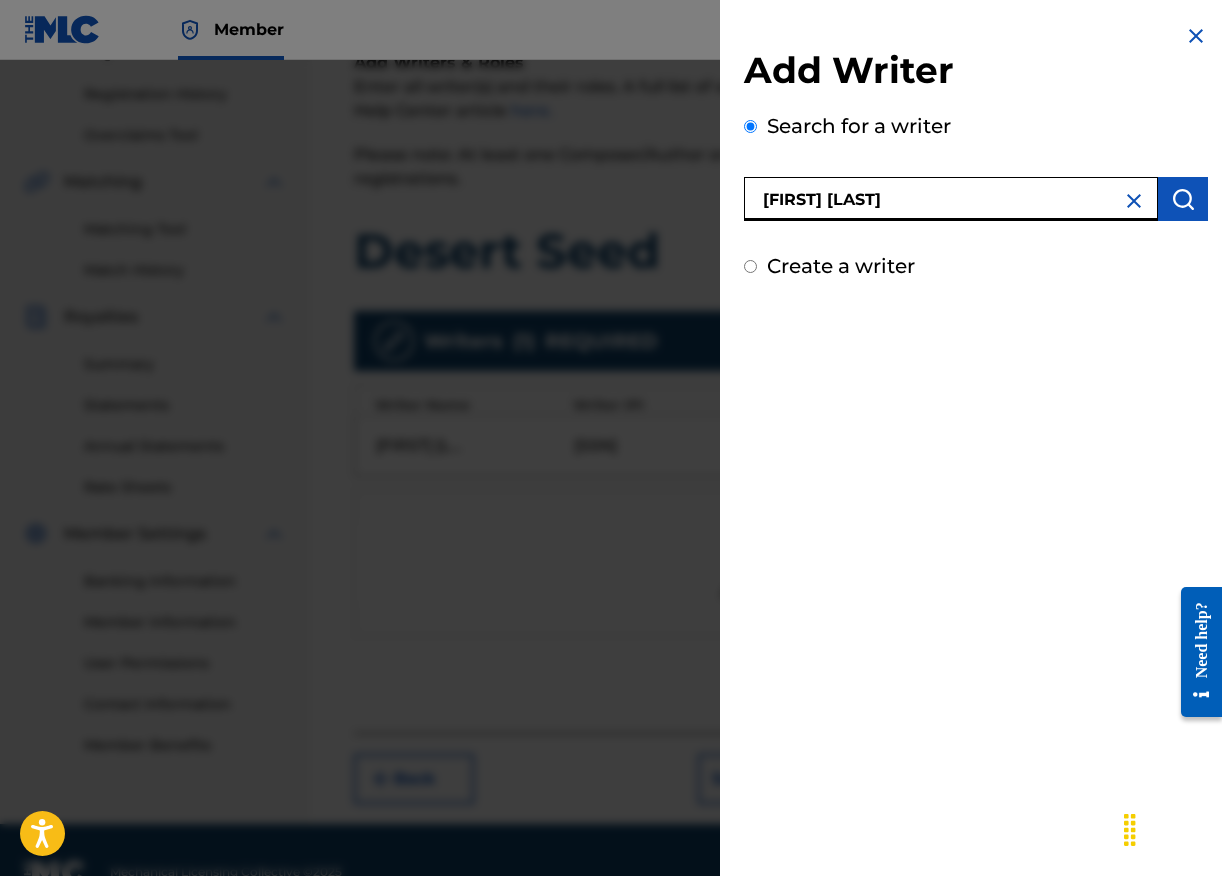 type on "[FIRST] [LAST]" 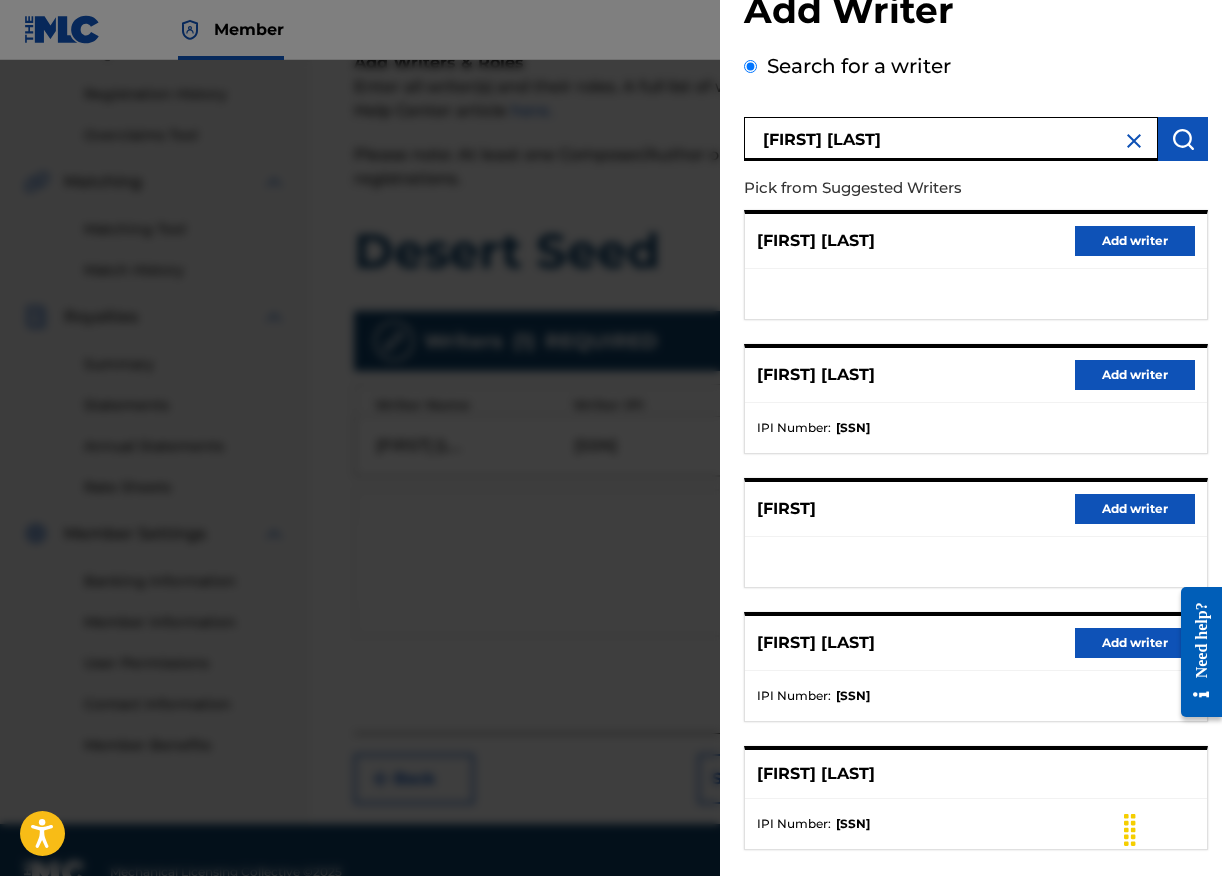 scroll, scrollTop: 160, scrollLeft: 0, axis: vertical 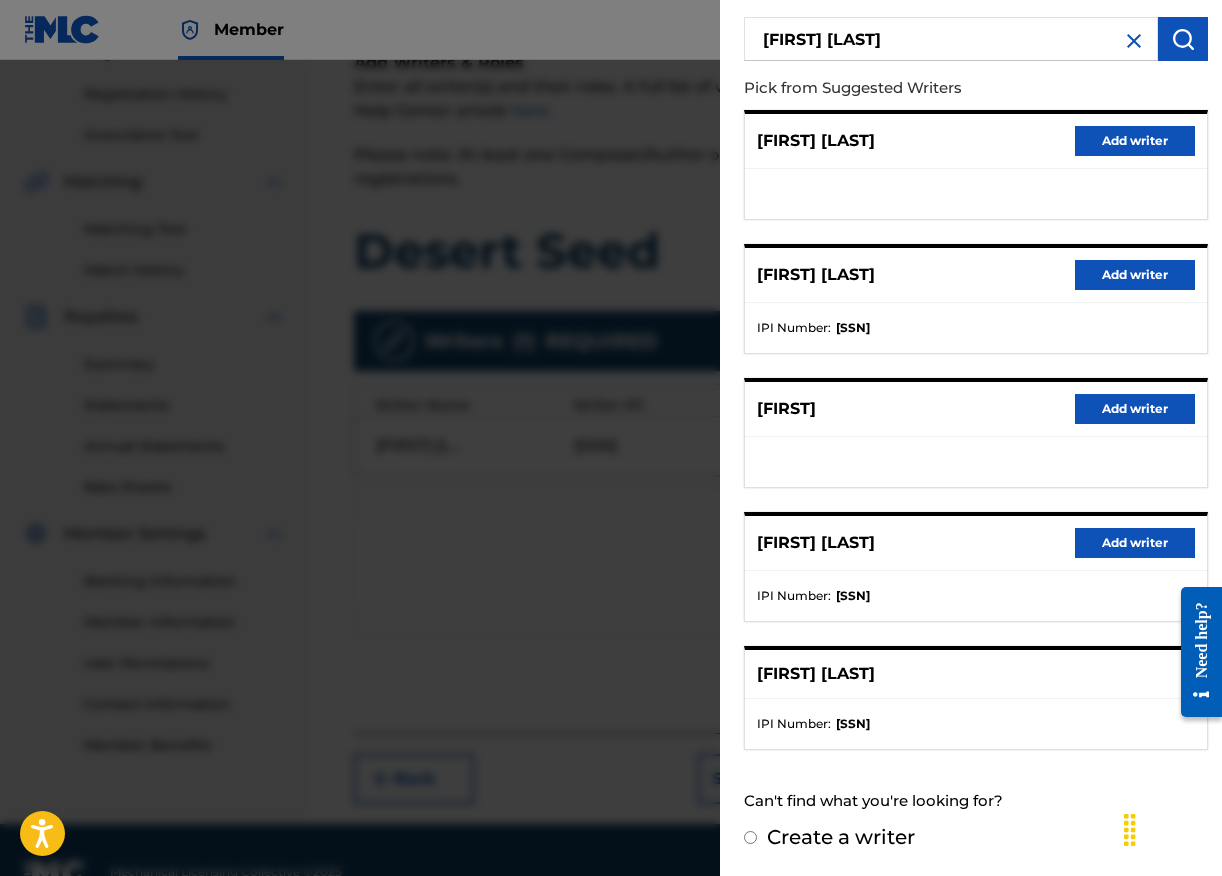 click on "Add writer" at bounding box center (1135, 543) 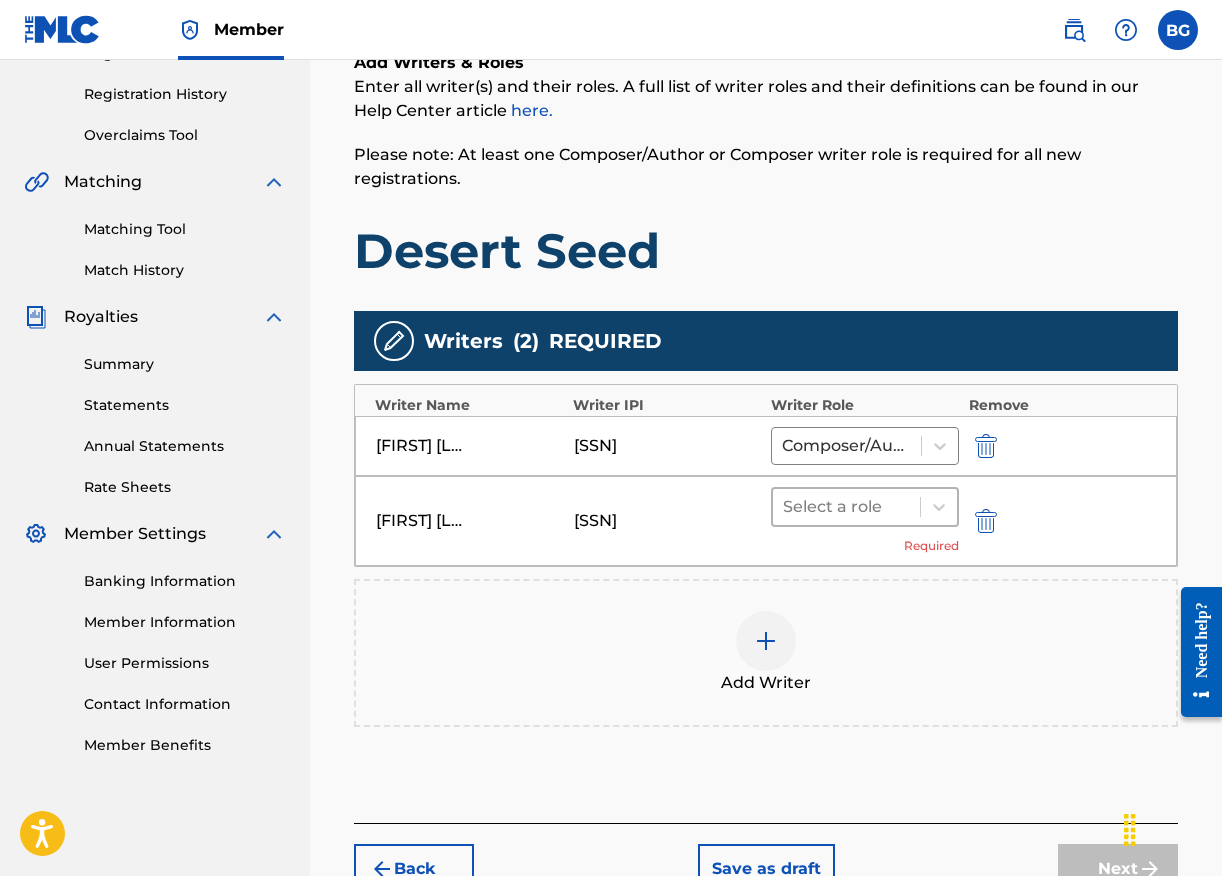 click at bounding box center [846, 507] 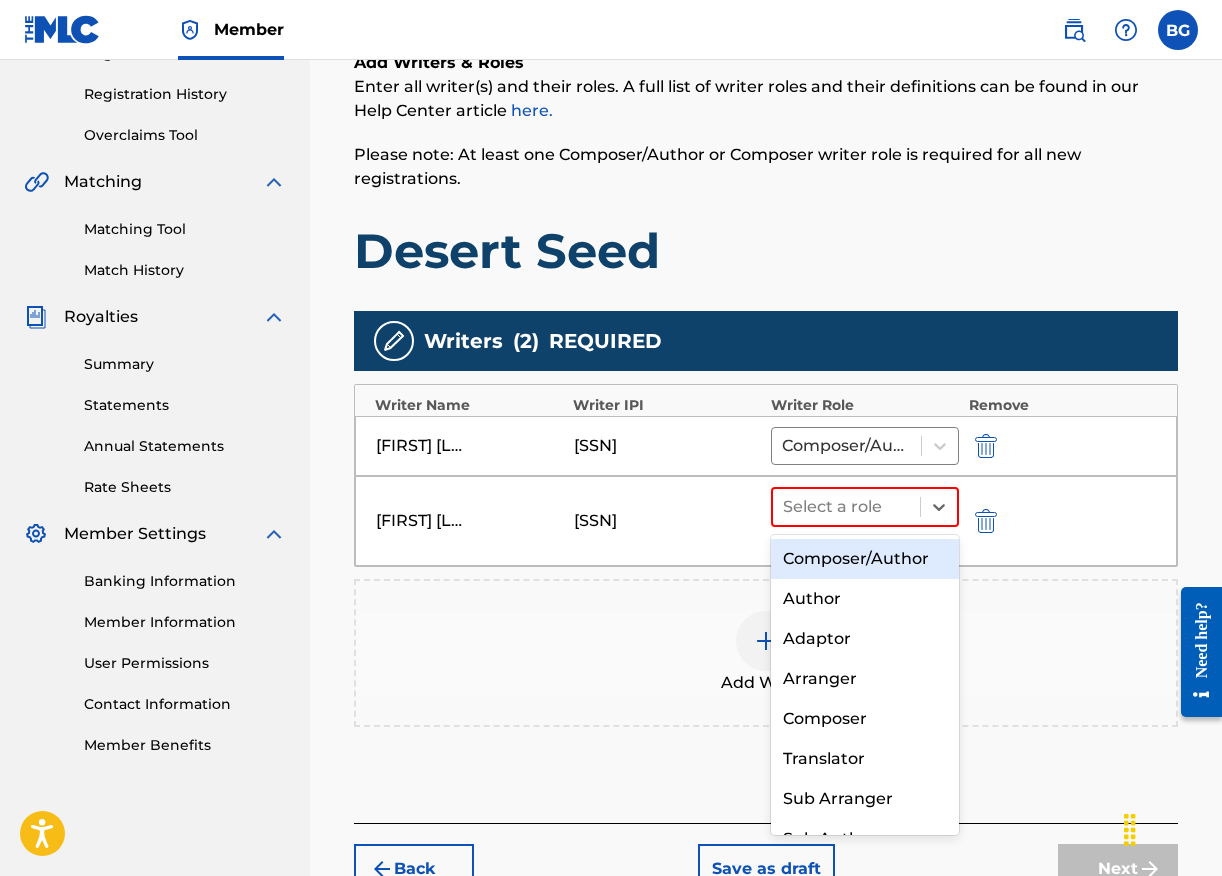 click on "Composer/Author" at bounding box center (865, 559) 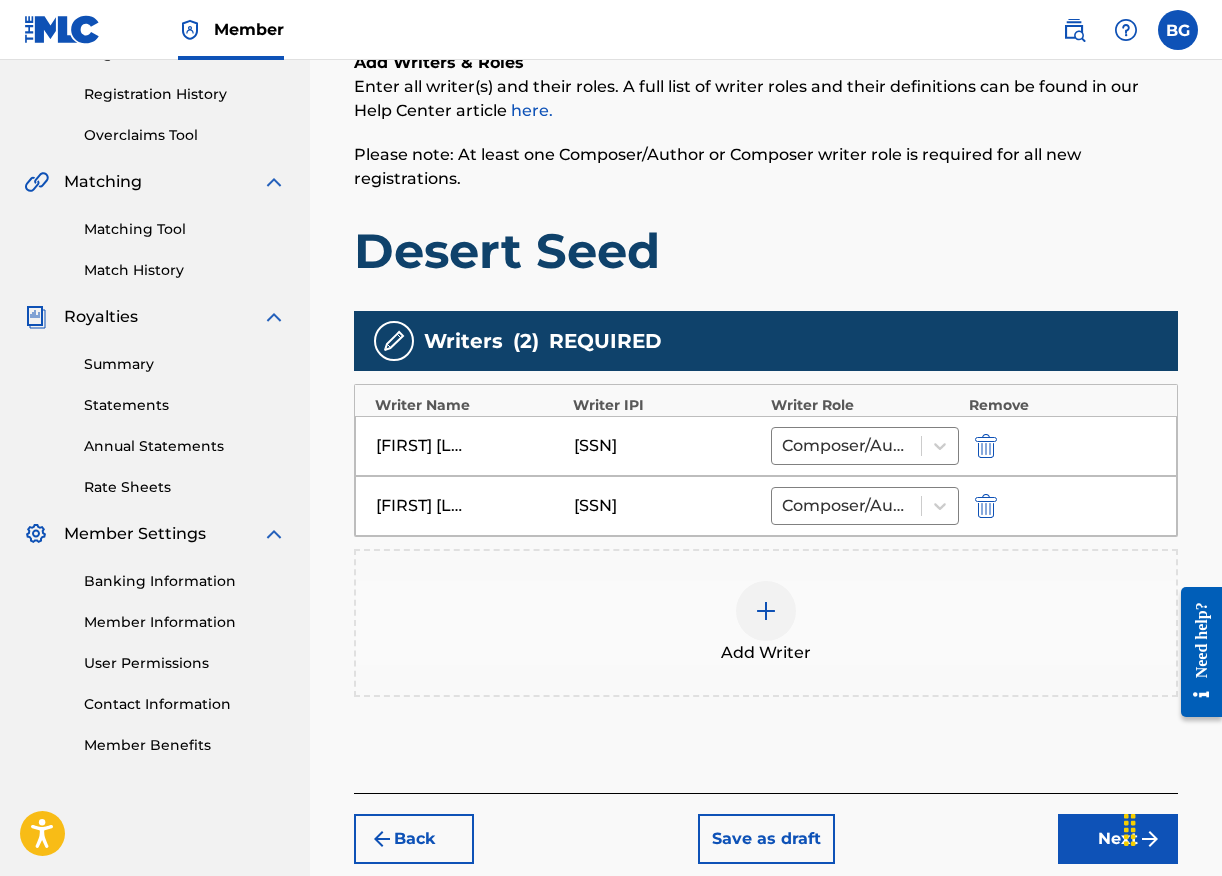 click at bounding box center [766, 611] 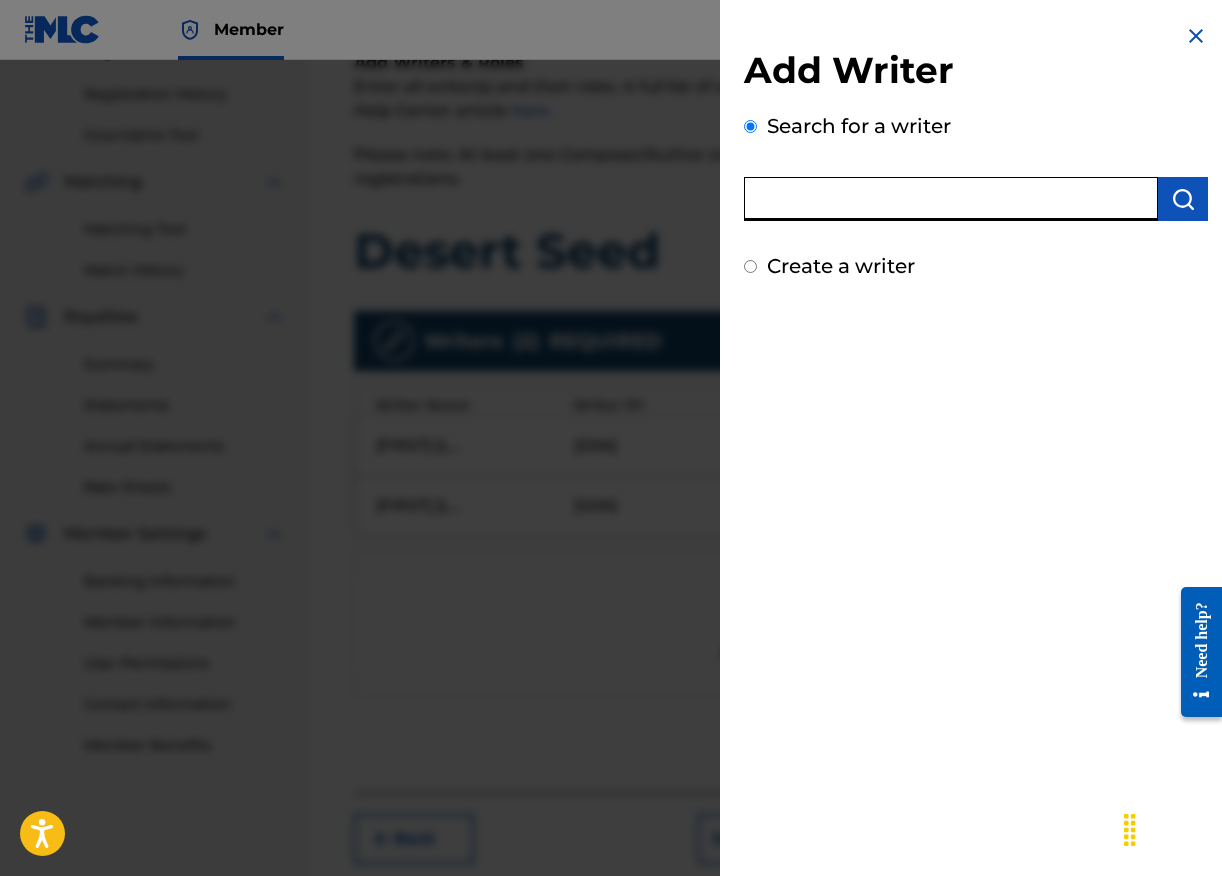 click at bounding box center (951, 199) 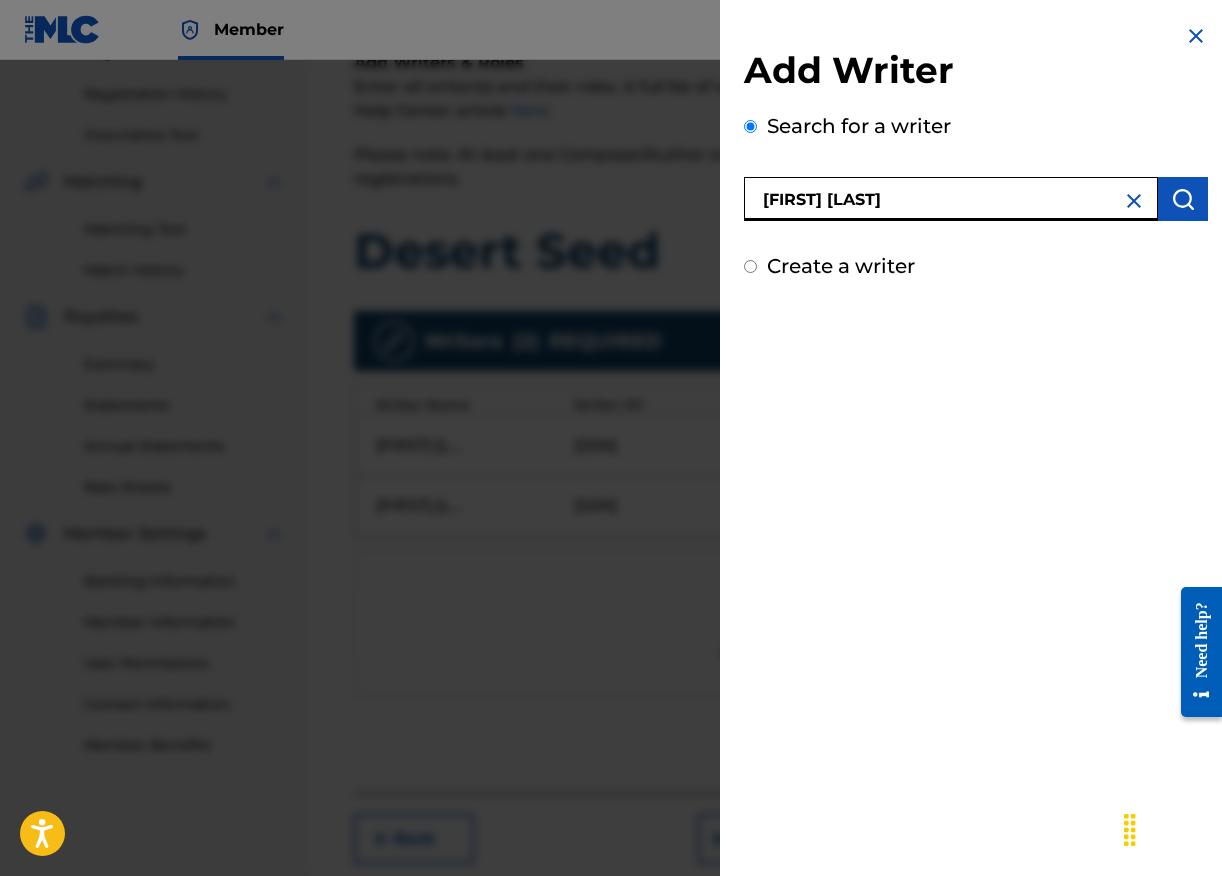 click on "[FIRST] [LAST]" at bounding box center (951, 199) 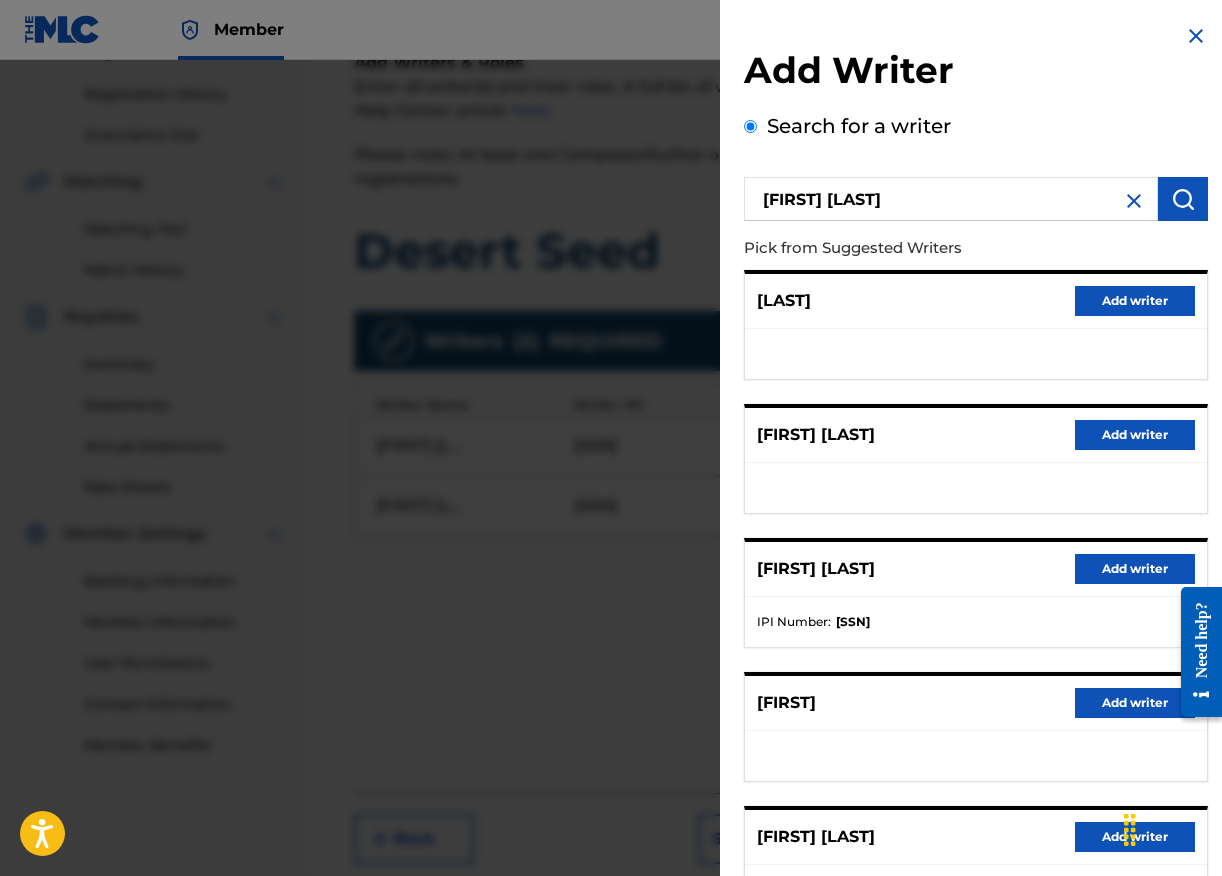 scroll, scrollTop: 166, scrollLeft: 0, axis: vertical 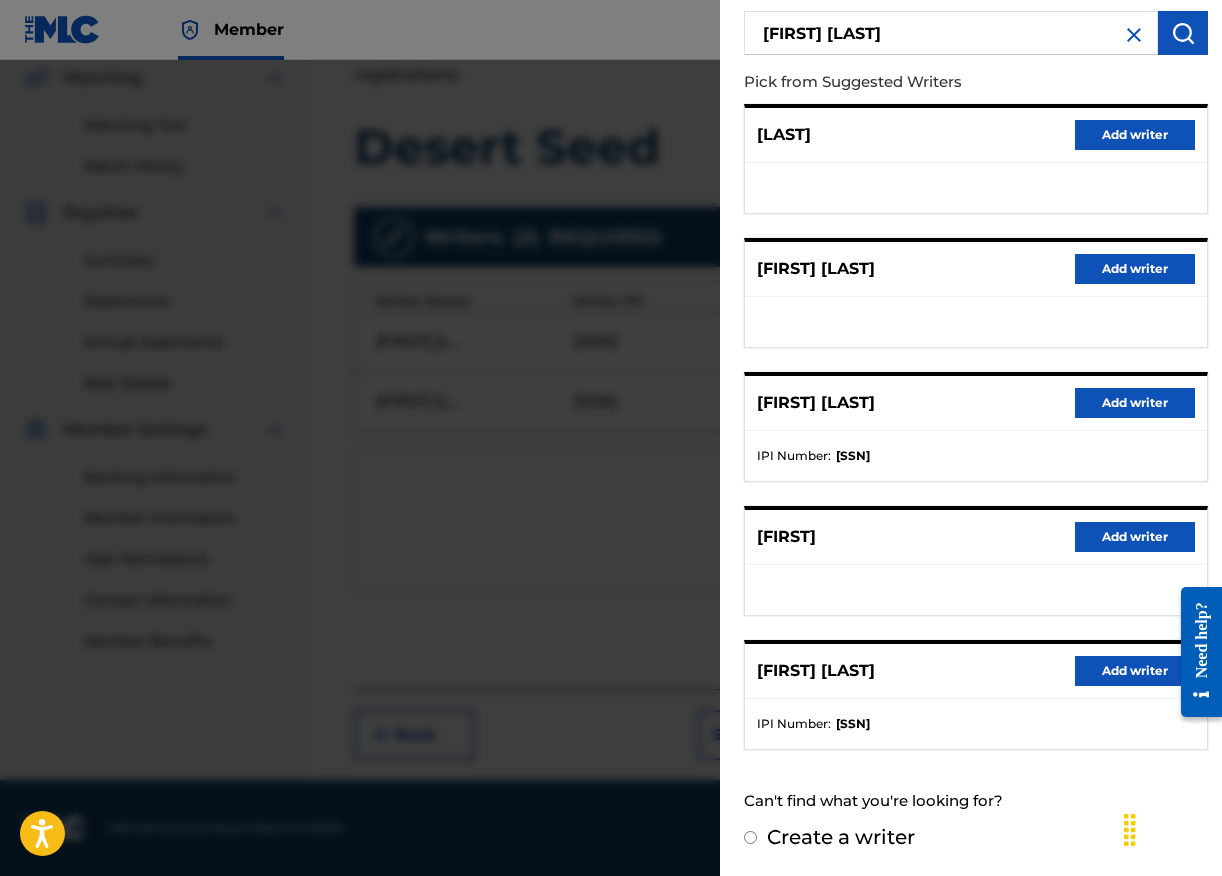 click on "Add writer" at bounding box center [1135, 671] 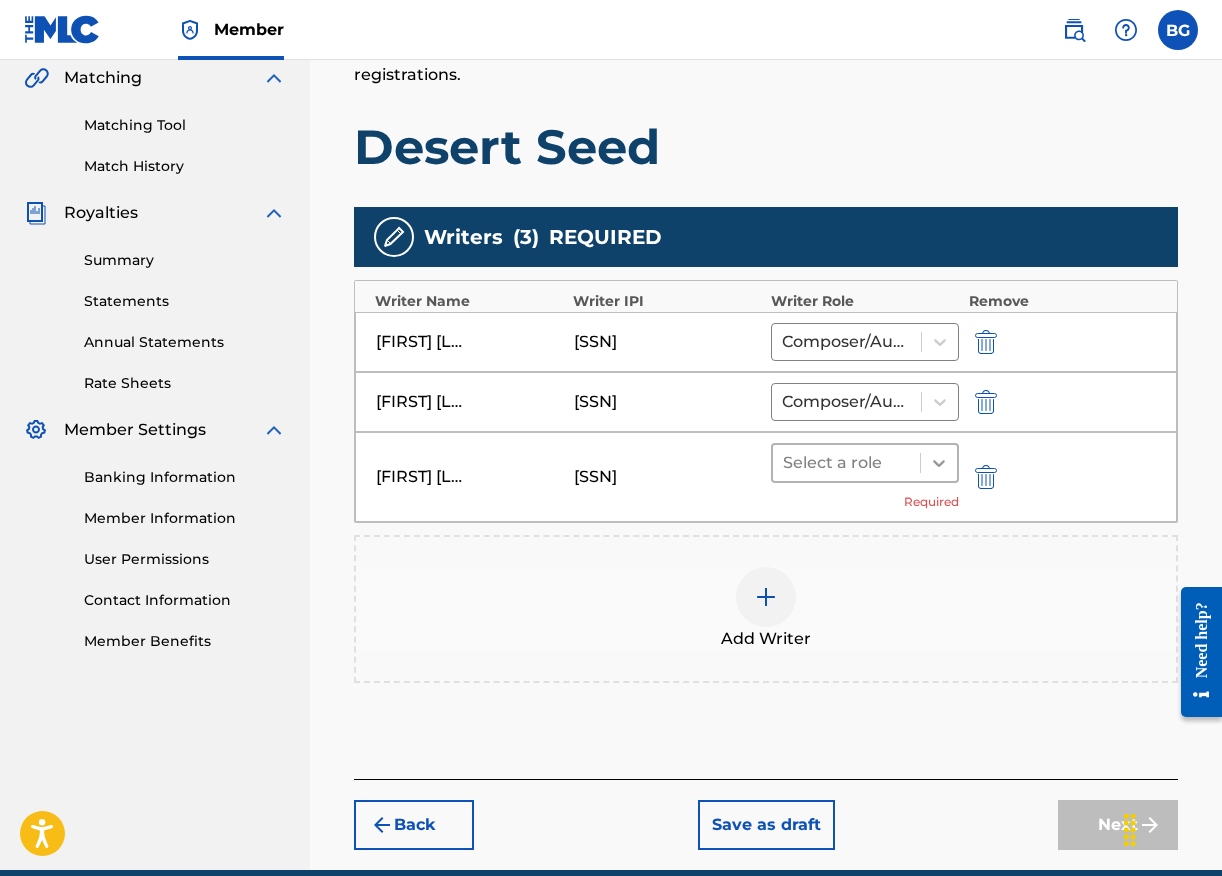 click at bounding box center (939, 463) 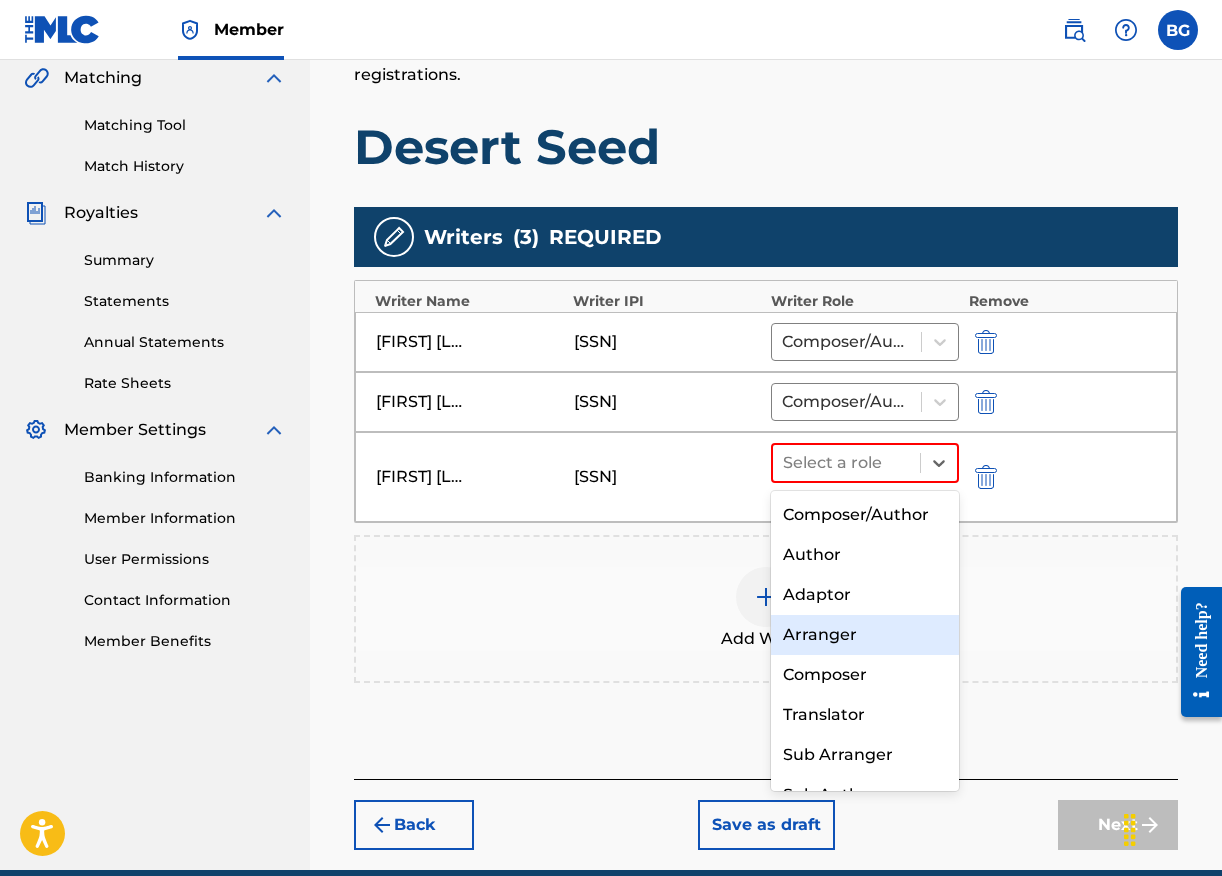 scroll, scrollTop: 28, scrollLeft: 0, axis: vertical 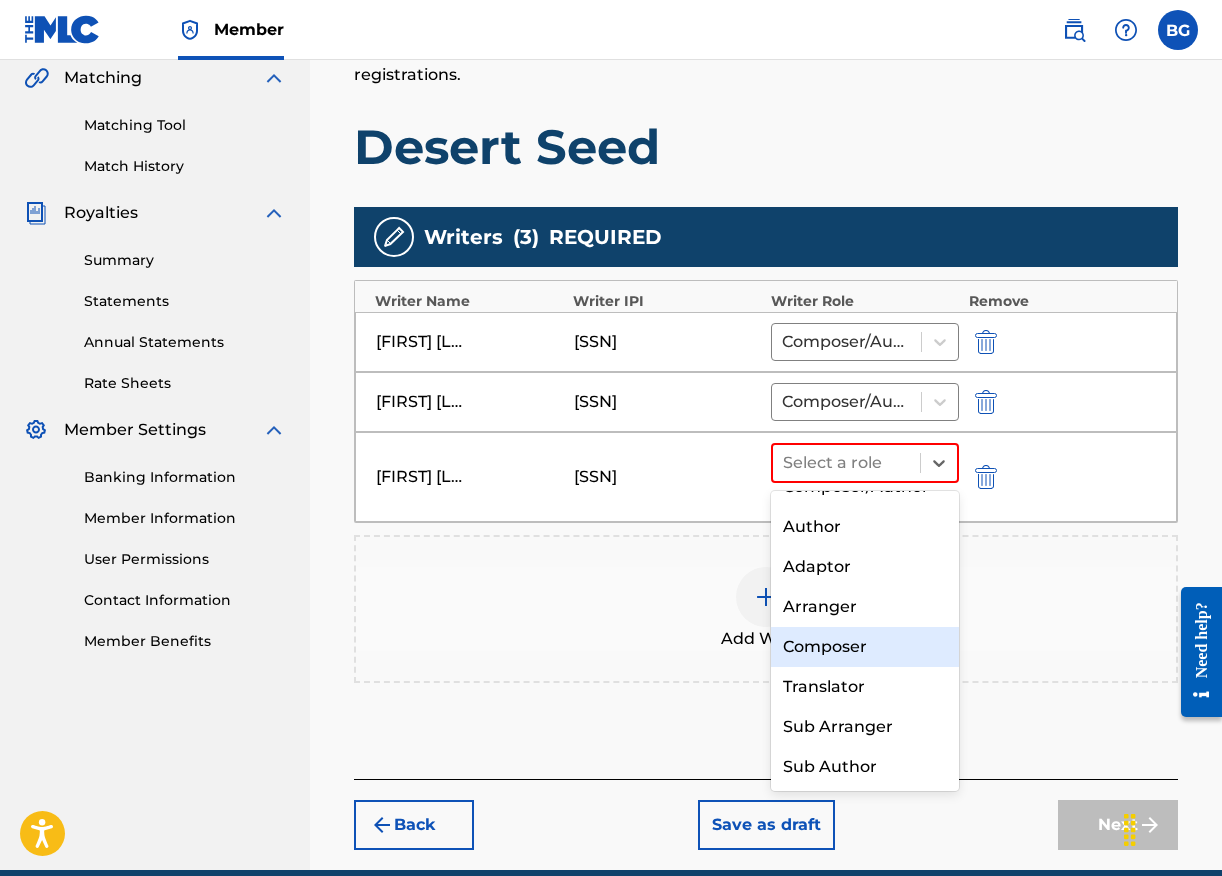 drag, startPoint x: 879, startPoint y: 616, endPoint x: 878, endPoint y: 635, distance: 19.026299 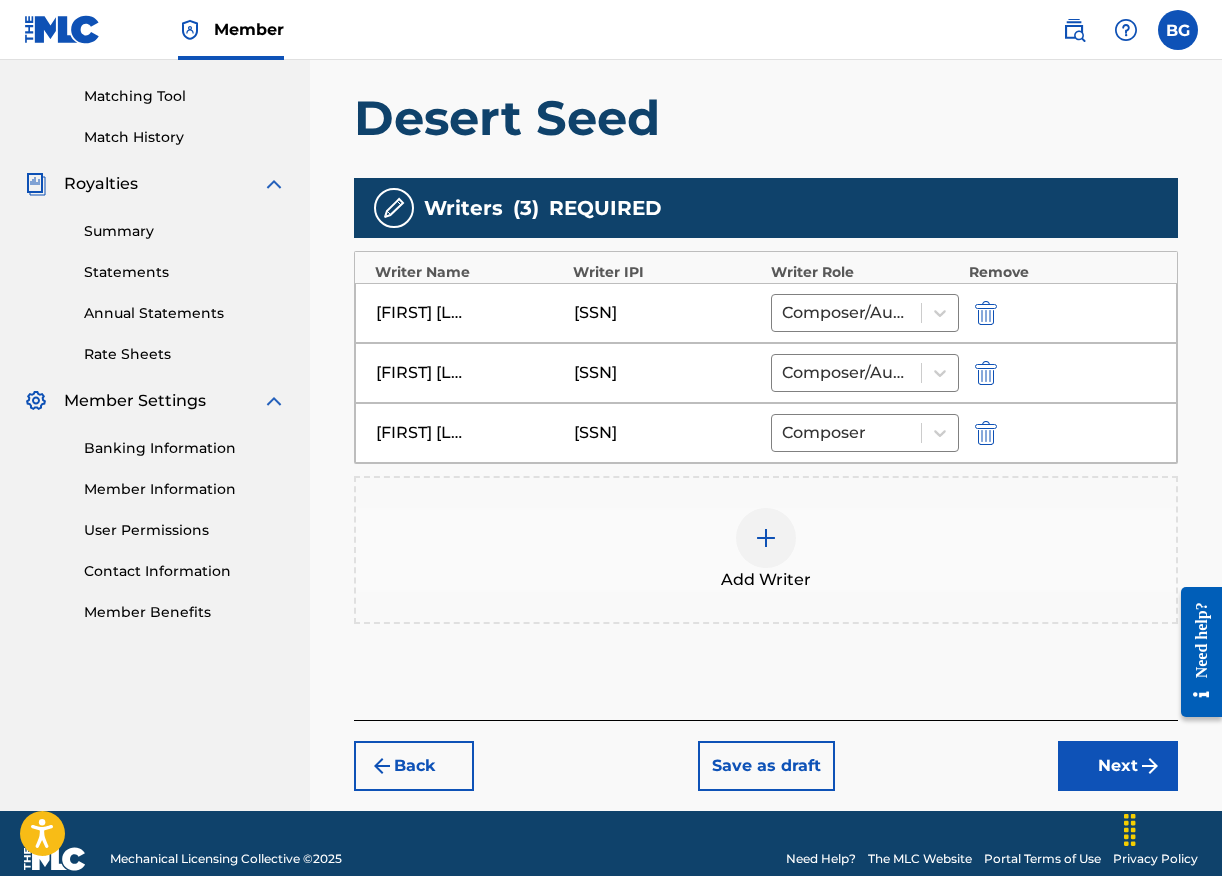 click on "Next" at bounding box center [1118, 766] 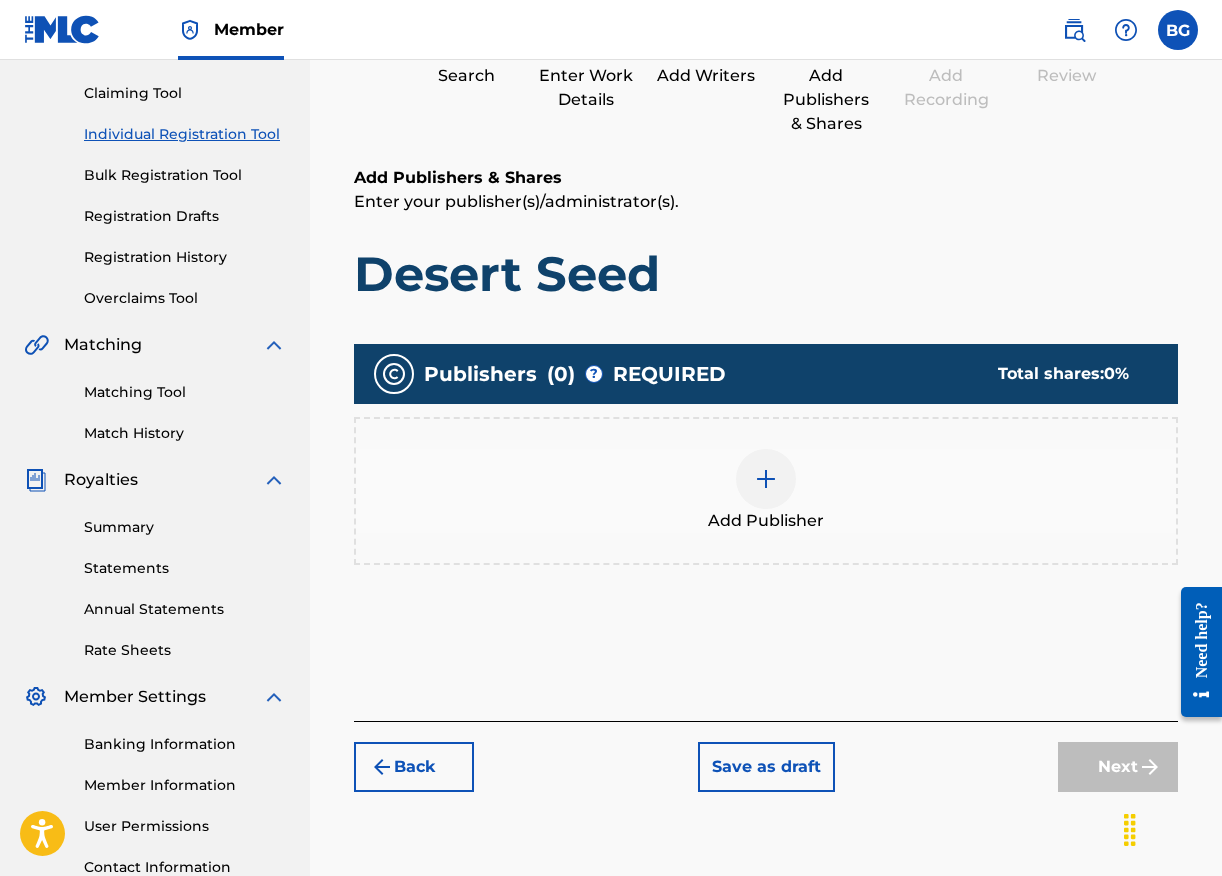 scroll, scrollTop: 90, scrollLeft: 0, axis: vertical 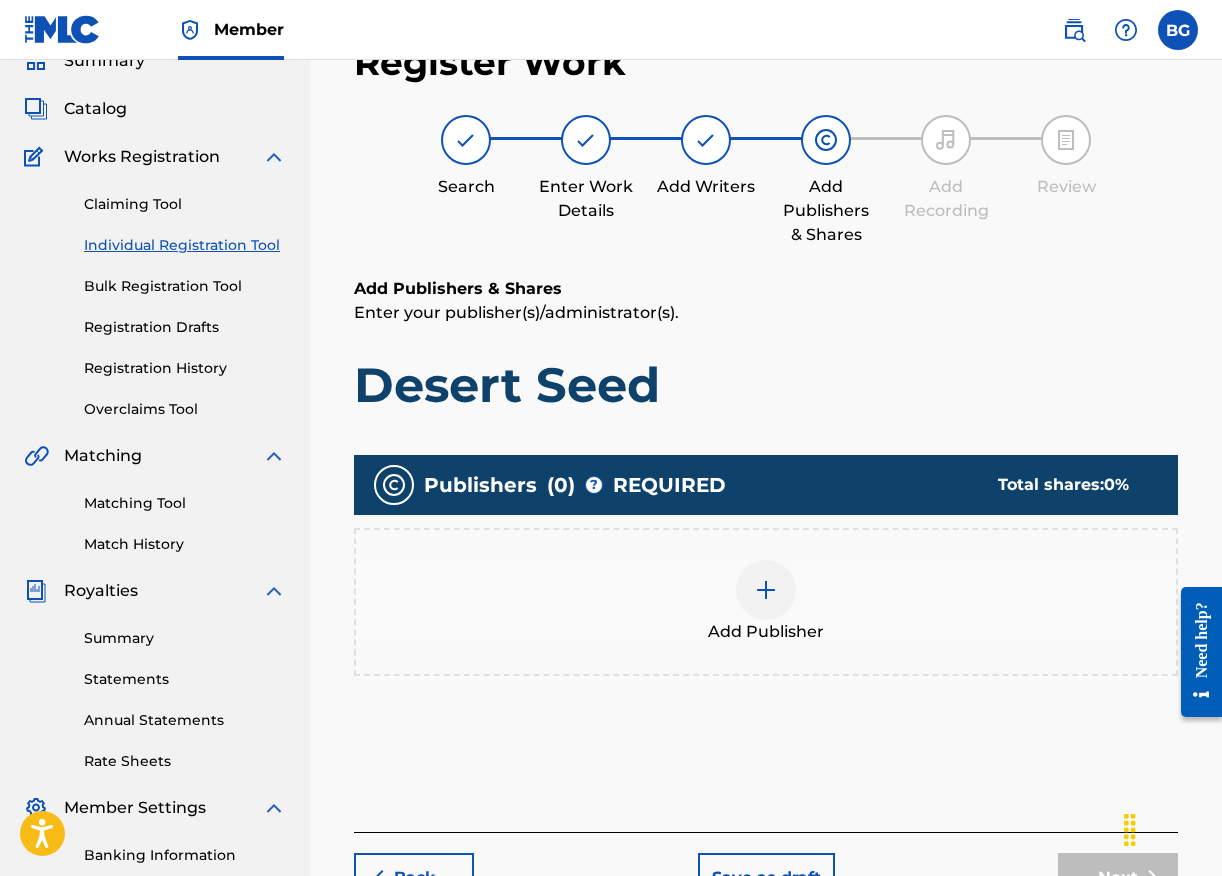 click on "Add Publisher" at bounding box center (766, 602) 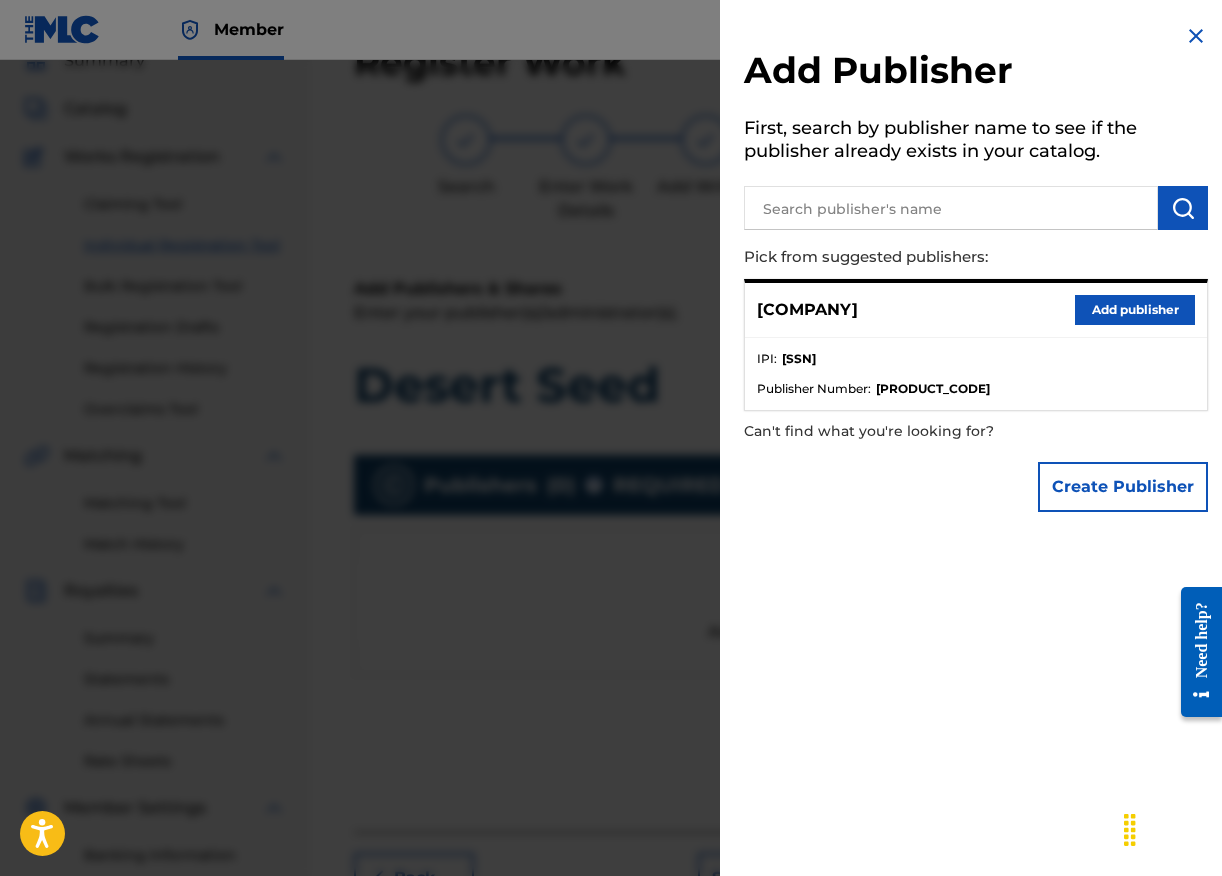 click at bounding box center [951, 208] 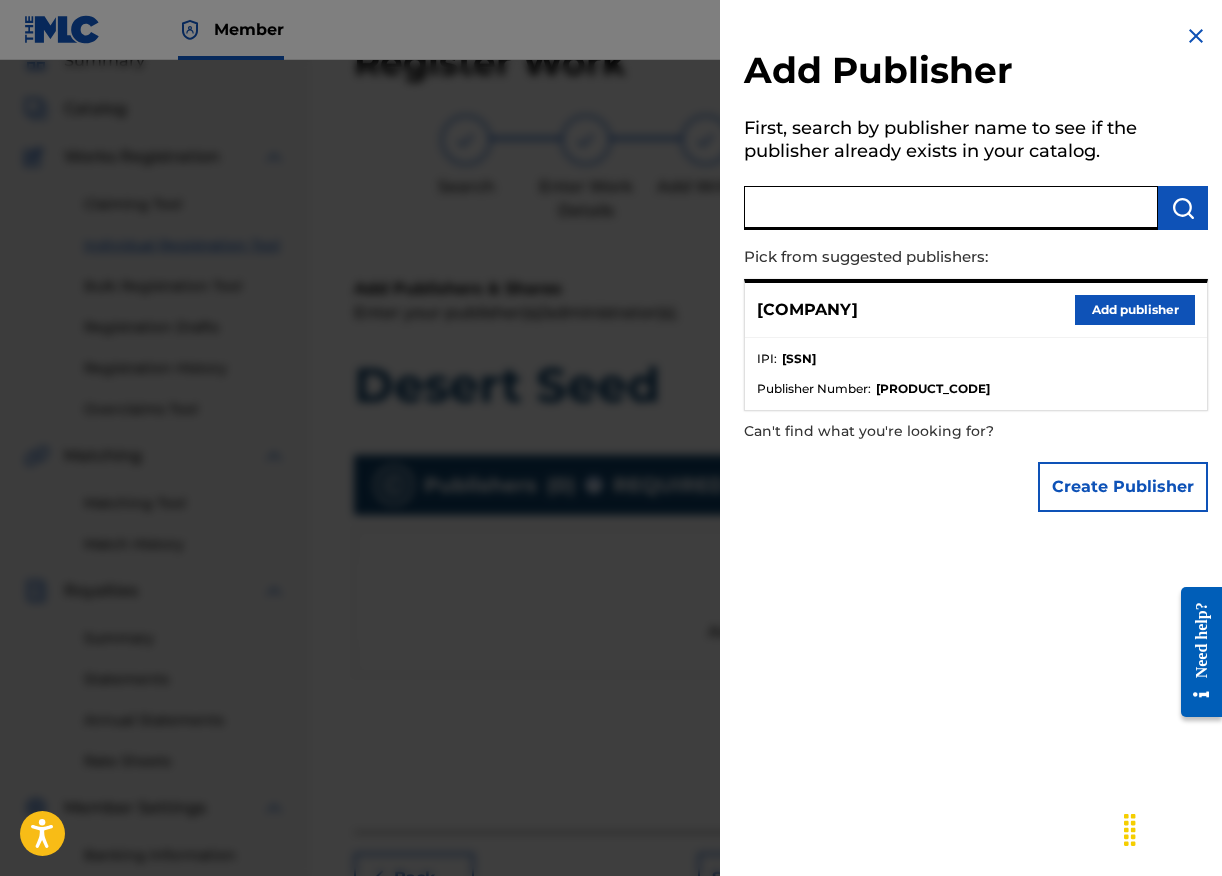 click on "Add publisher" at bounding box center (1135, 310) 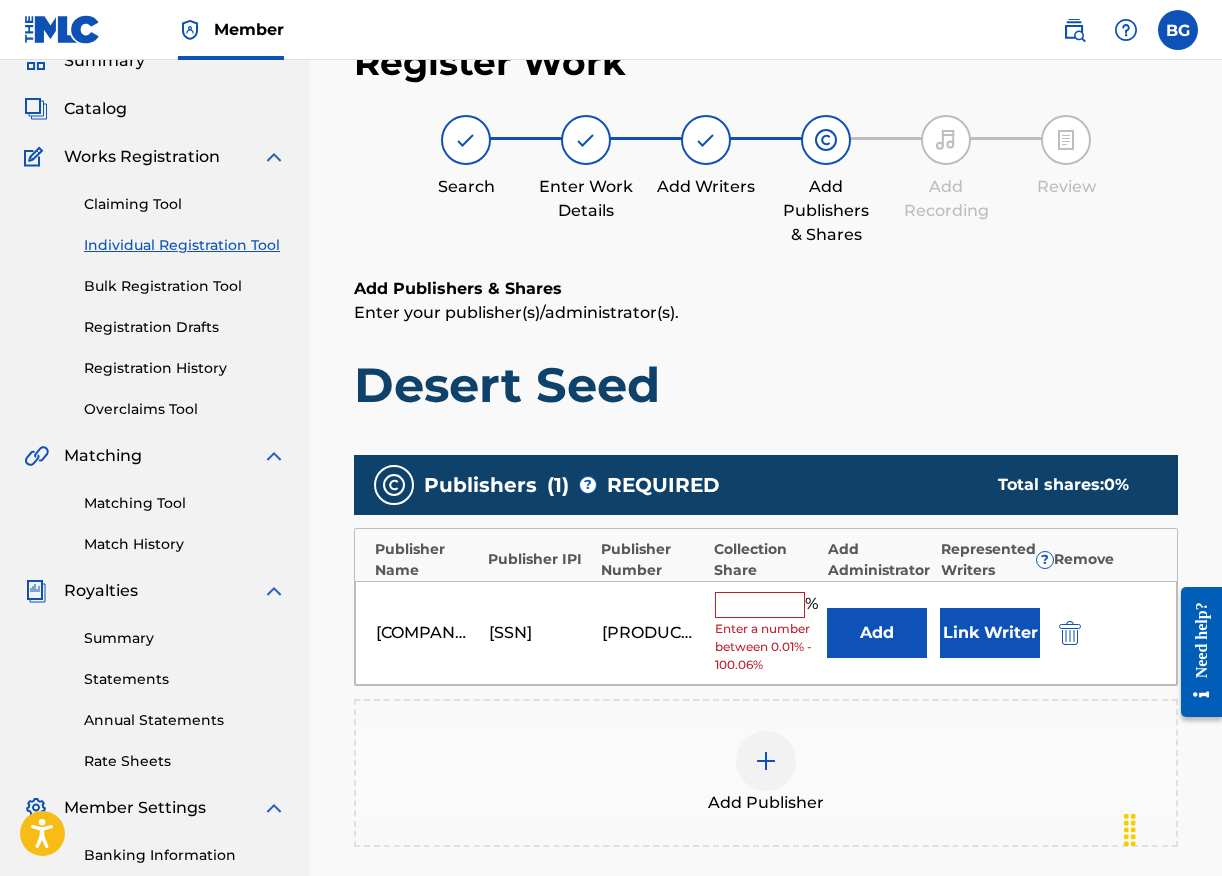 click at bounding box center (760, 605) 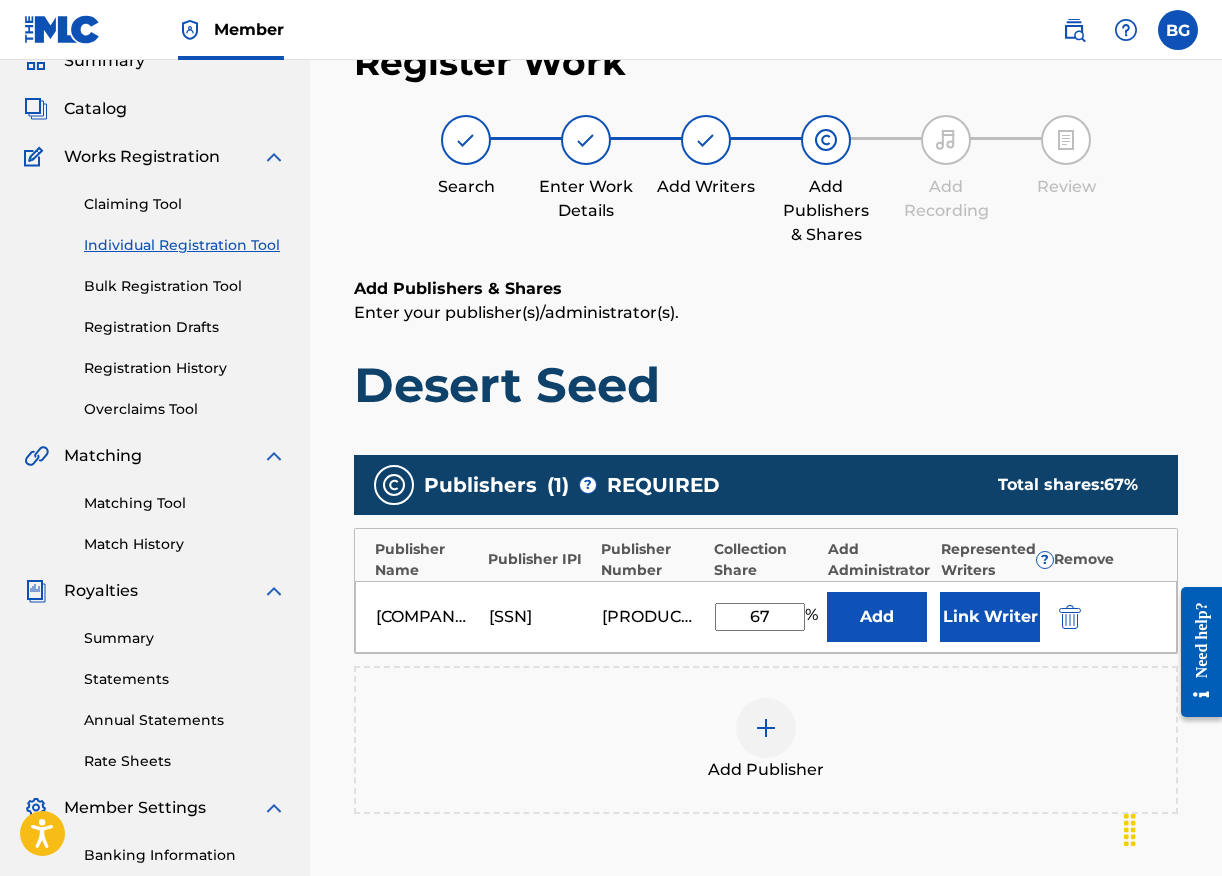 type on "67" 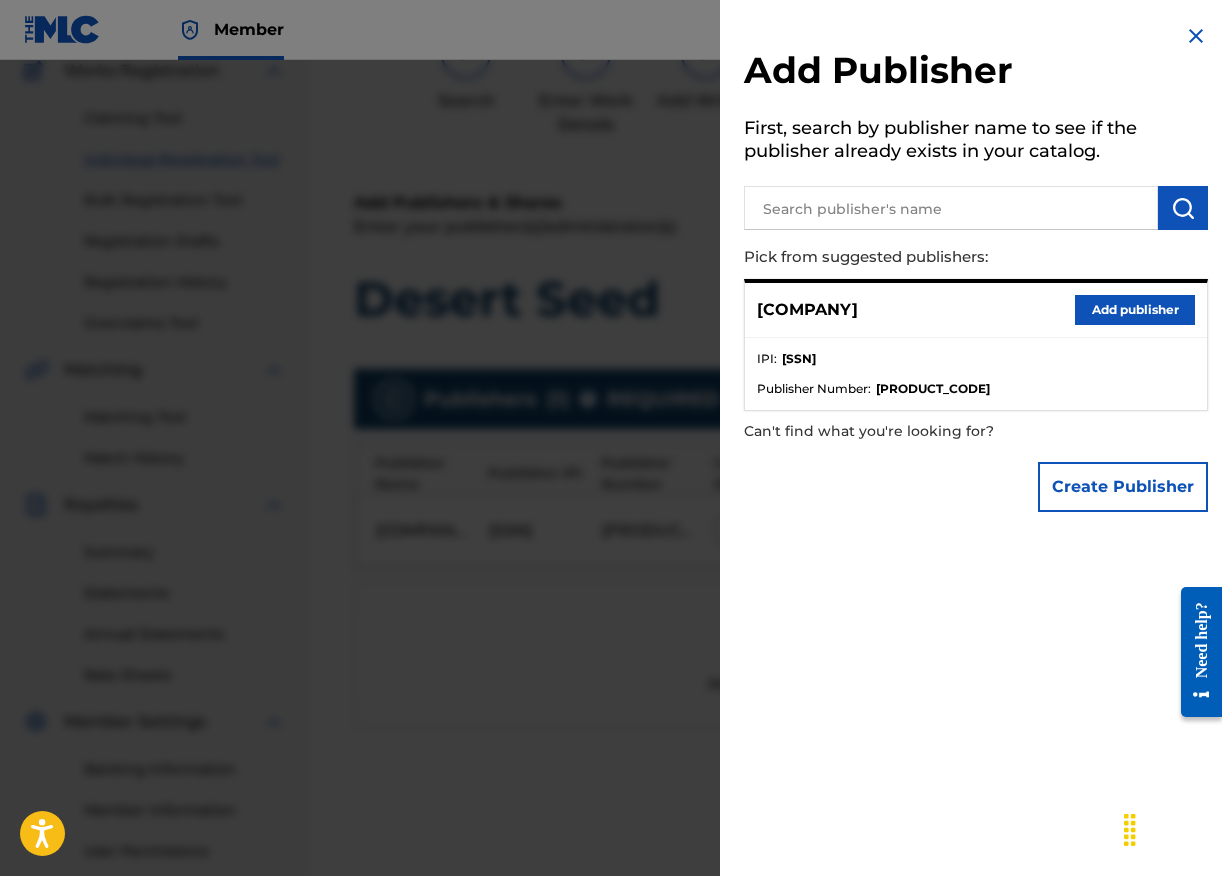 scroll, scrollTop: 210, scrollLeft: 0, axis: vertical 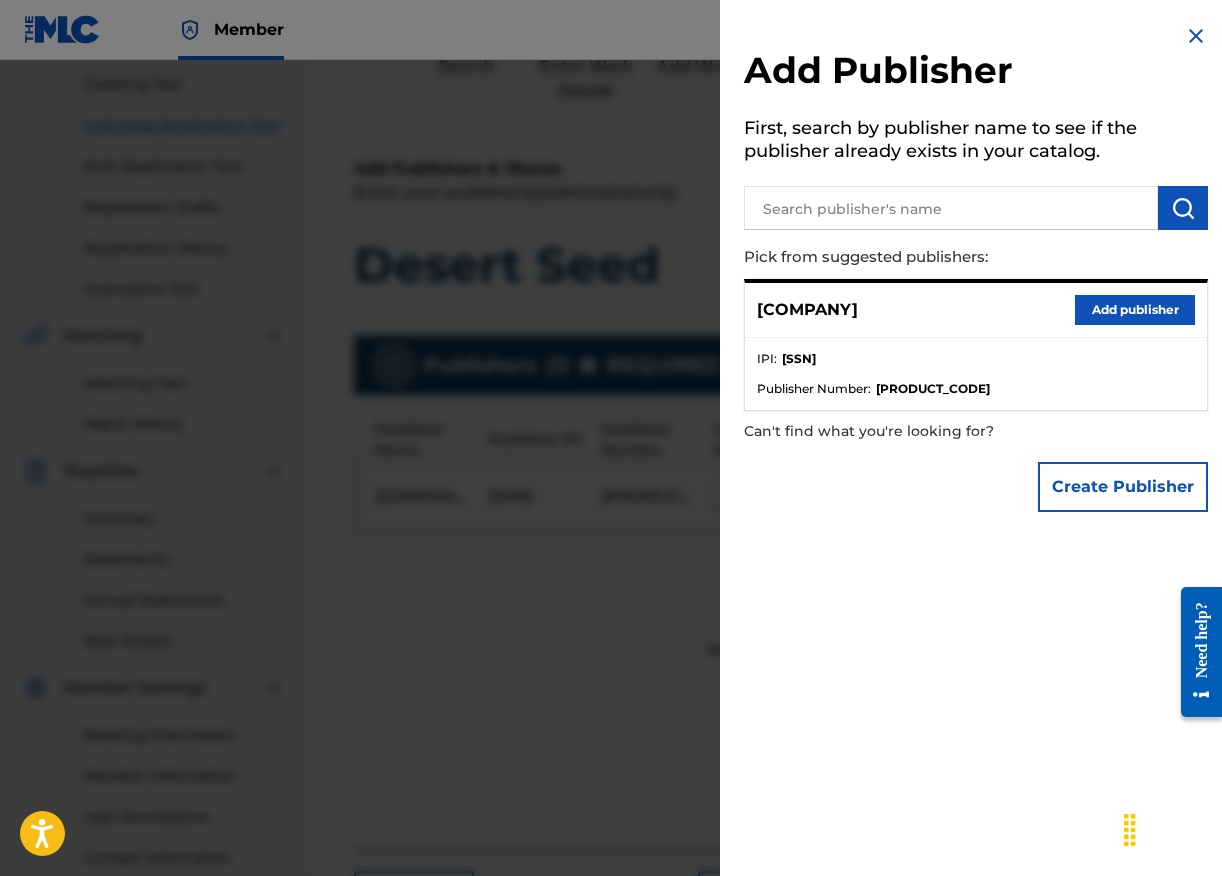 click at bounding box center [951, 208] 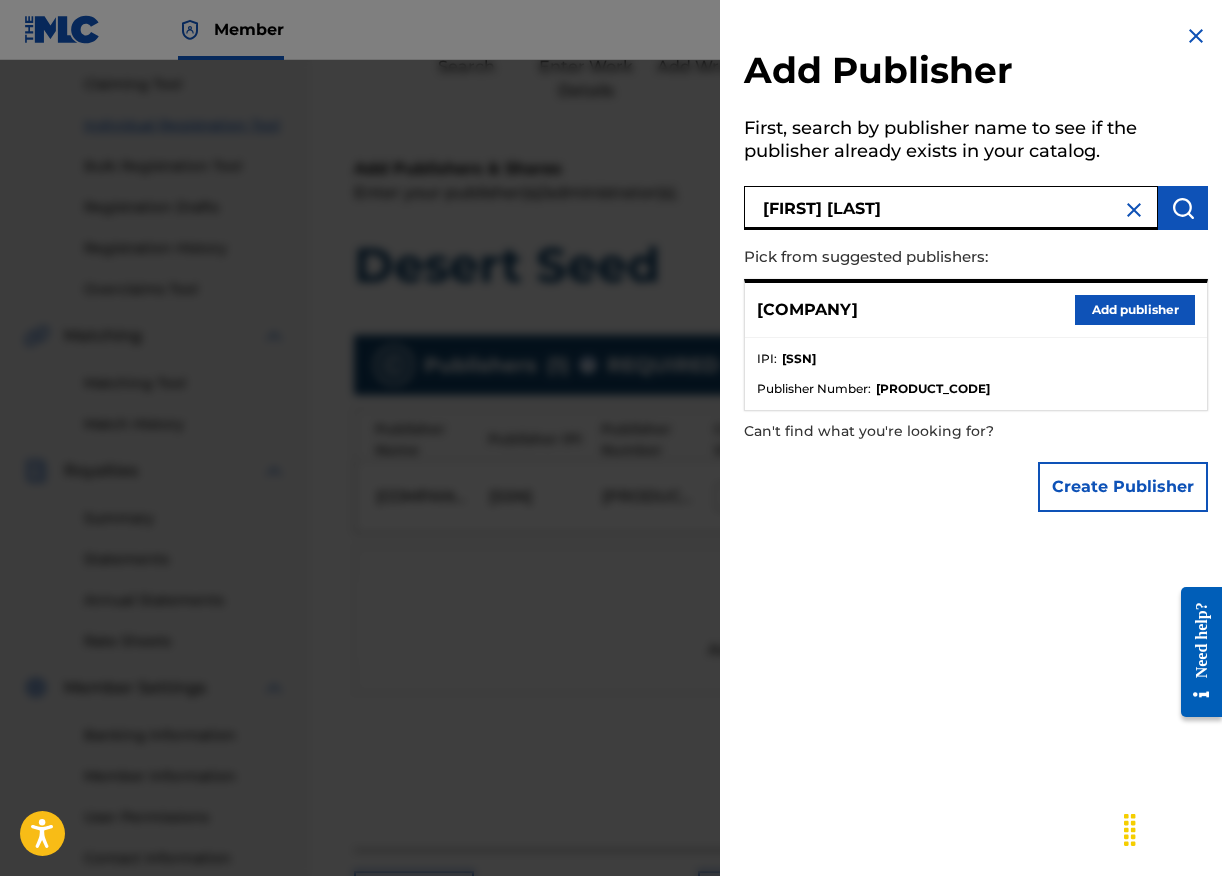 type on "[FIRST] [LAST]" 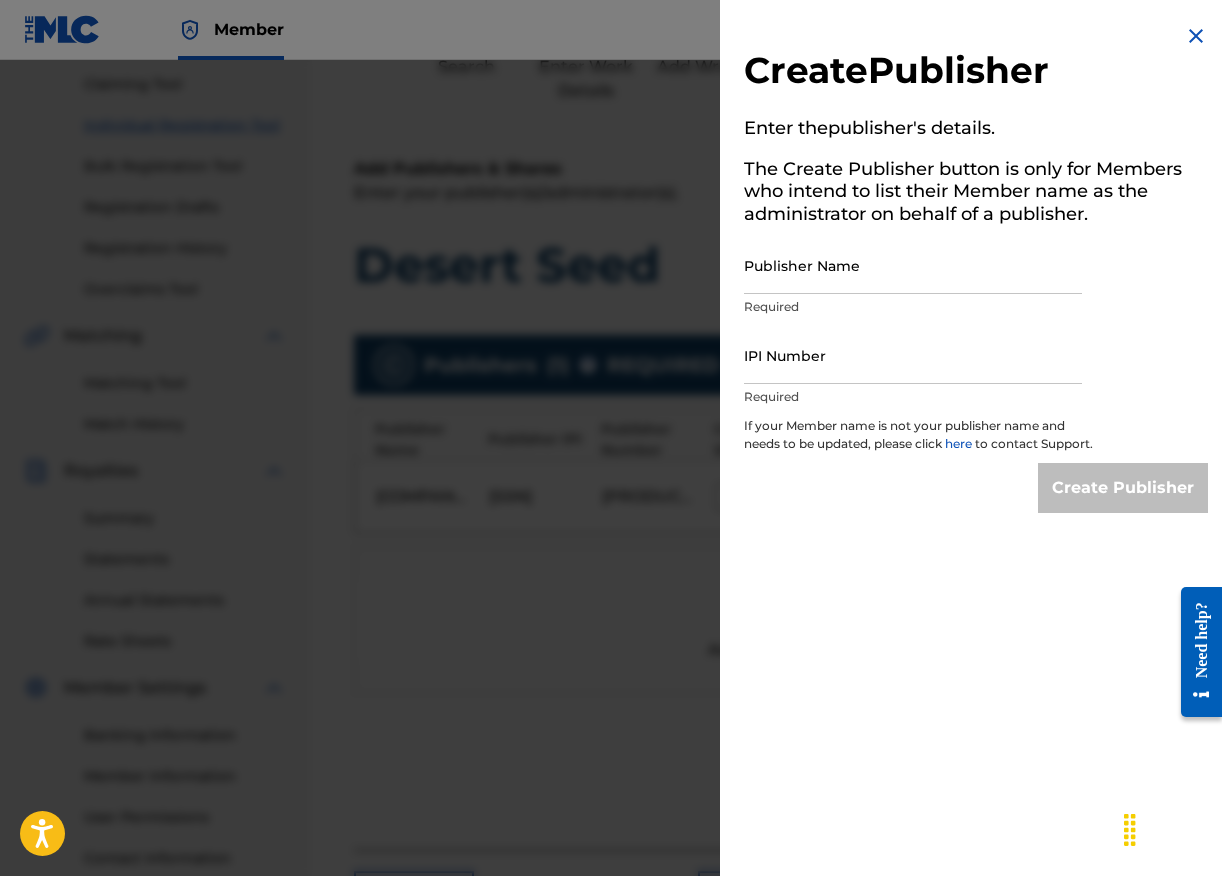 click on "Publisher Name" at bounding box center (913, 265) 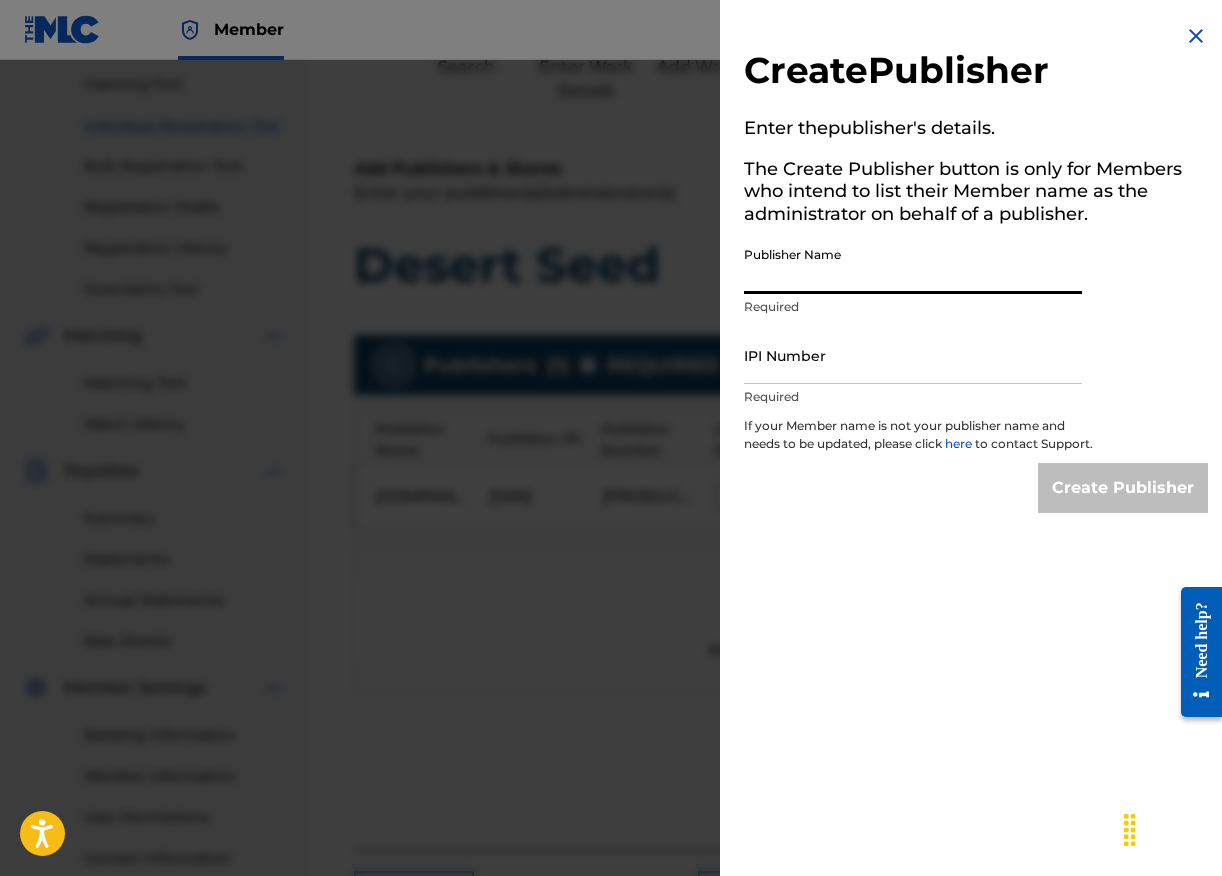 type on "[FIRST] [LAST]" 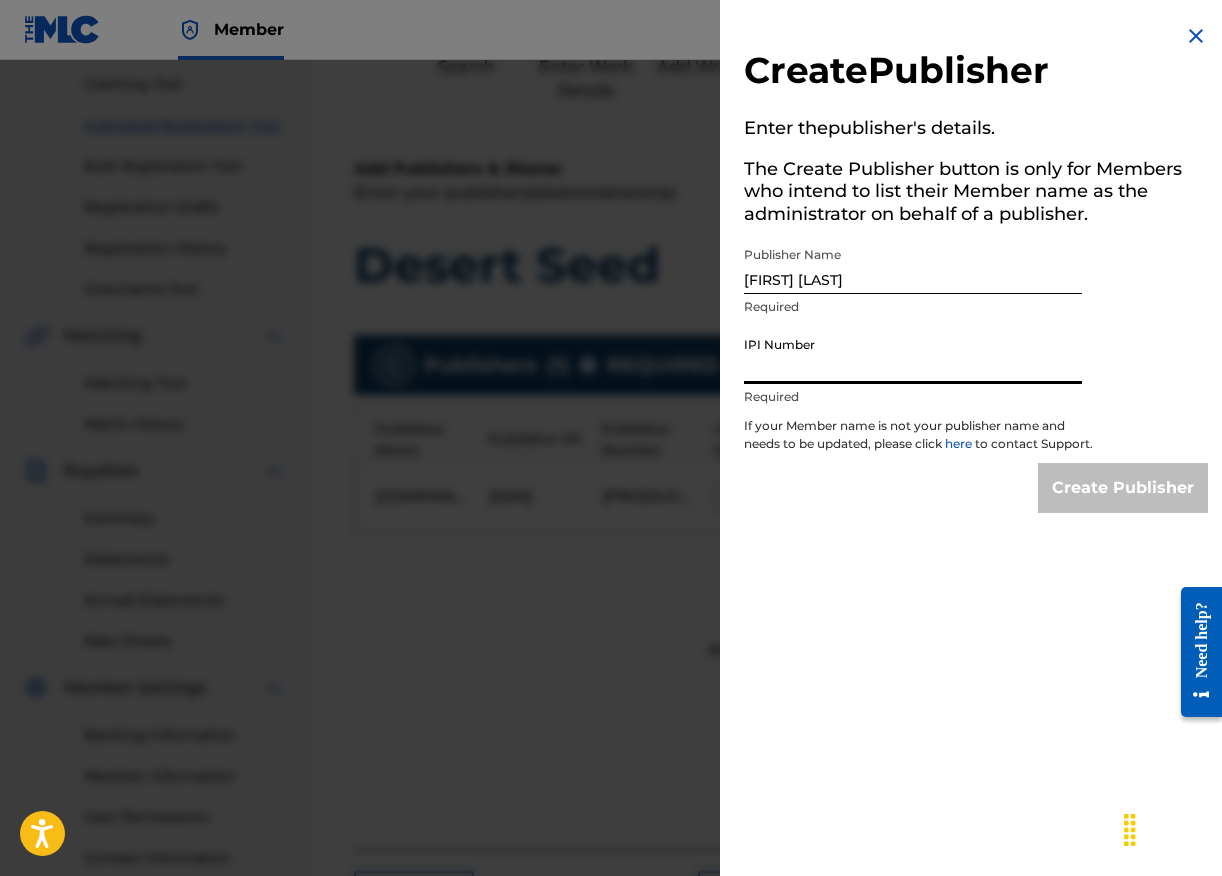 click on "IPI Number" at bounding box center (913, 355) 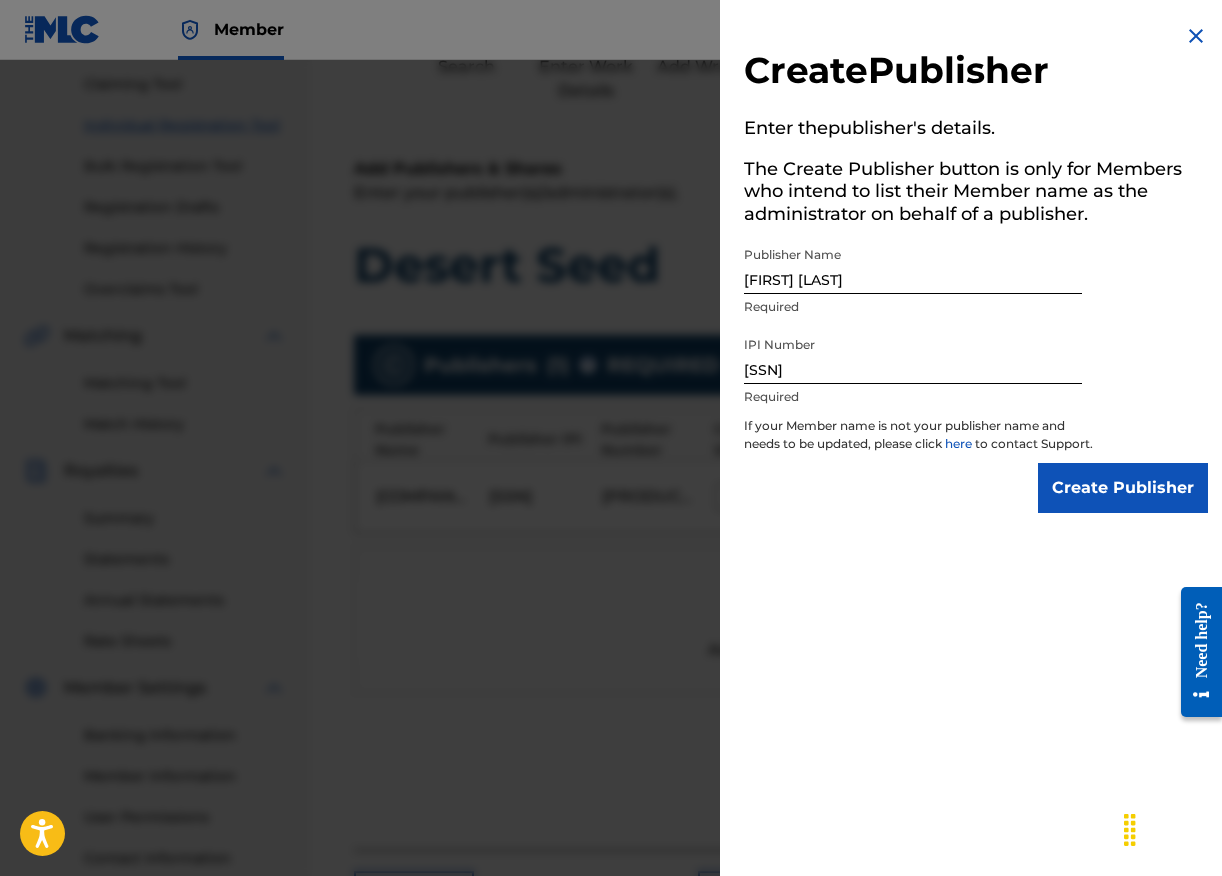 click on "Create Publisher" at bounding box center (1123, 488) 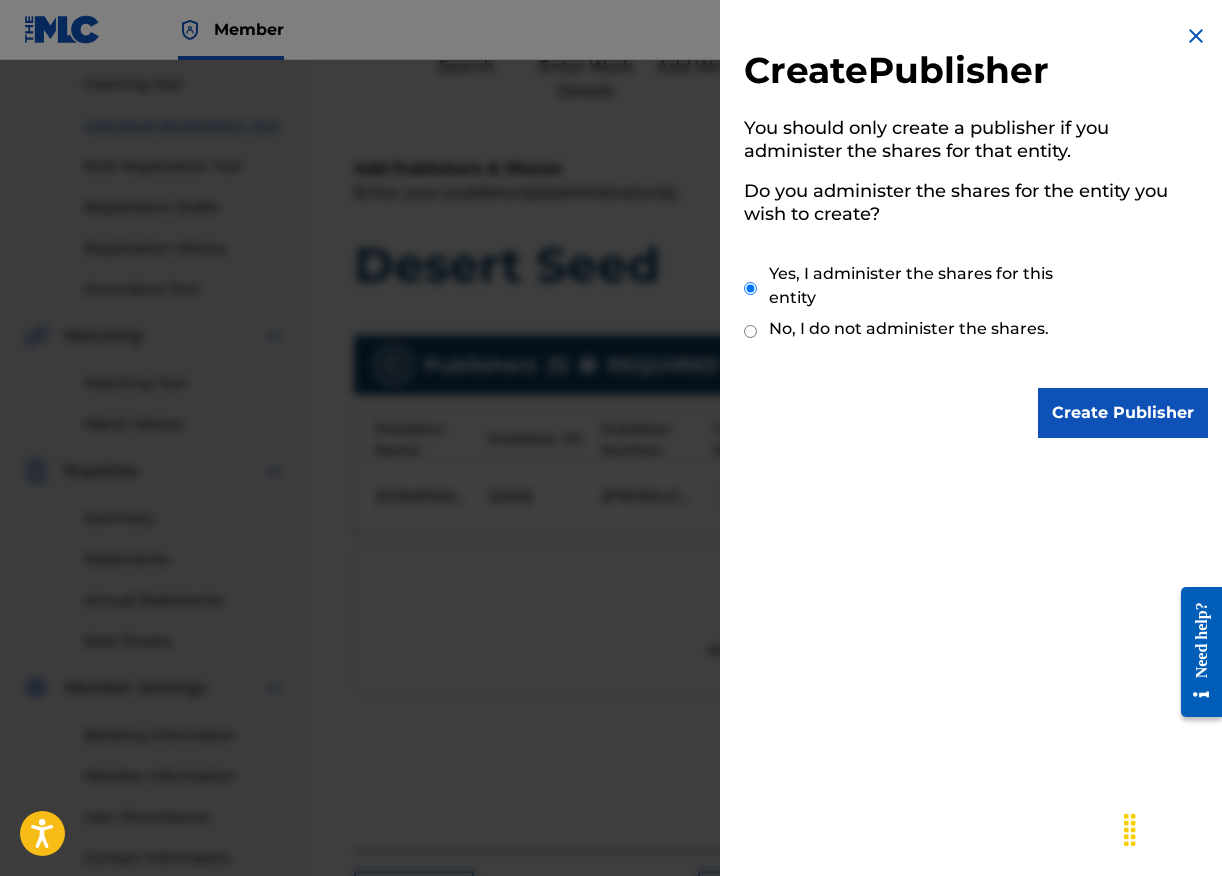 click on "Create  Publisher You should only create a publisher if you administer the shares for that entity. Do you administer the shares for the entity you wish to create? Yes, I administer the shares for this entity No, I do not administer the shares. Create Publisher" at bounding box center [976, 231] 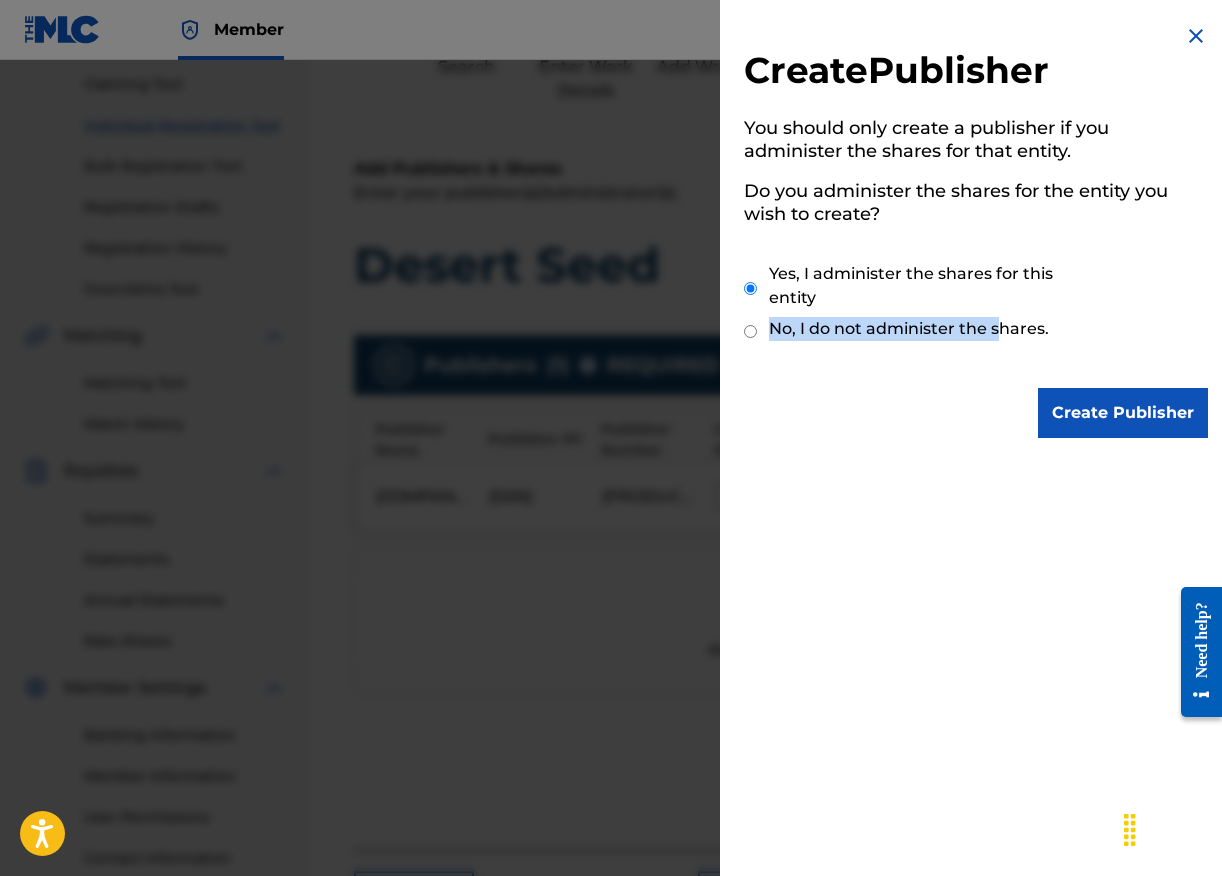 click on "No, I do not administer the shares." at bounding box center (909, 329) 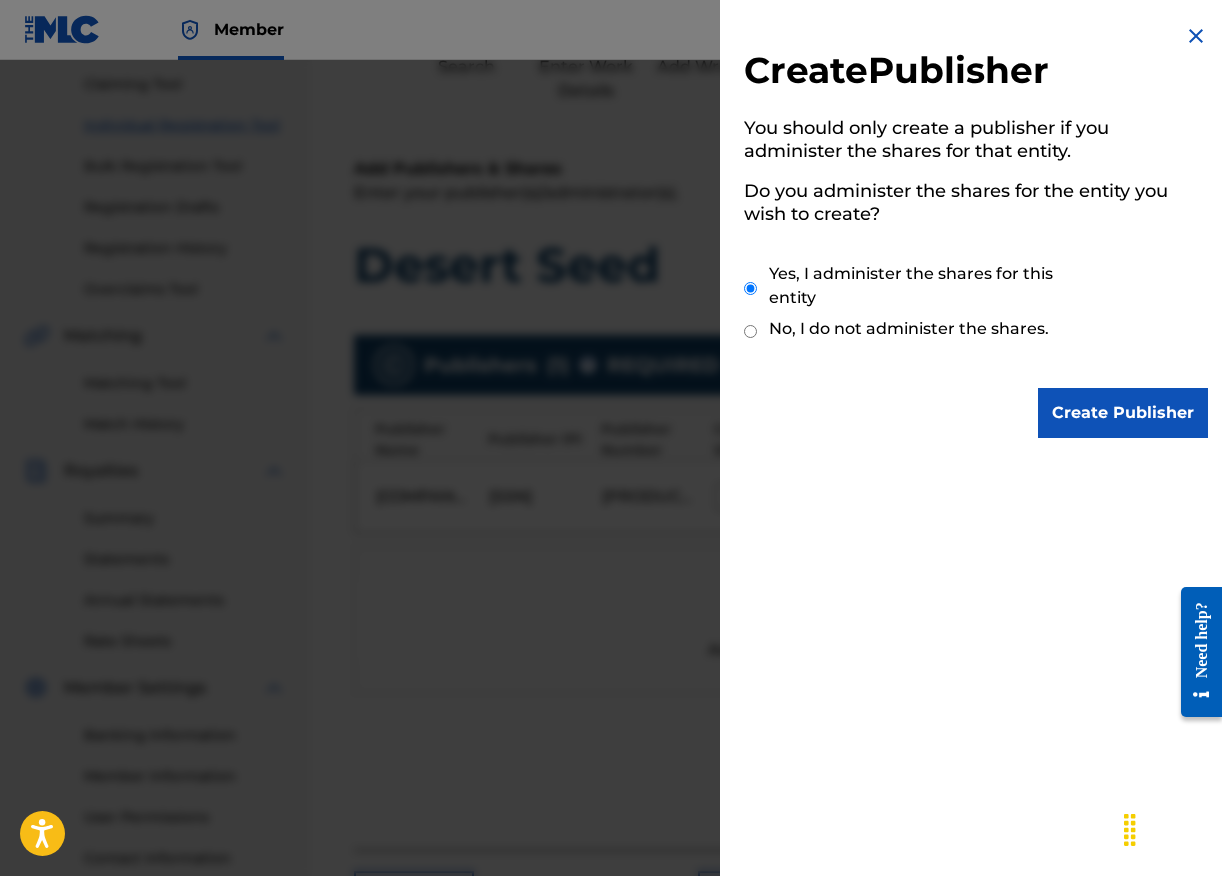 click on "No, I do not administer the shares." at bounding box center [909, 329] 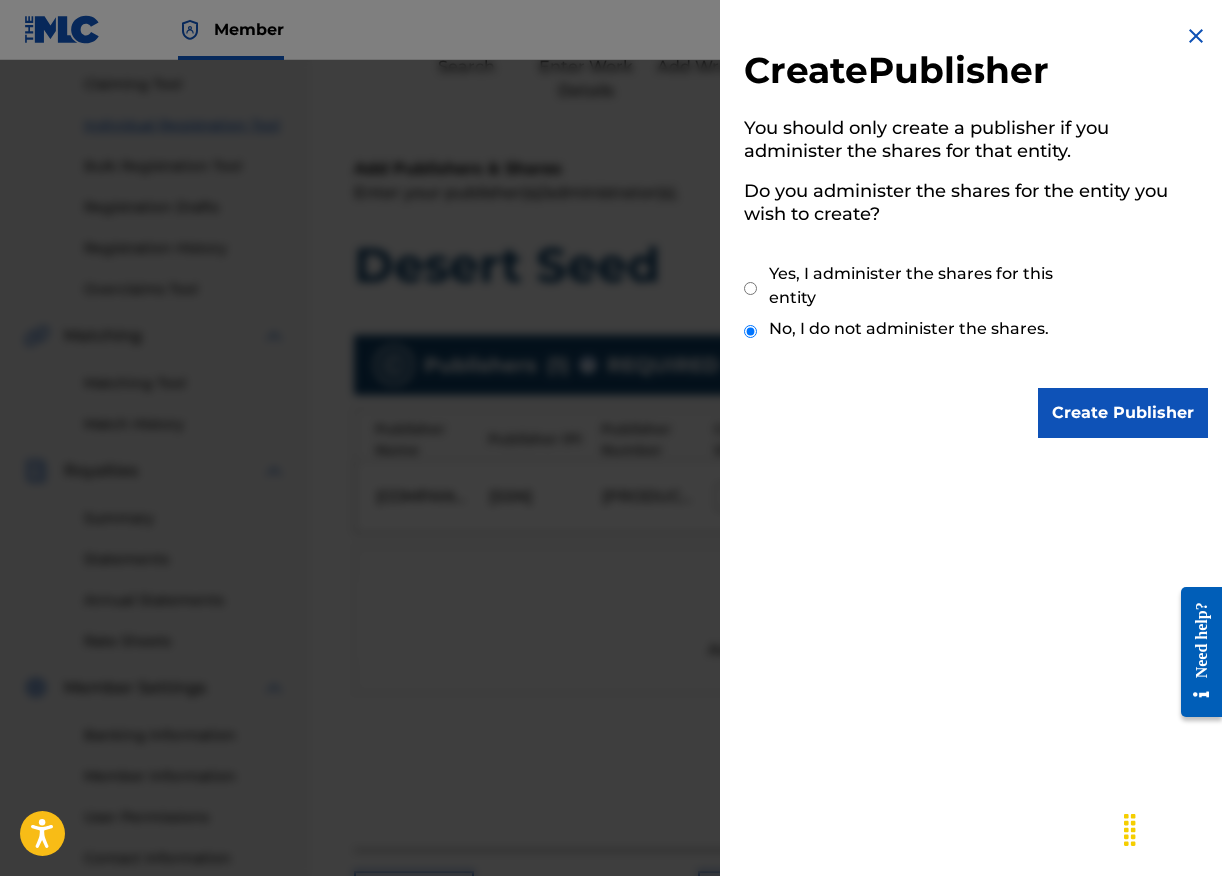click on "Create Publisher" at bounding box center (1123, 413) 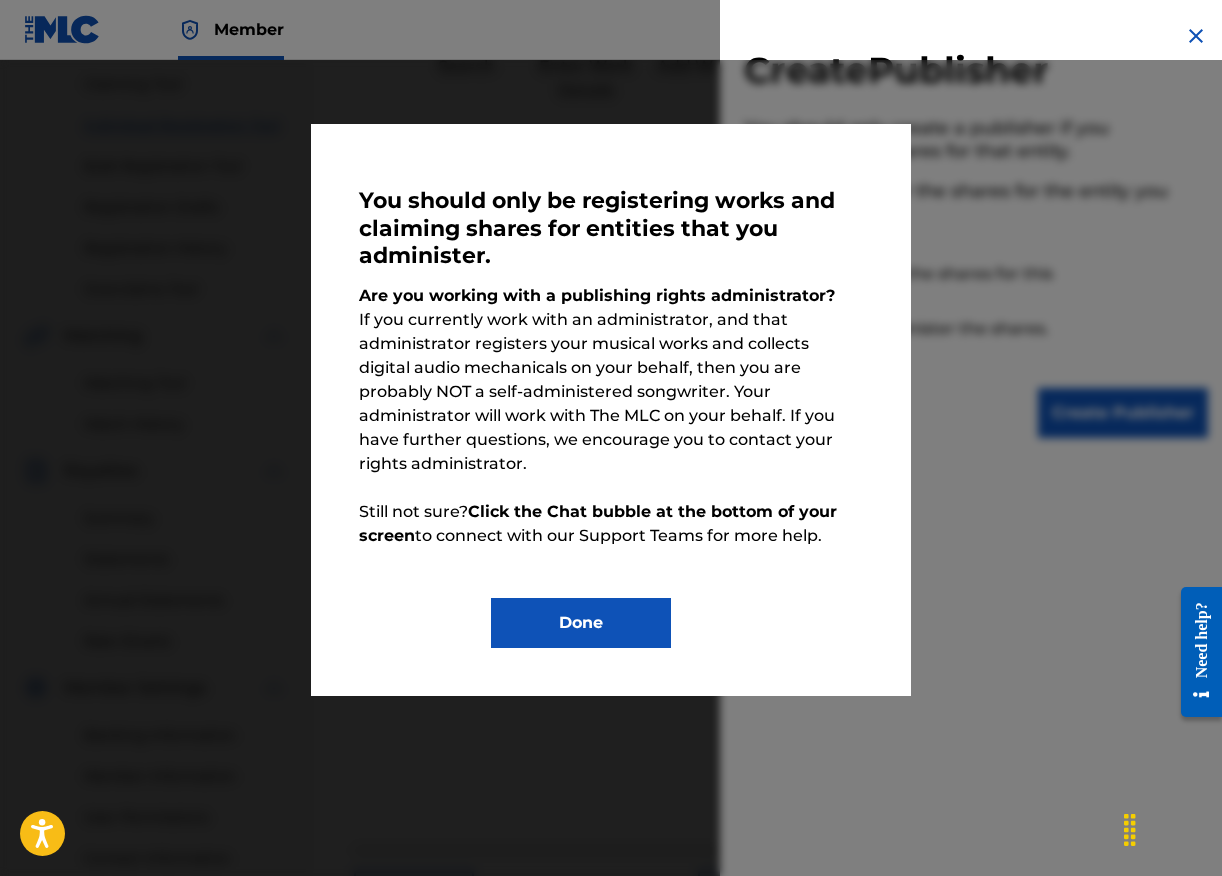 click on "Done" at bounding box center [581, 623] 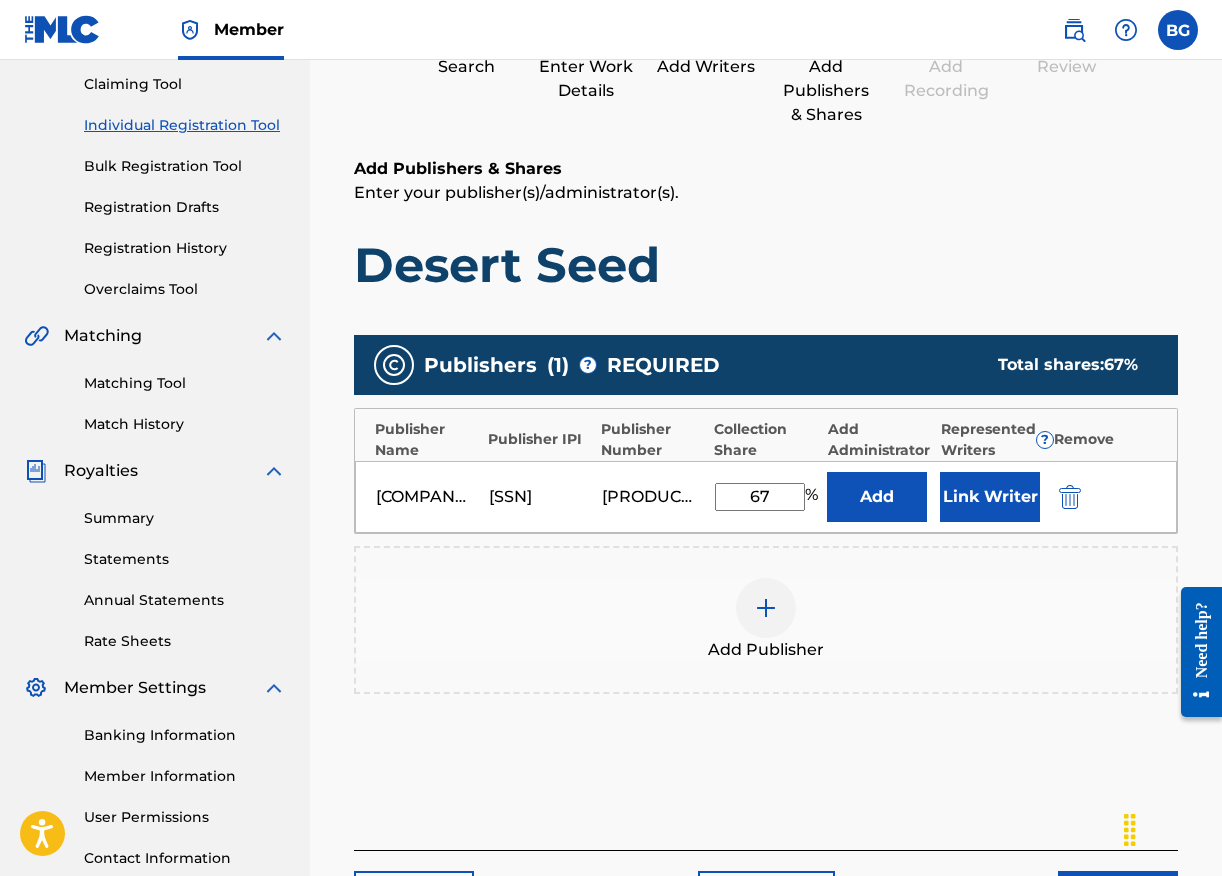scroll, scrollTop: 371, scrollLeft: 0, axis: vertical 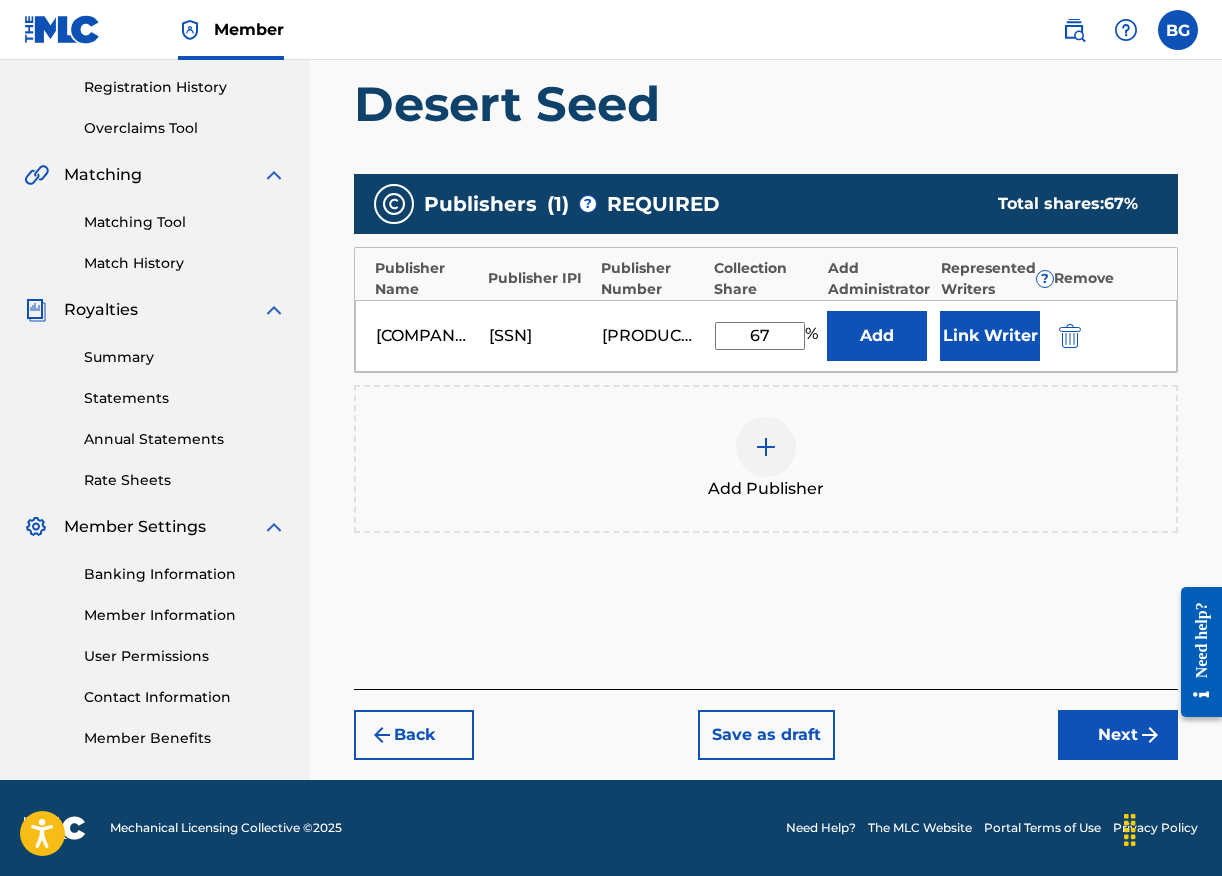 click on "Next" at bounding box center (1118, 735) 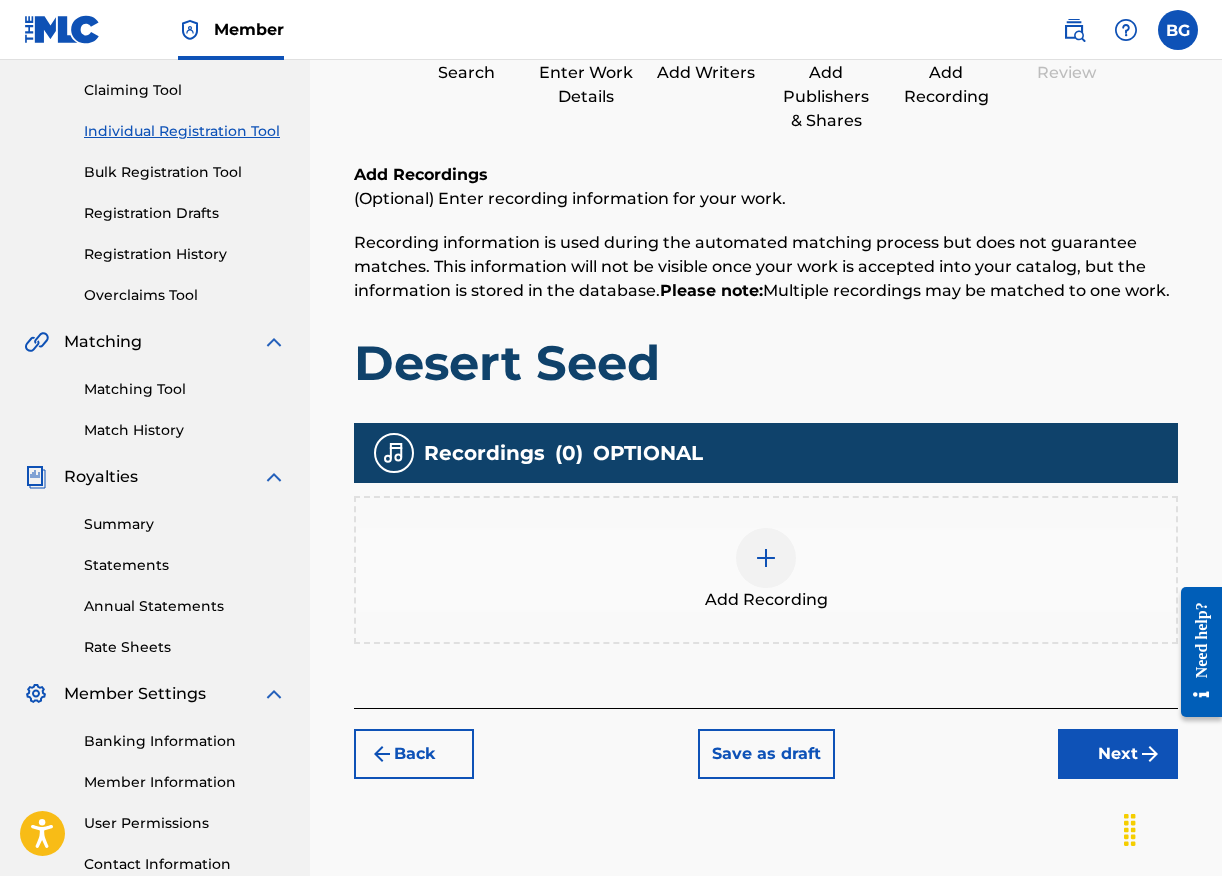 scroll, scrollTop: 209, scrollLeft: 0, axis: vertical 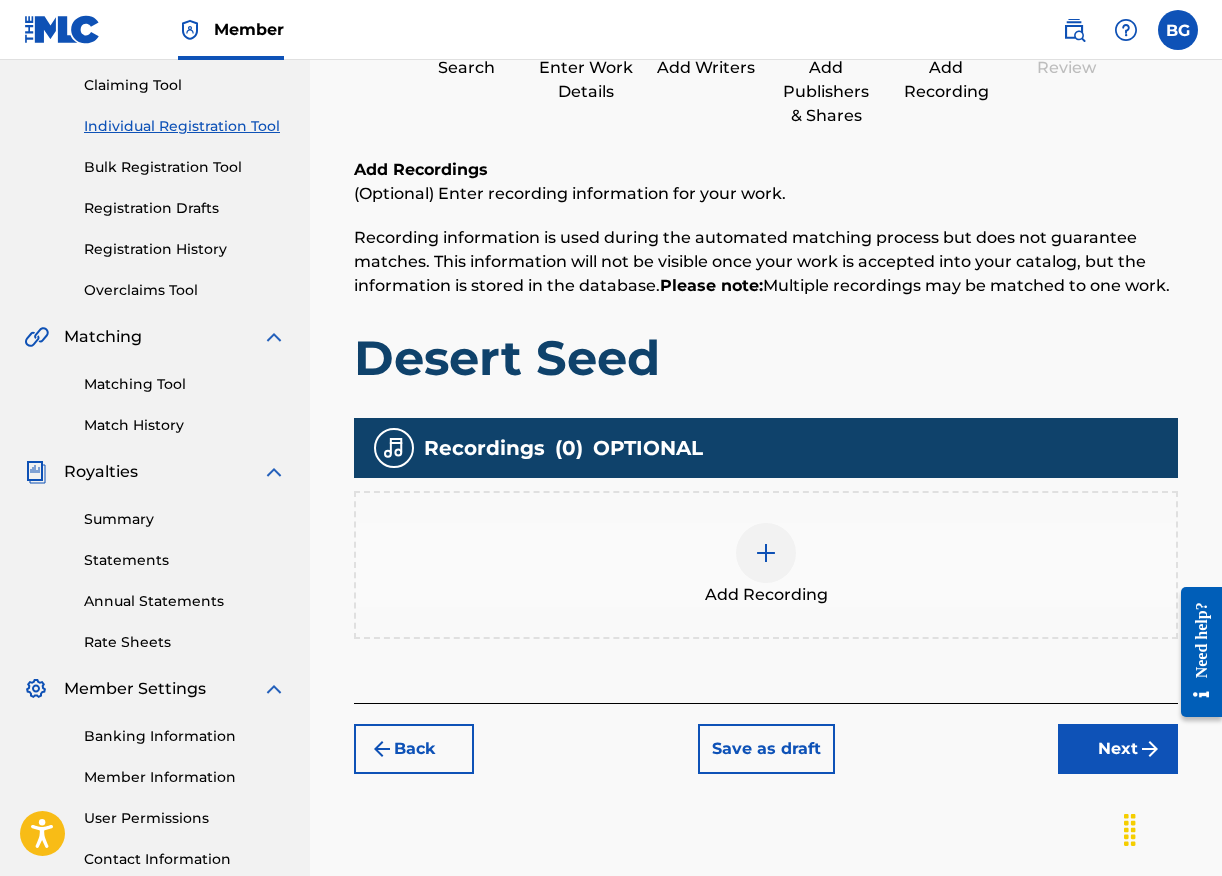 click at bounding box center (766, 553) 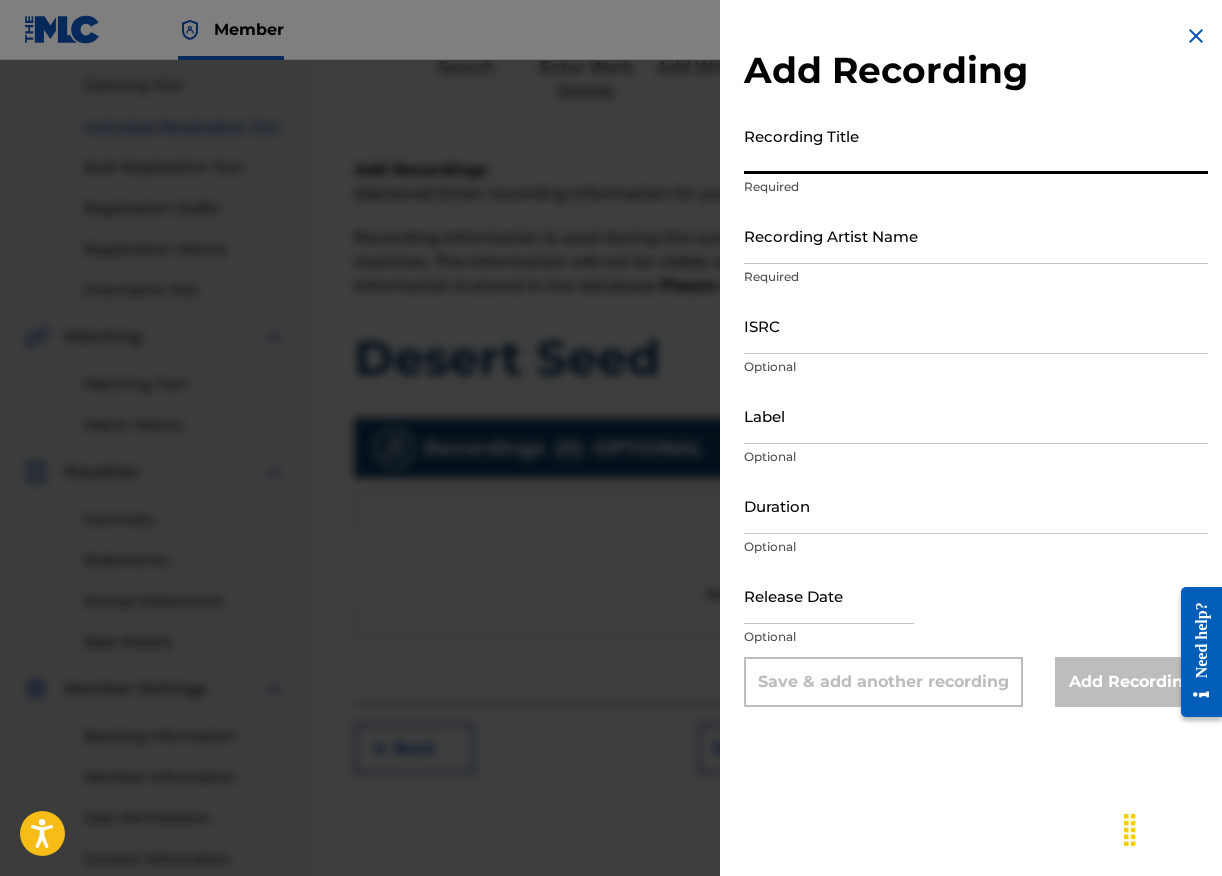 click on "Recording Title" at bounding box center (976, 145) 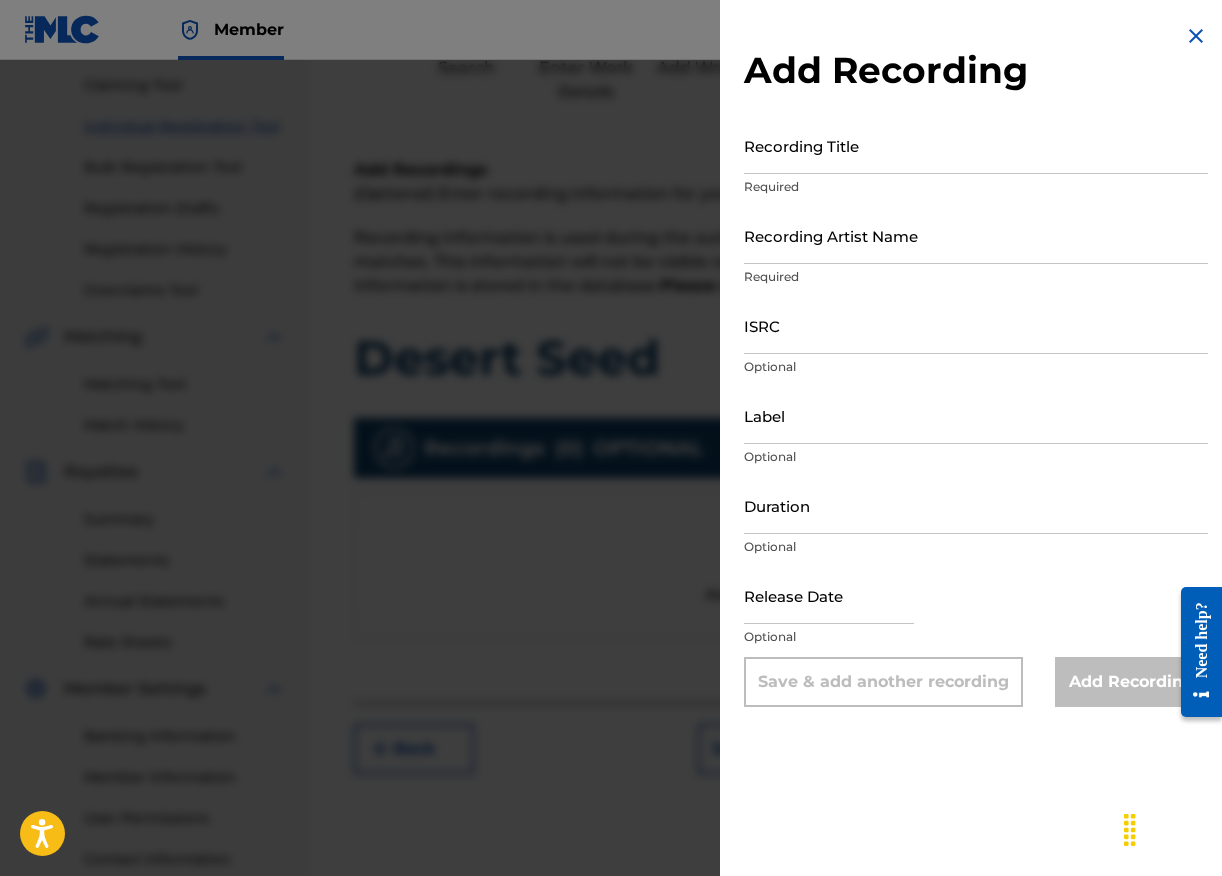 click at bounding box center [611, 498] 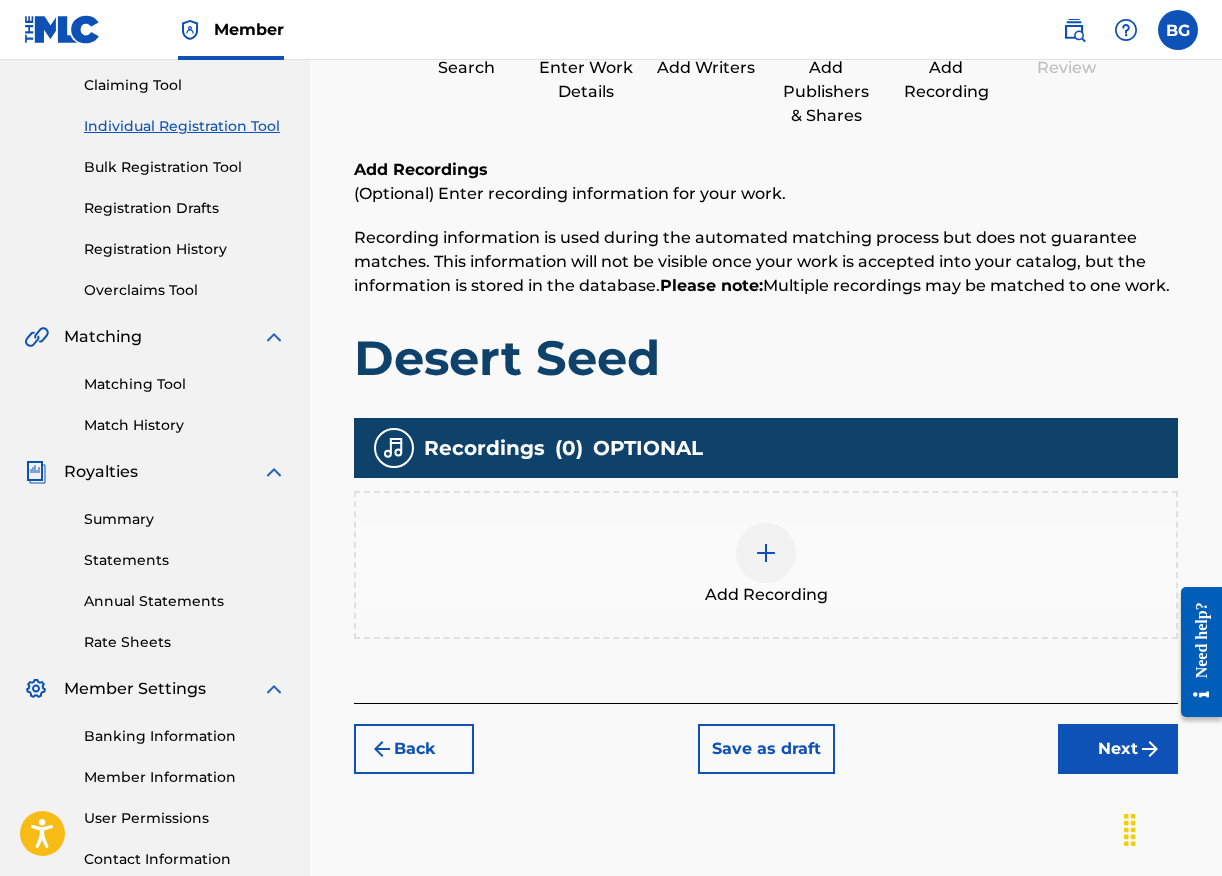 click on "Add Recording" at bounding box center (766, 595) 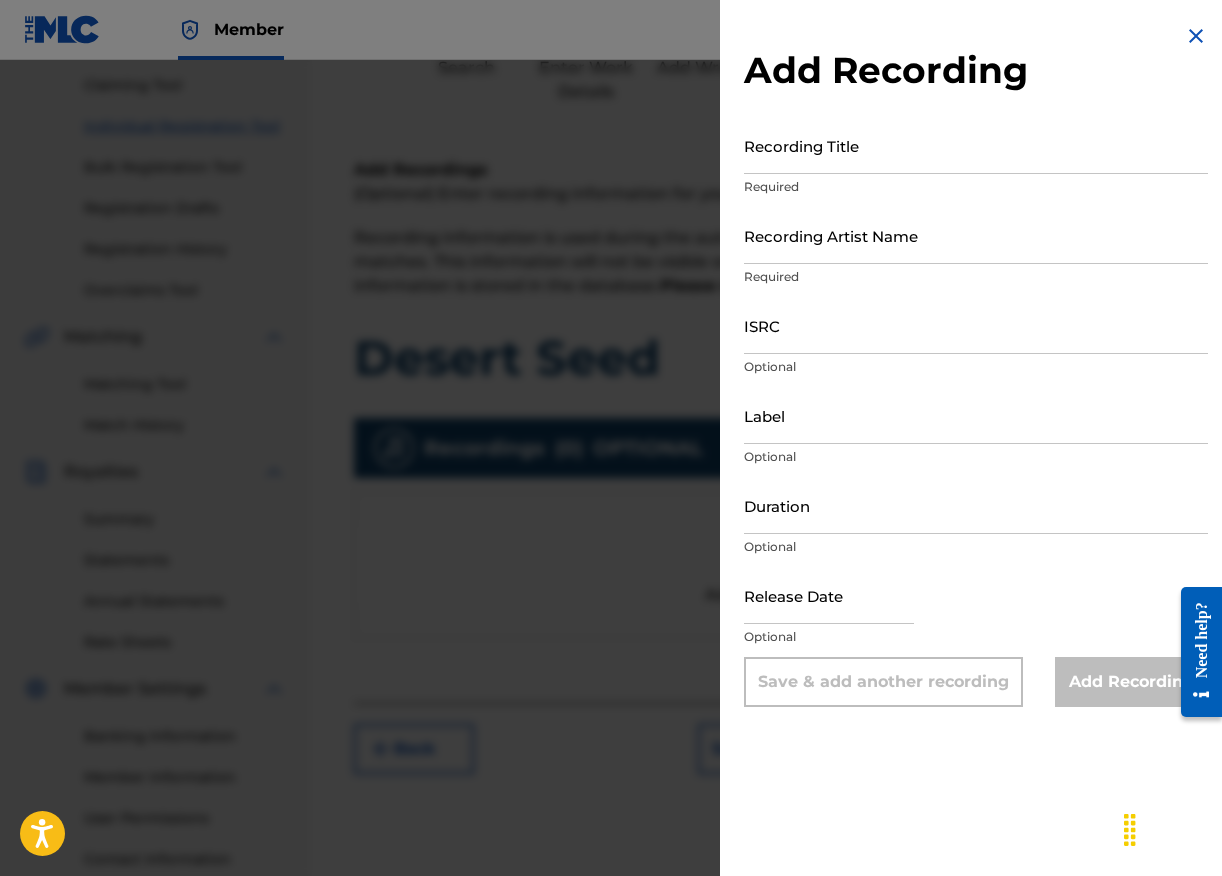click on "Recording Title" at bounding box center [976, 145] 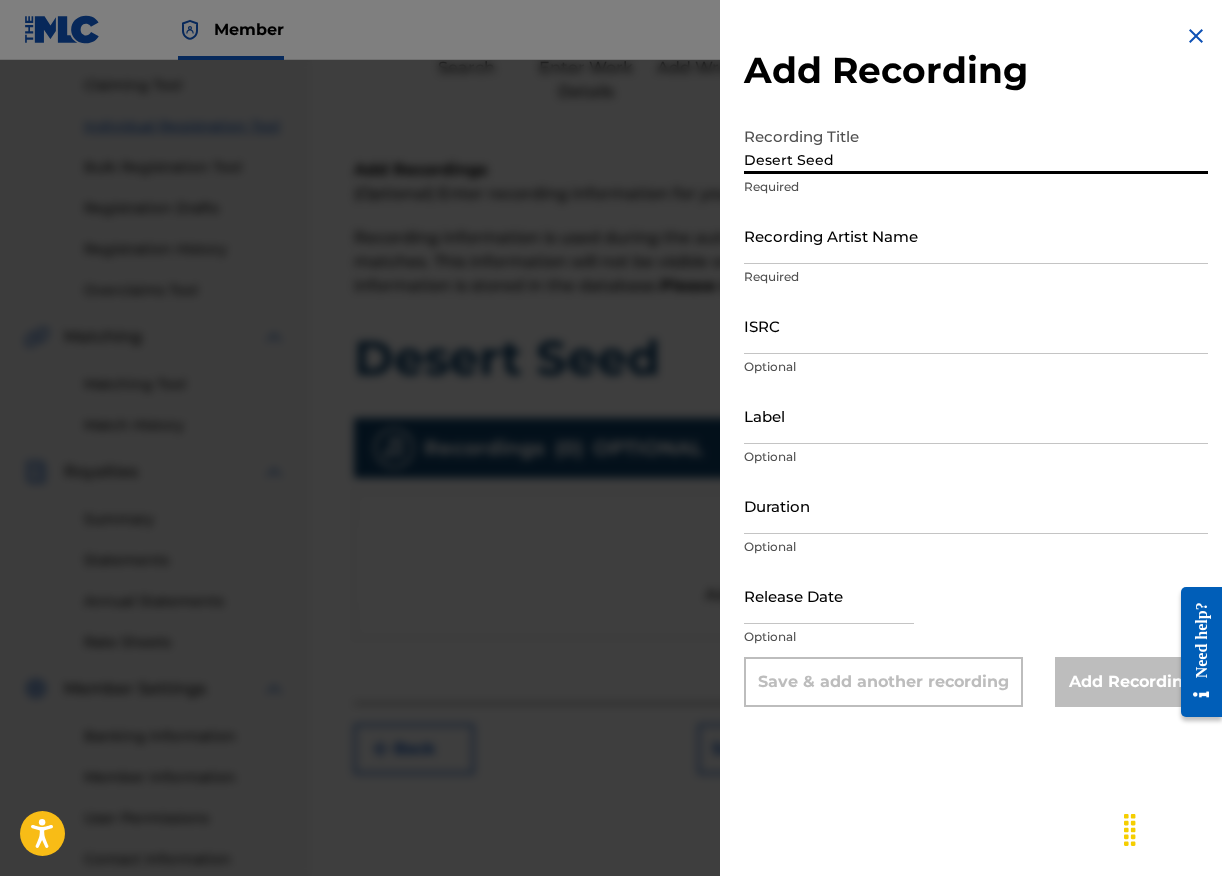type on "Desert Seed" 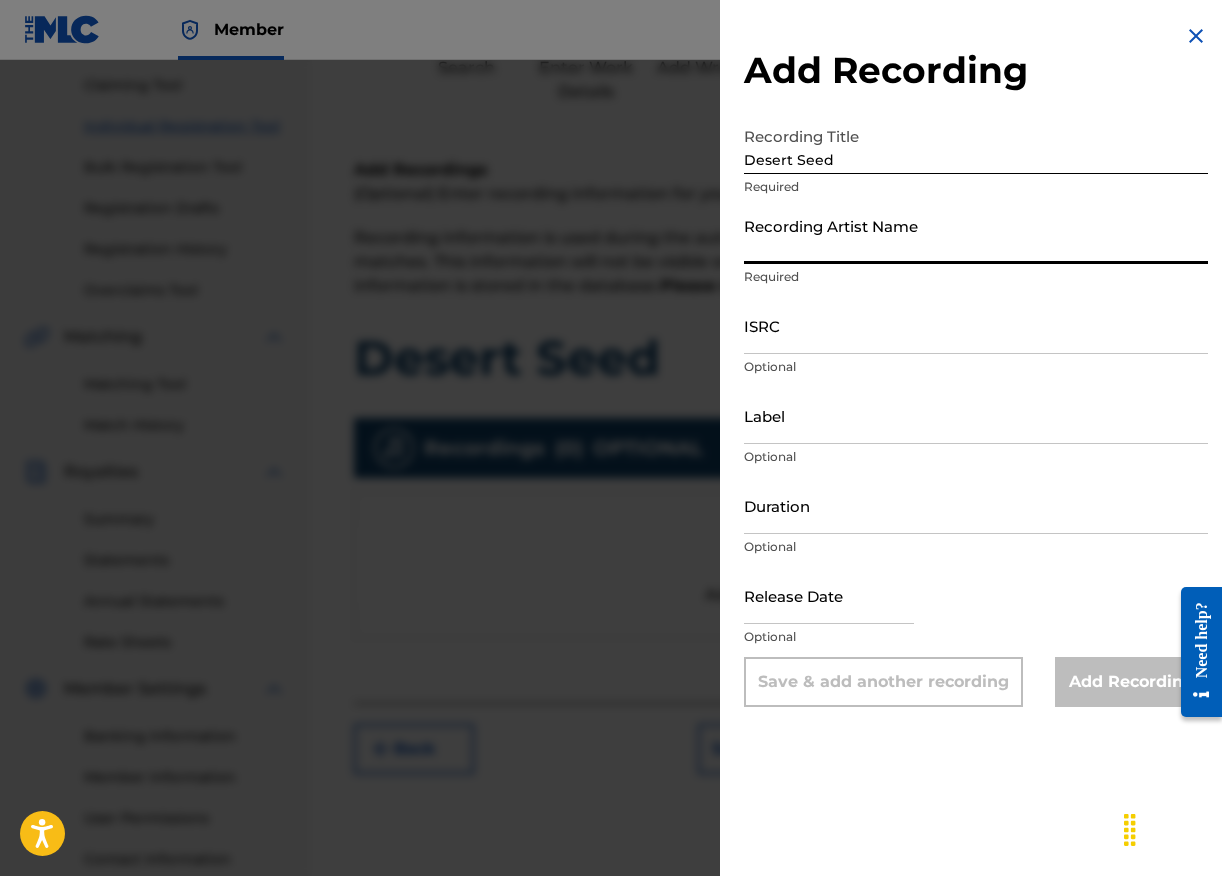 click on "Recording Artist Name" at bounding box center (976, 235) 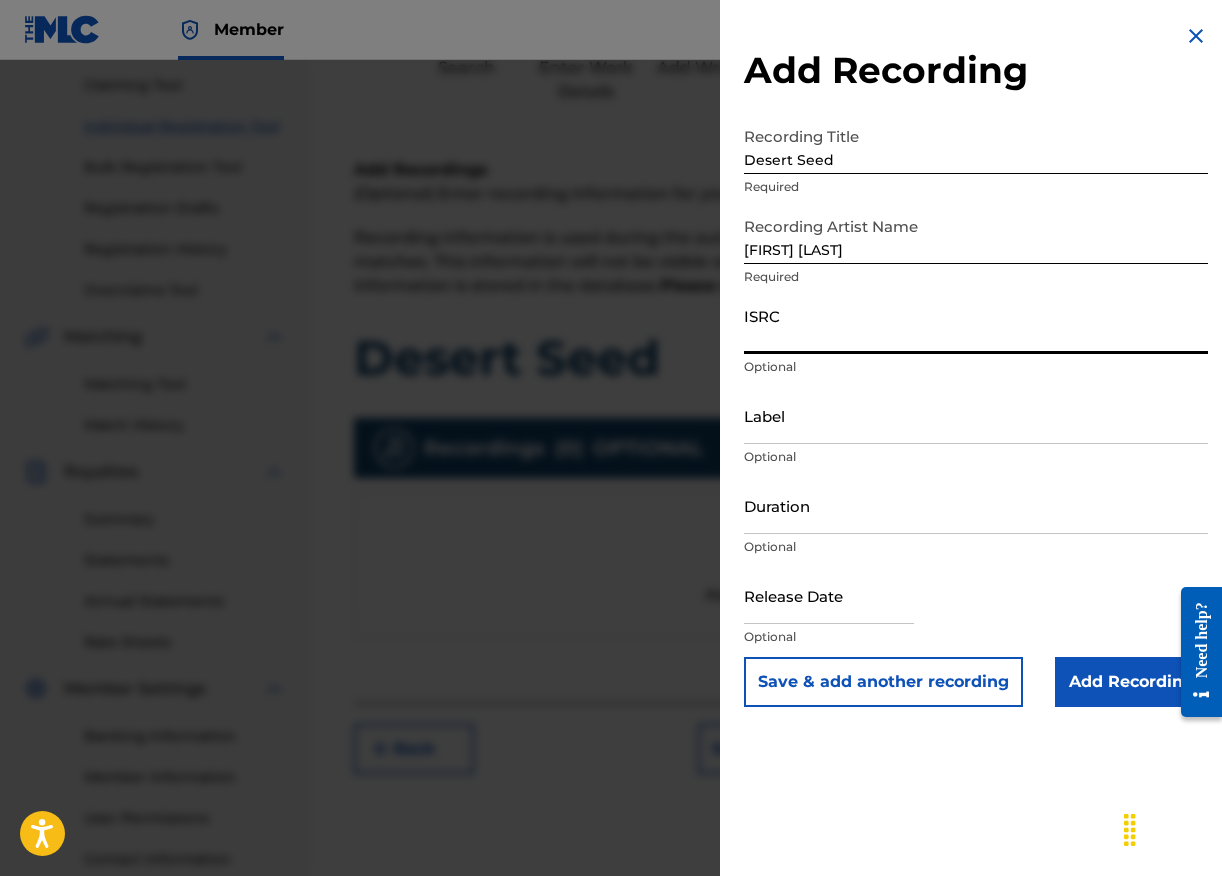 click on "ISRC" at bounding box center [976, 325] 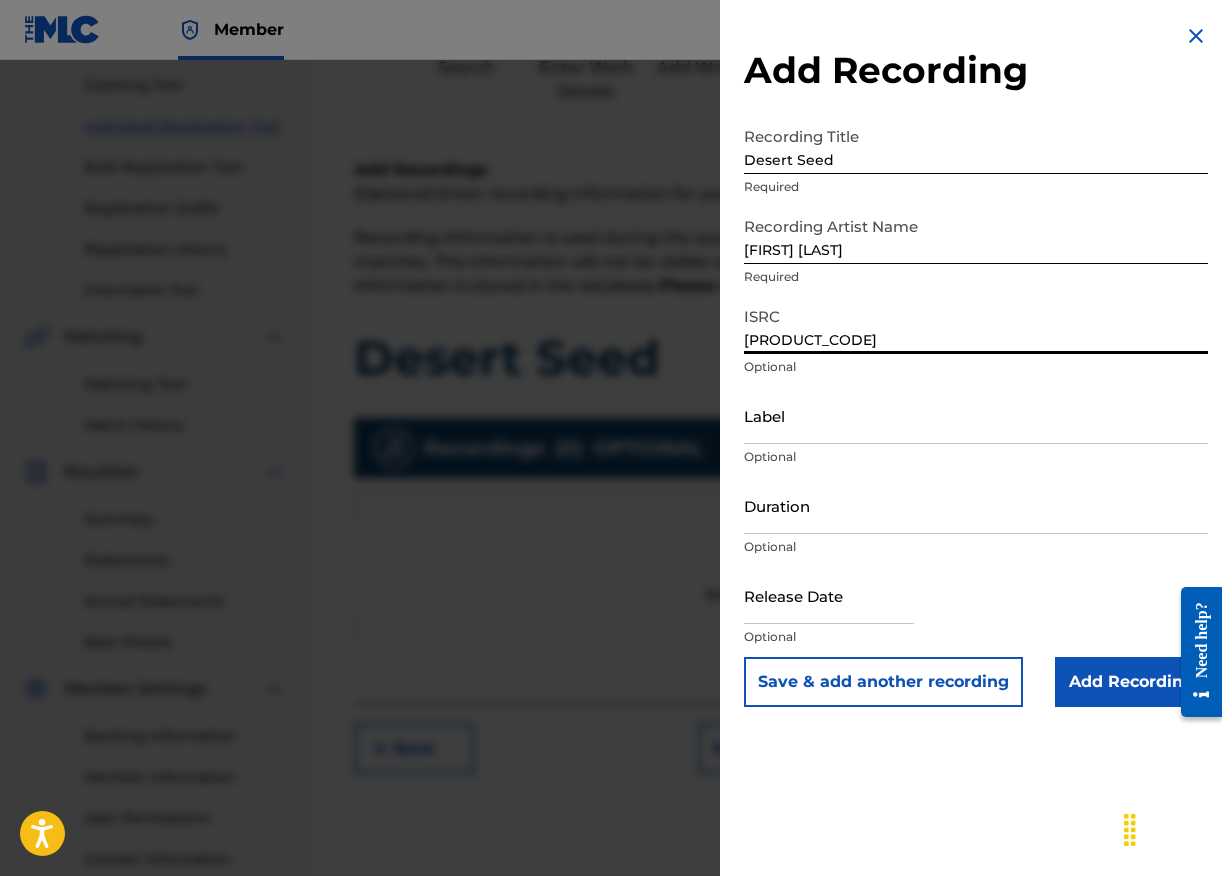 type on "[PRODUCT_CODE]" 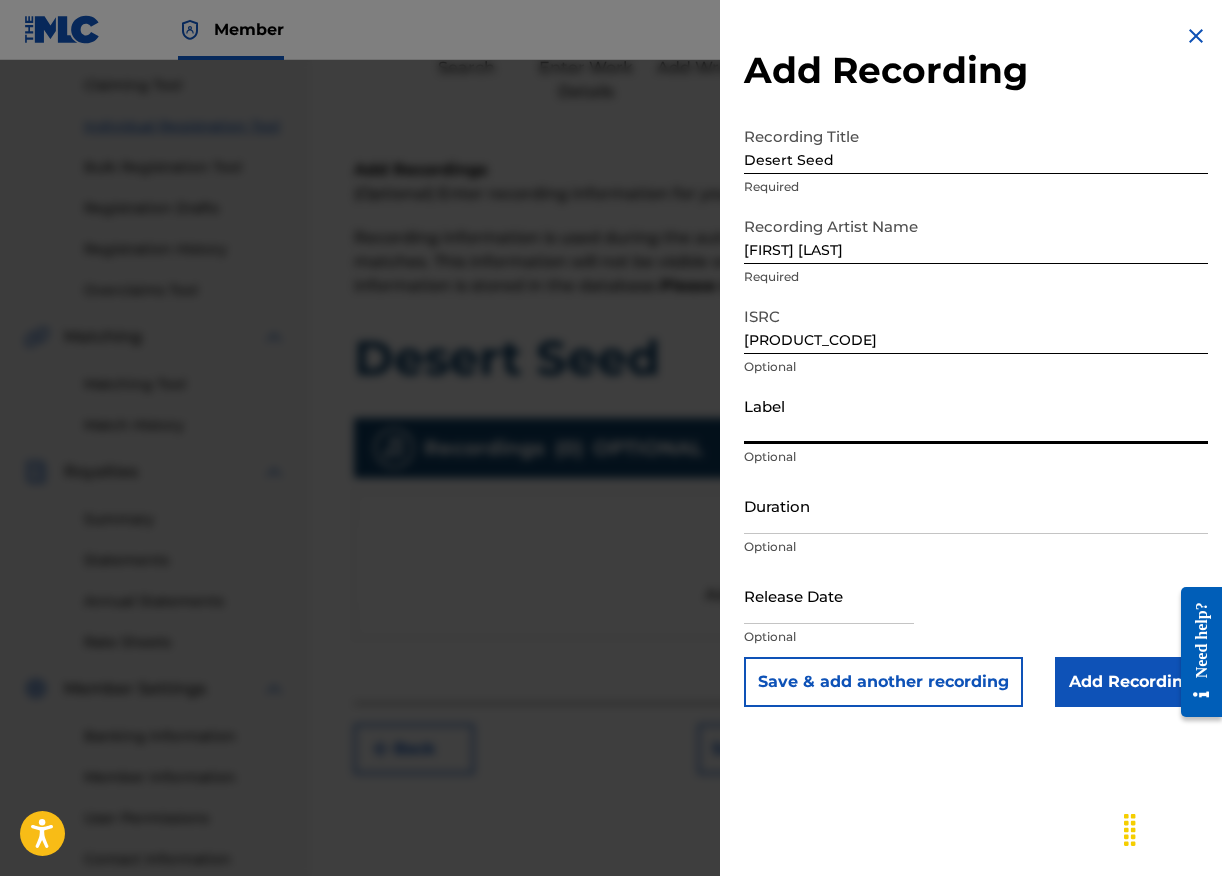 type on "AngelSound Records LLC" 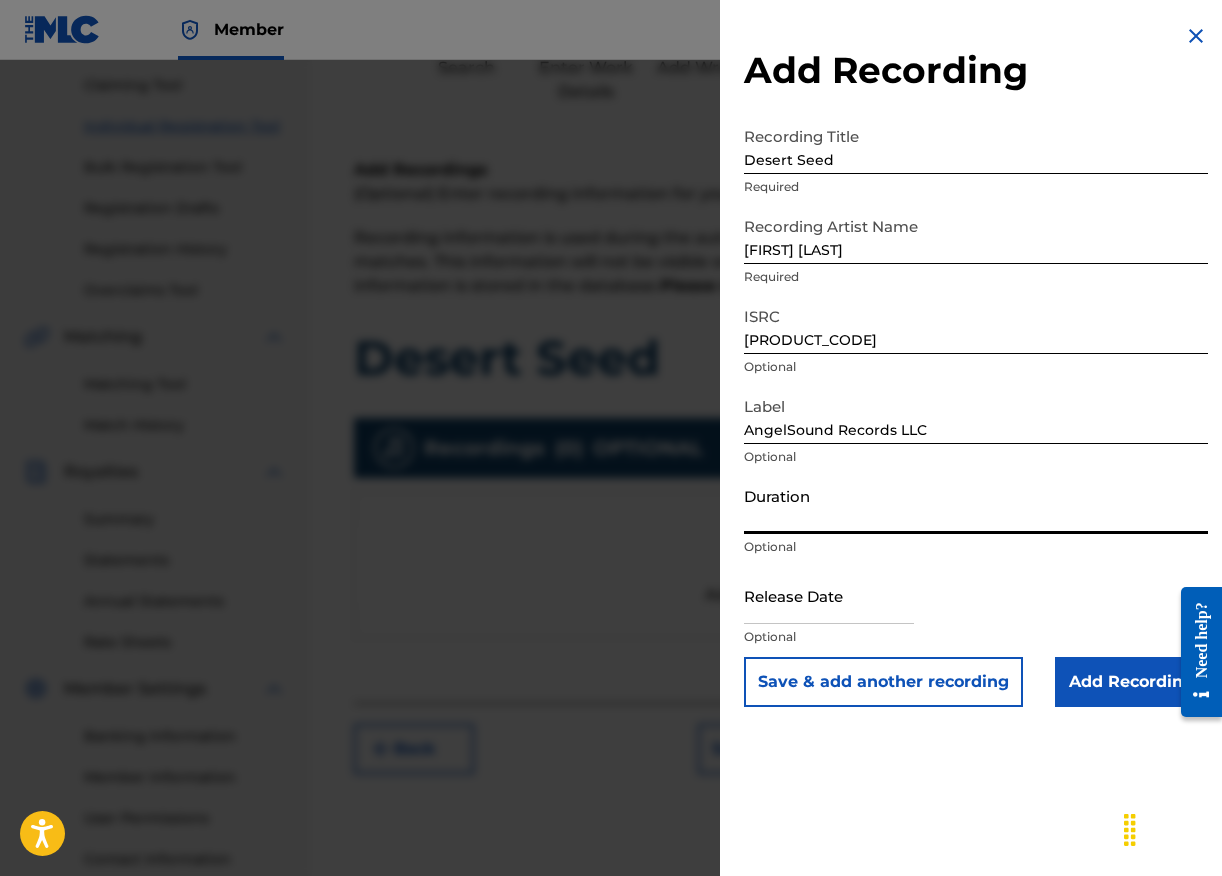 click on "Duration" at bounding box center (976, 505) 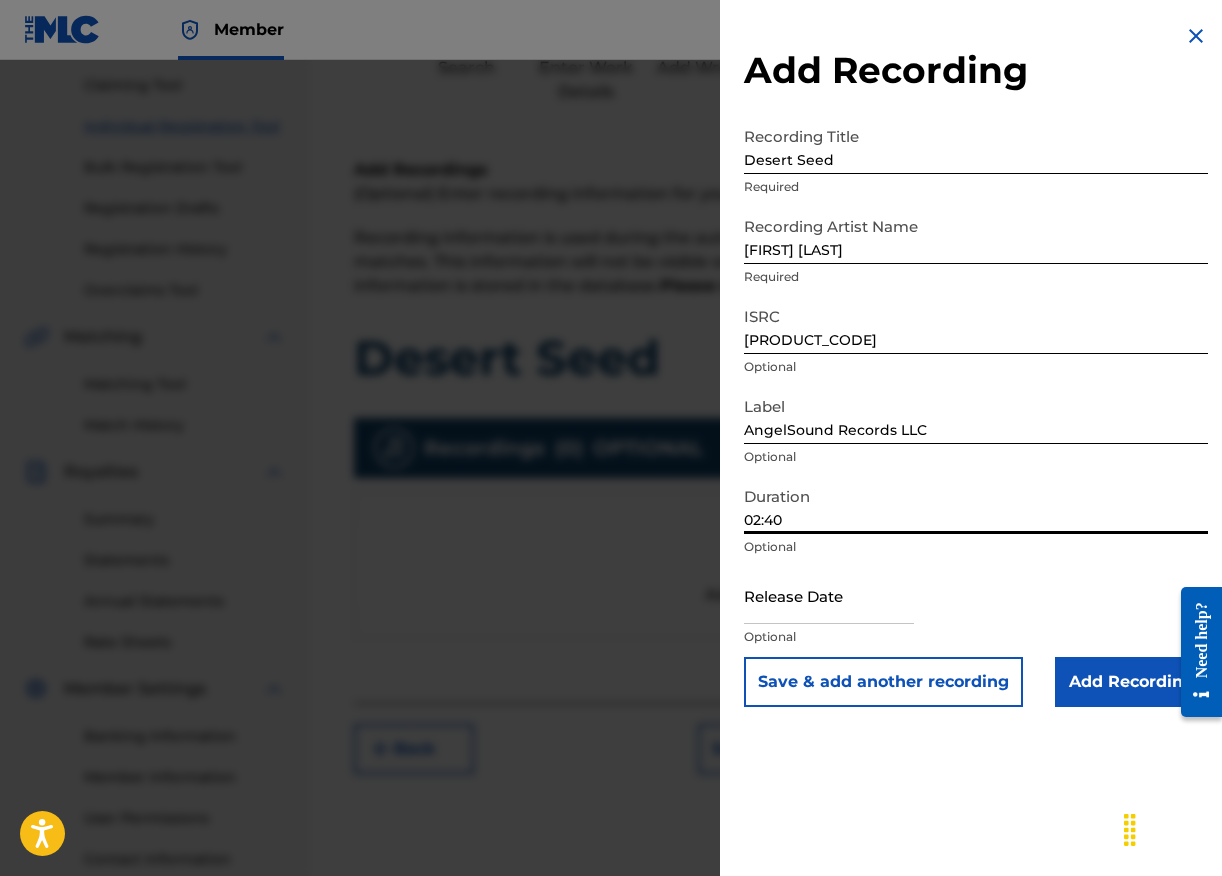 type on "02:40" 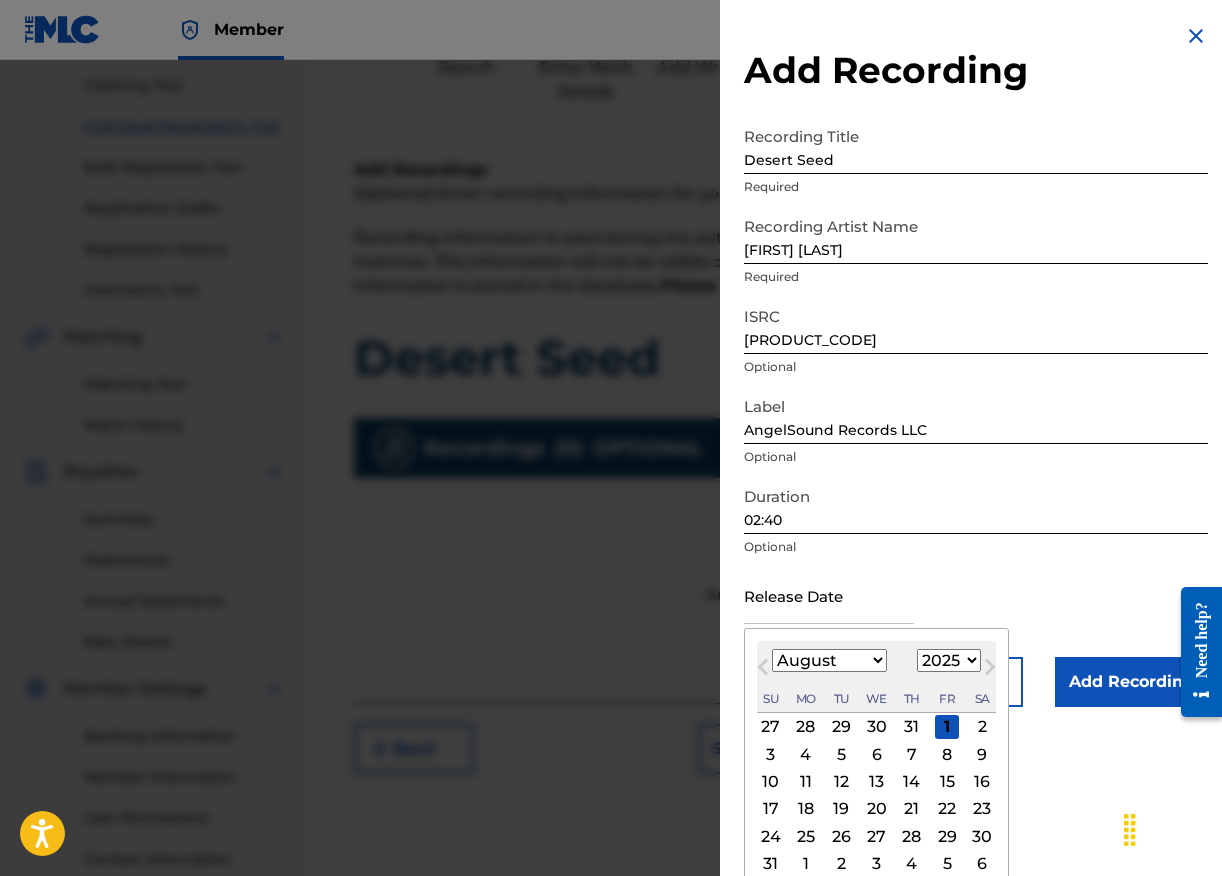 click at bounding box center (829, 595) 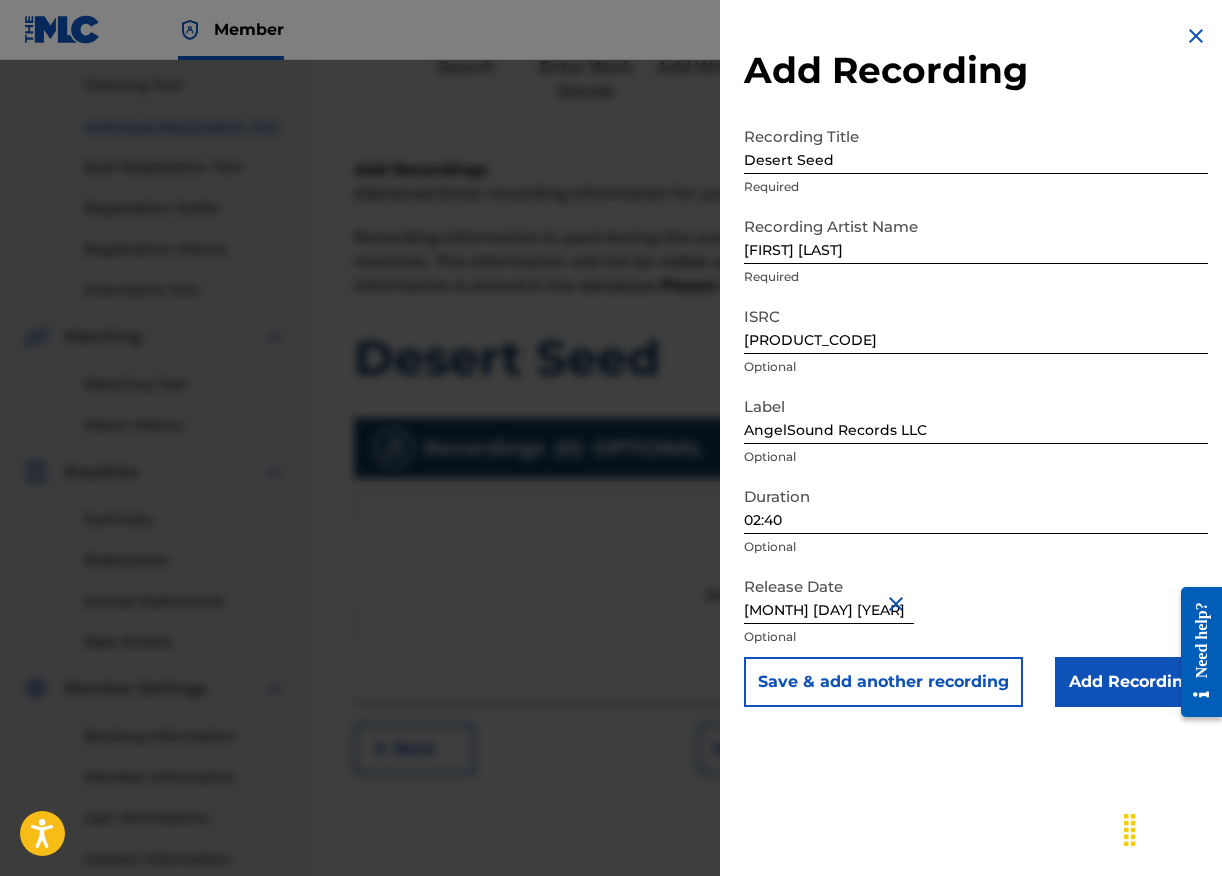 click on "Add Recording" at bounding box center (1131, 682) 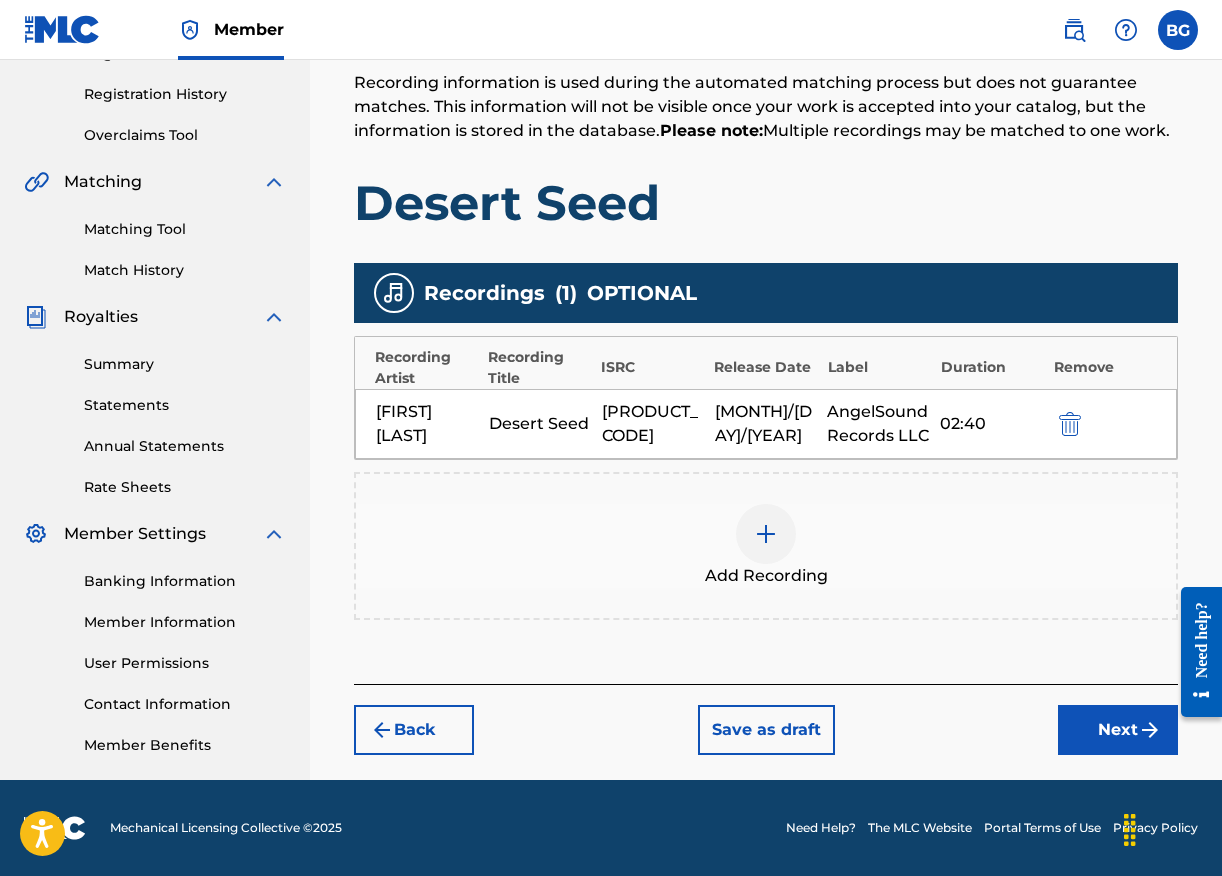 click on "Next" at bounding box center (1118, 730) 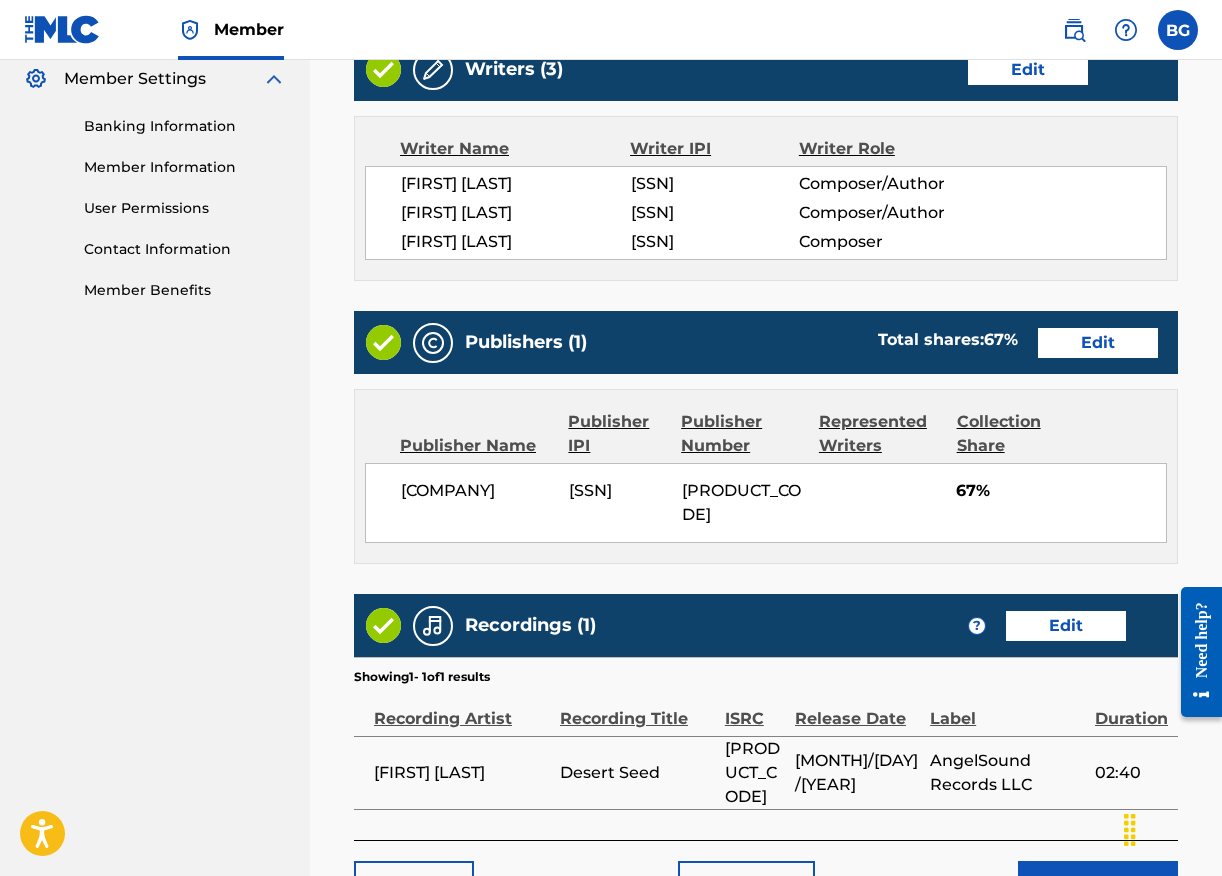 scroll, scrollTop: 968, scrollLeft: 0, axis: vertical 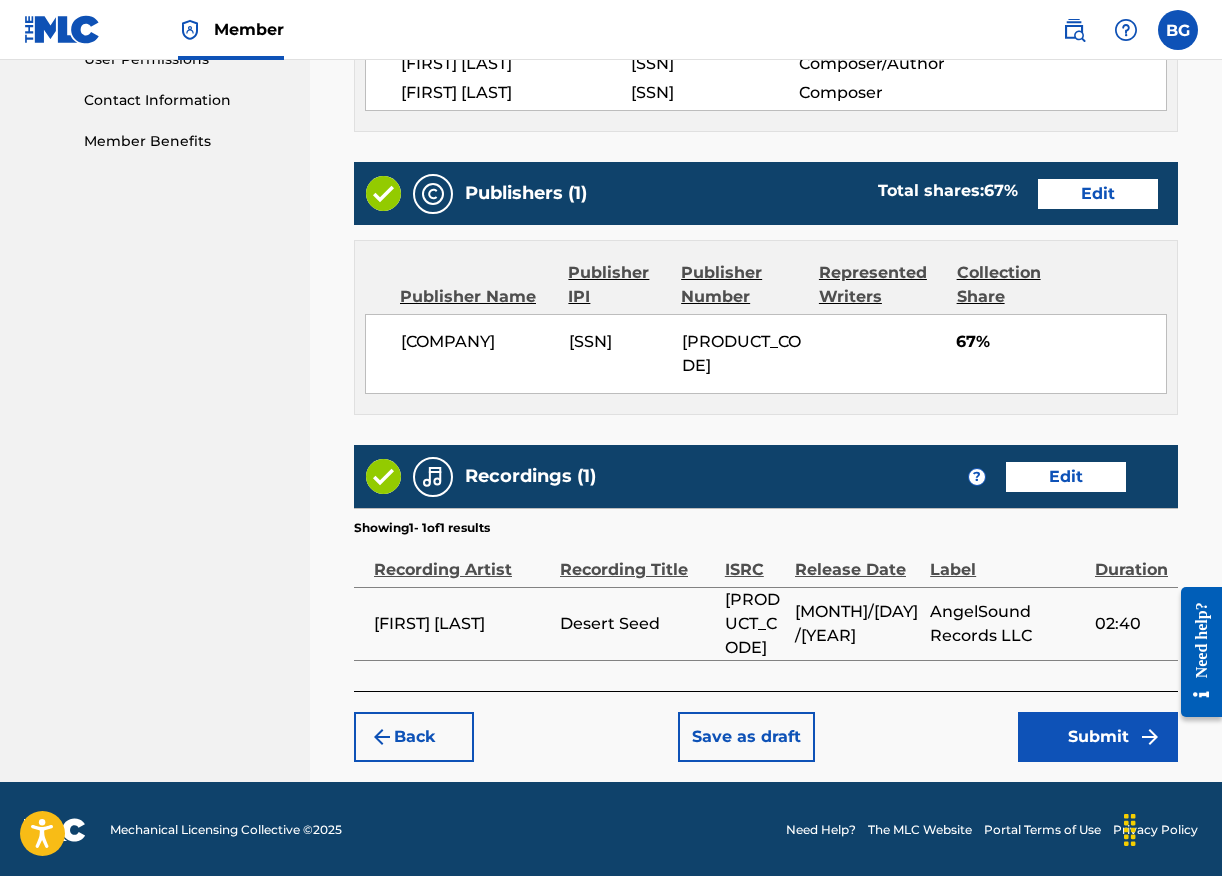 click on "Submit" at bounding box center (1098, 737) 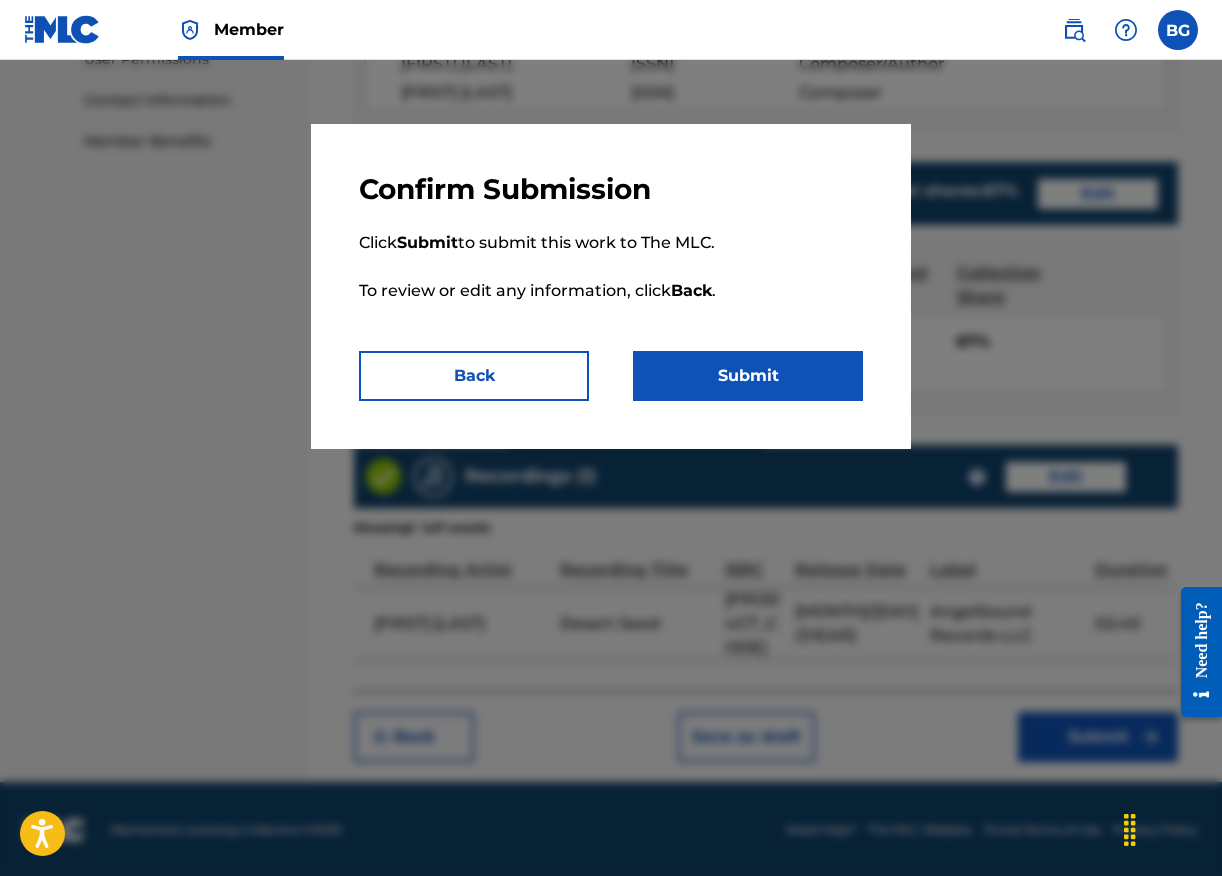 click on "Submit" at bounding box center (748, 376) 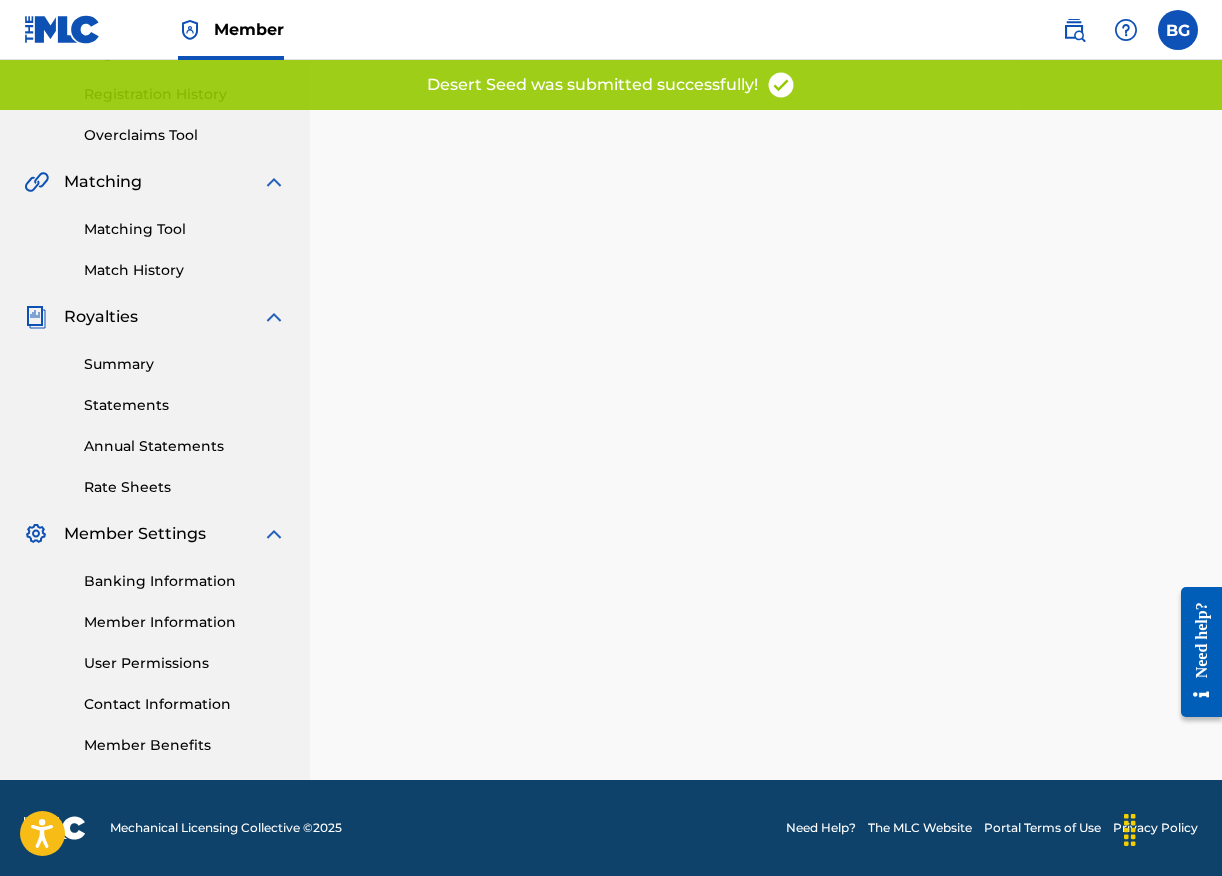 scroll, scrollTop: 0, scrollLeft: 0, axis: both 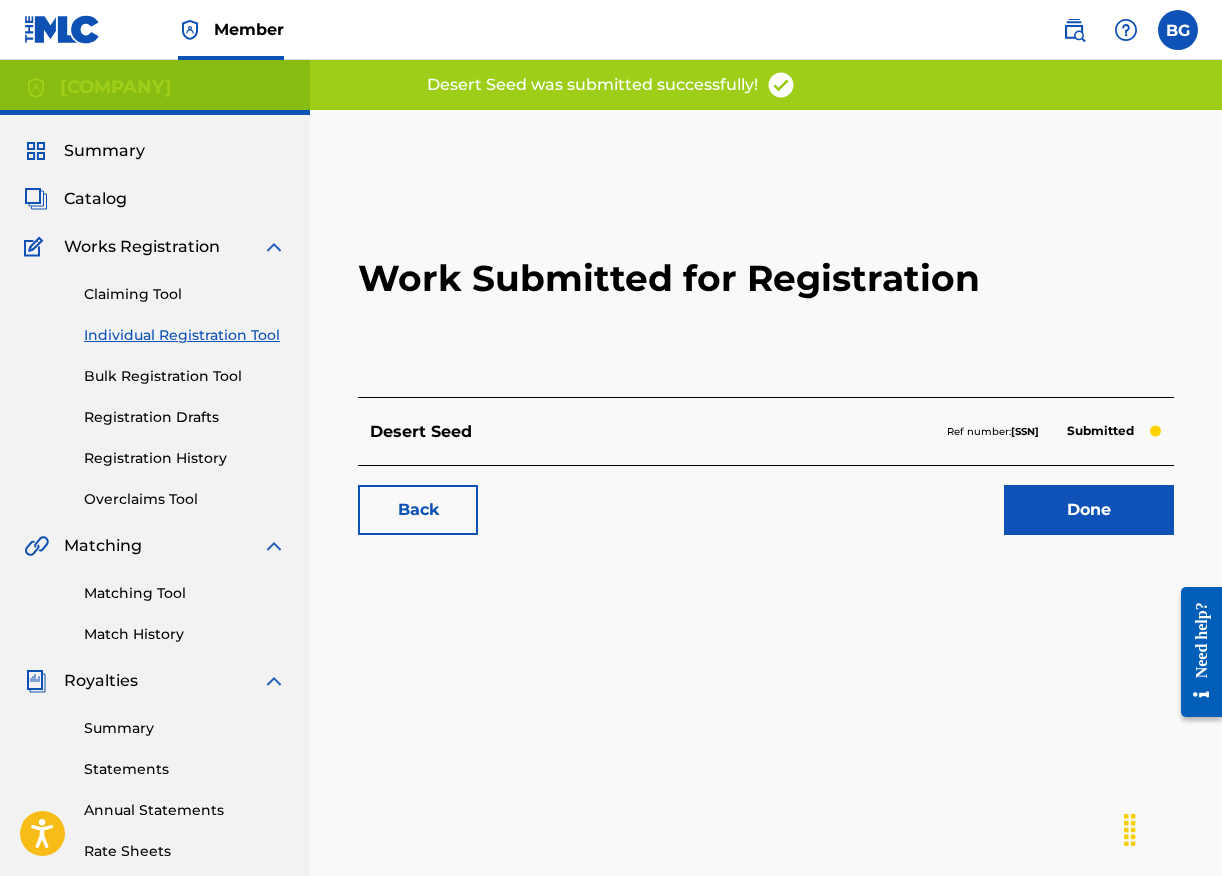 click on "Catalog" at bounding box center (95, 199) 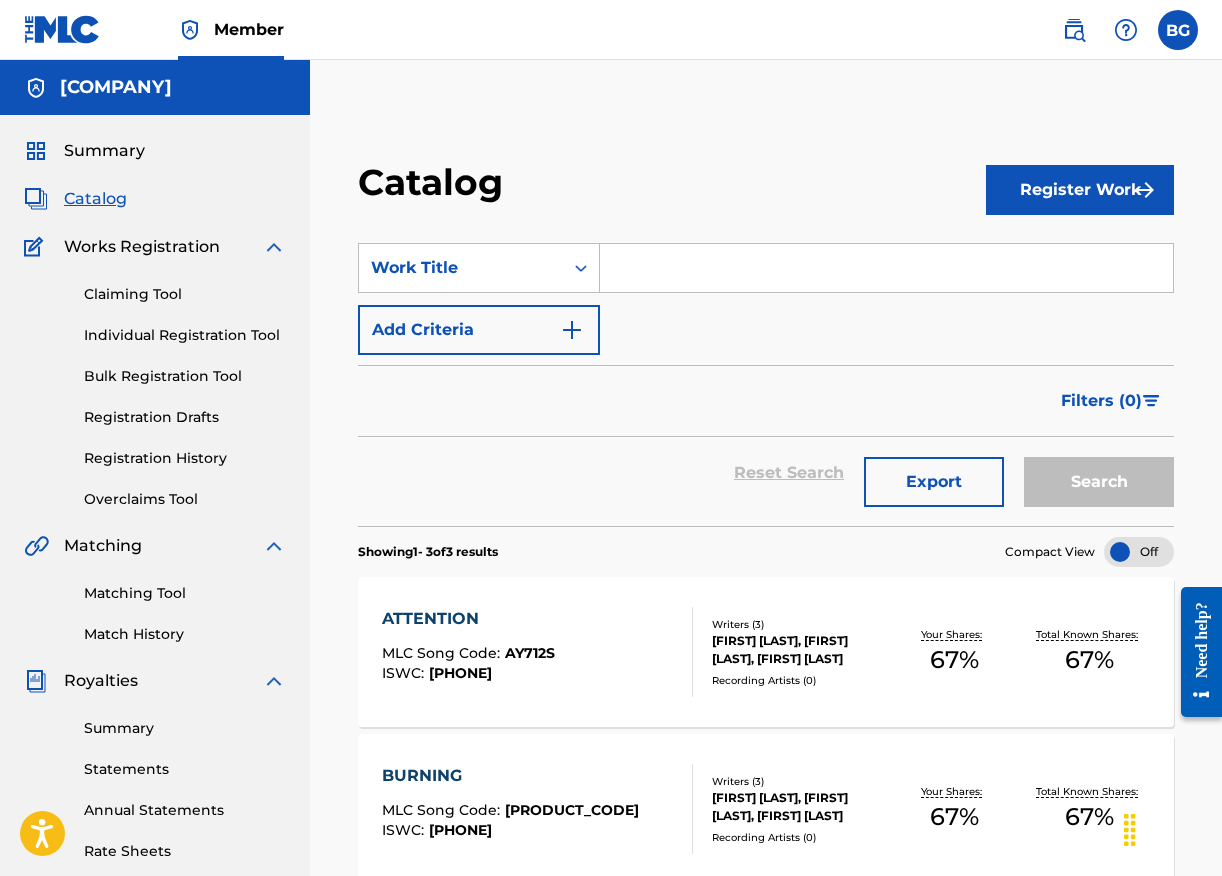 click on "Register Work" at bounding box center (1080, 190) 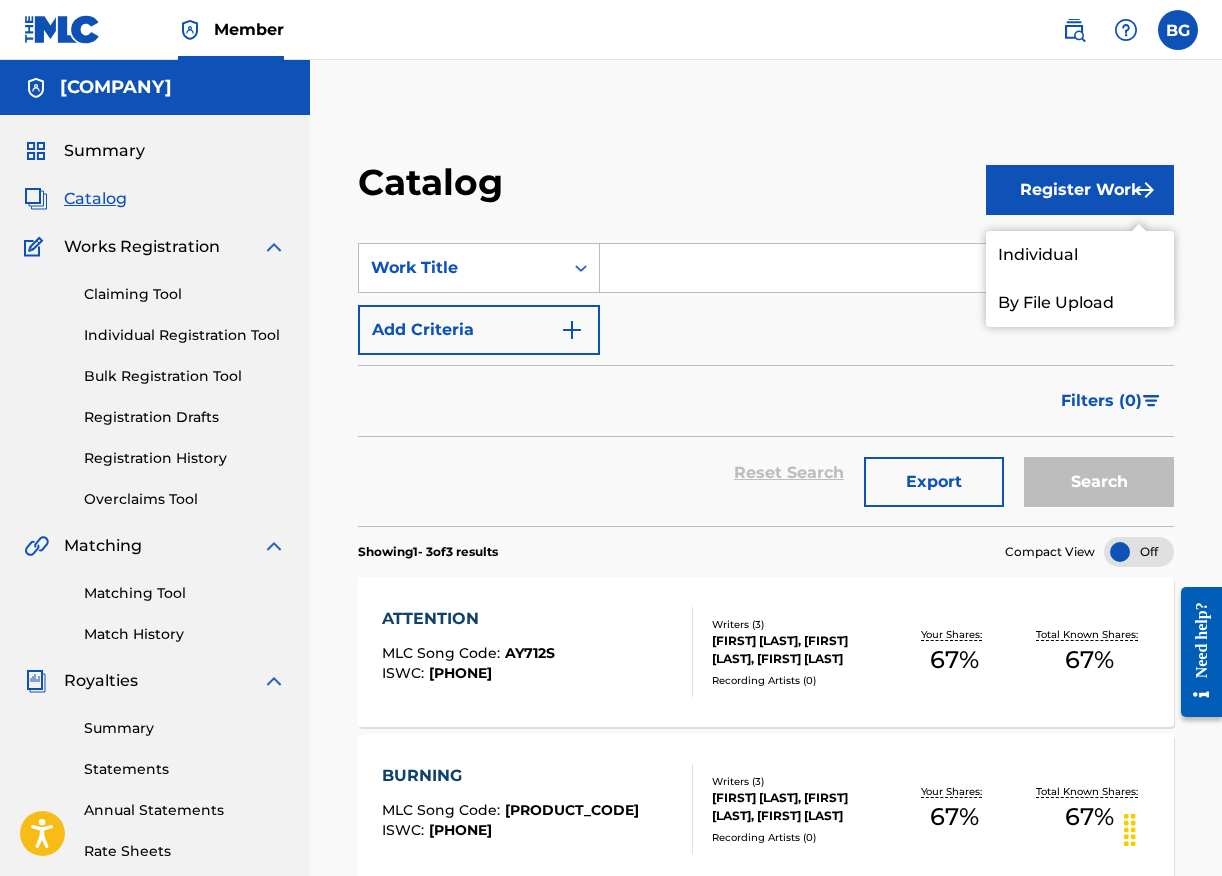 click on "Individual" at bounding box center [1080, 255] 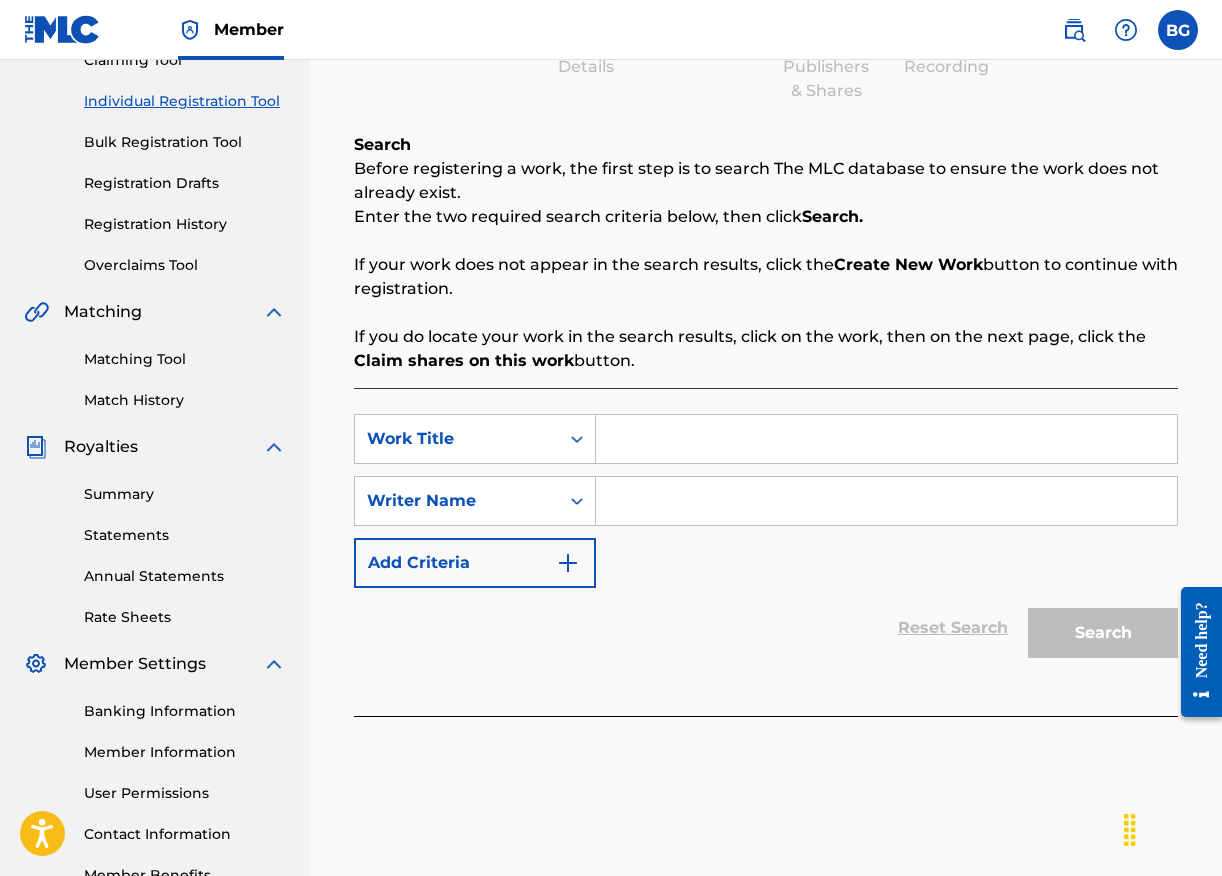 scroll, scrollTop: 236, scrollLeft: 0, axis: vertical 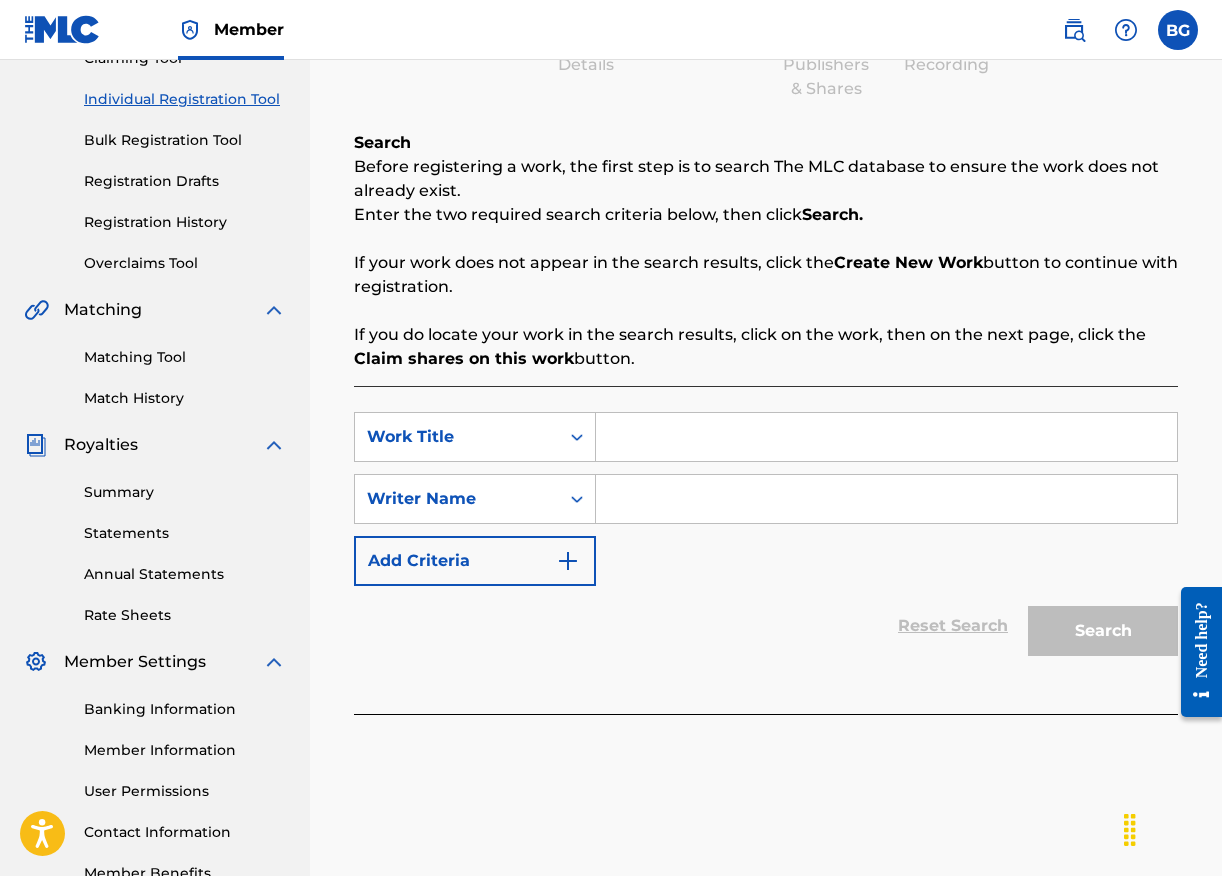 click at bounding box center (886, 437) 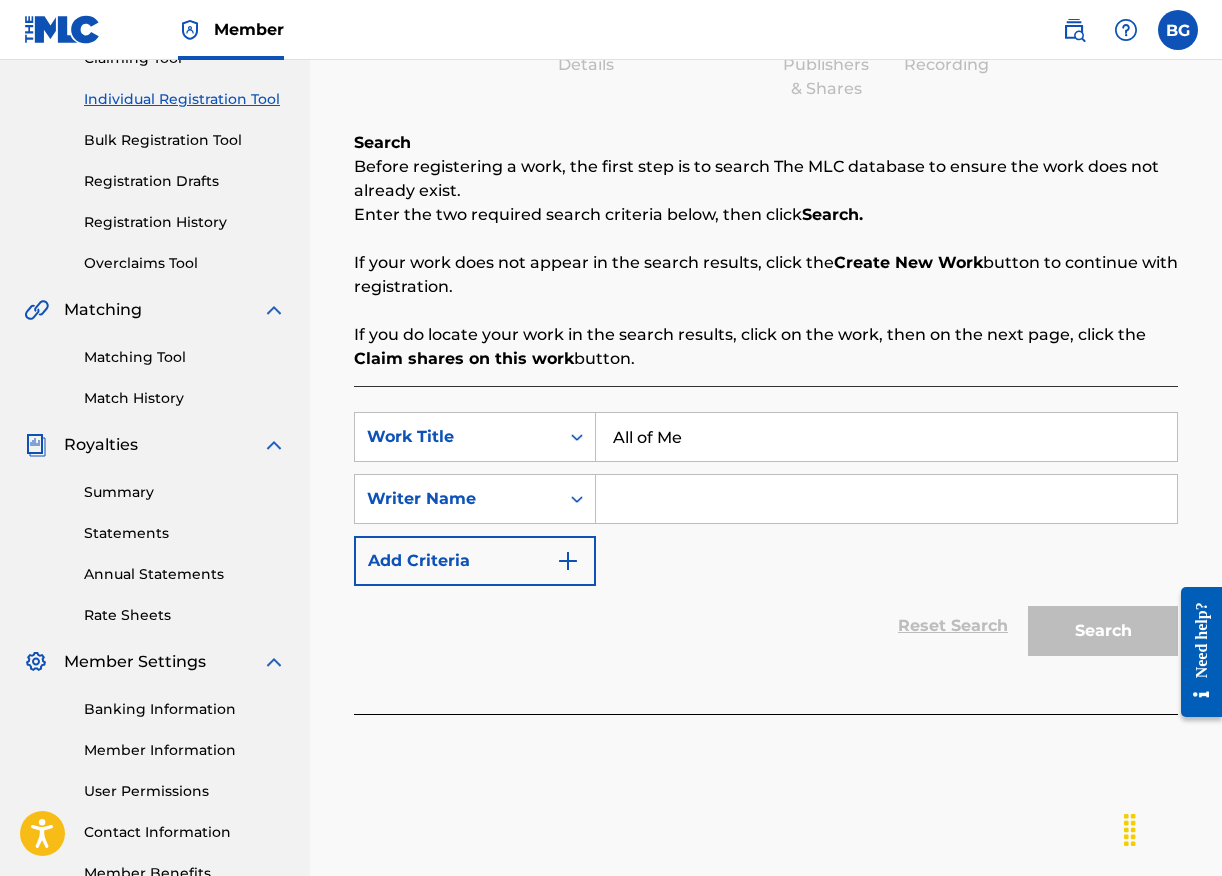 type on "All of Me" 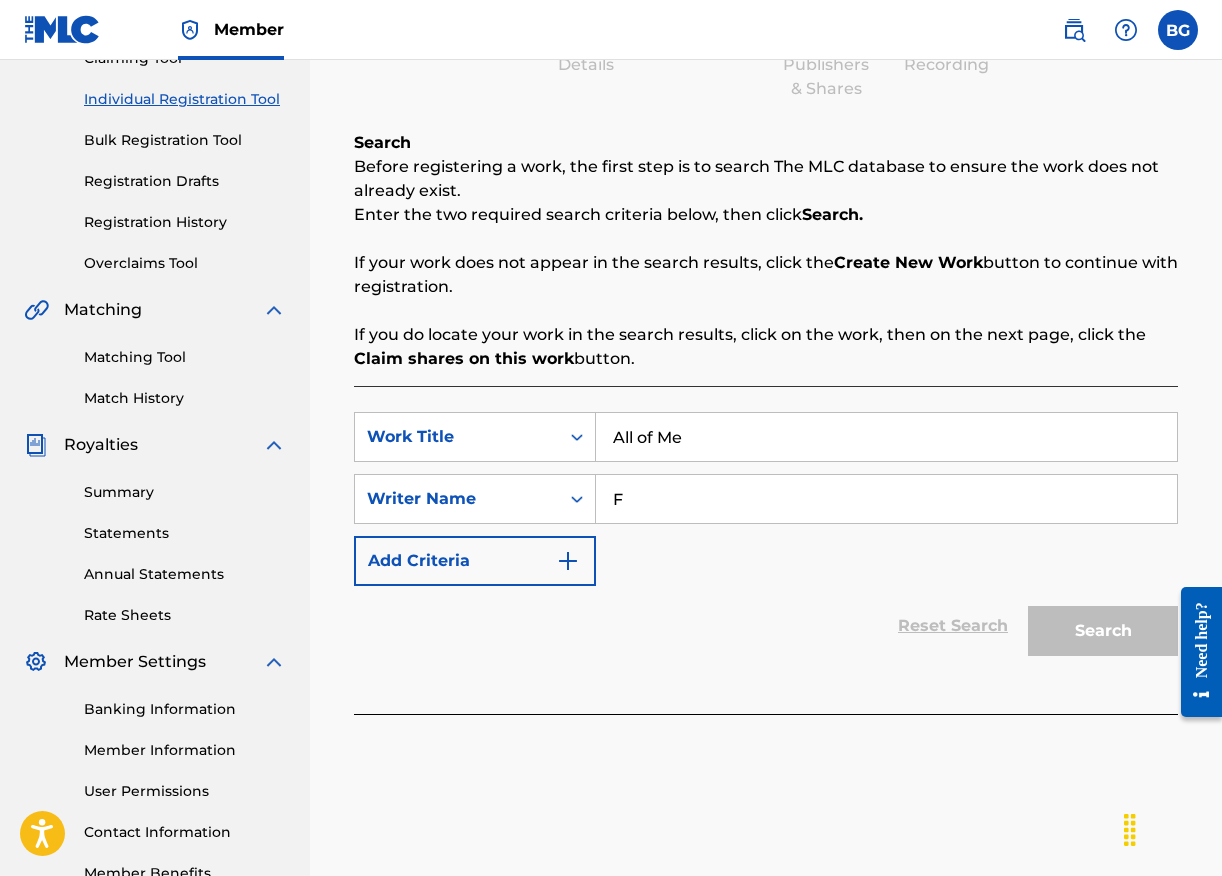 click on "F" at bounding box center (886, 499) 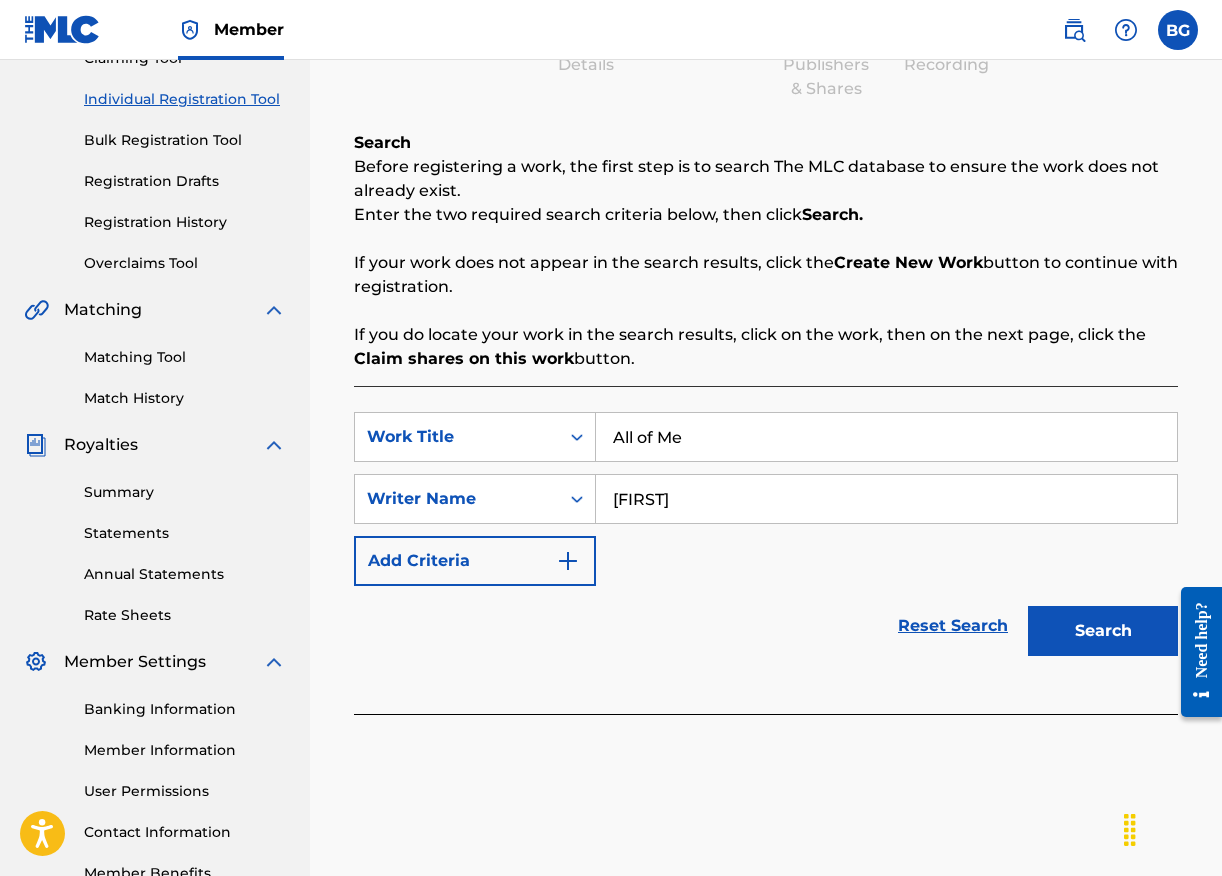 type on "[FIRST] [LAST]" 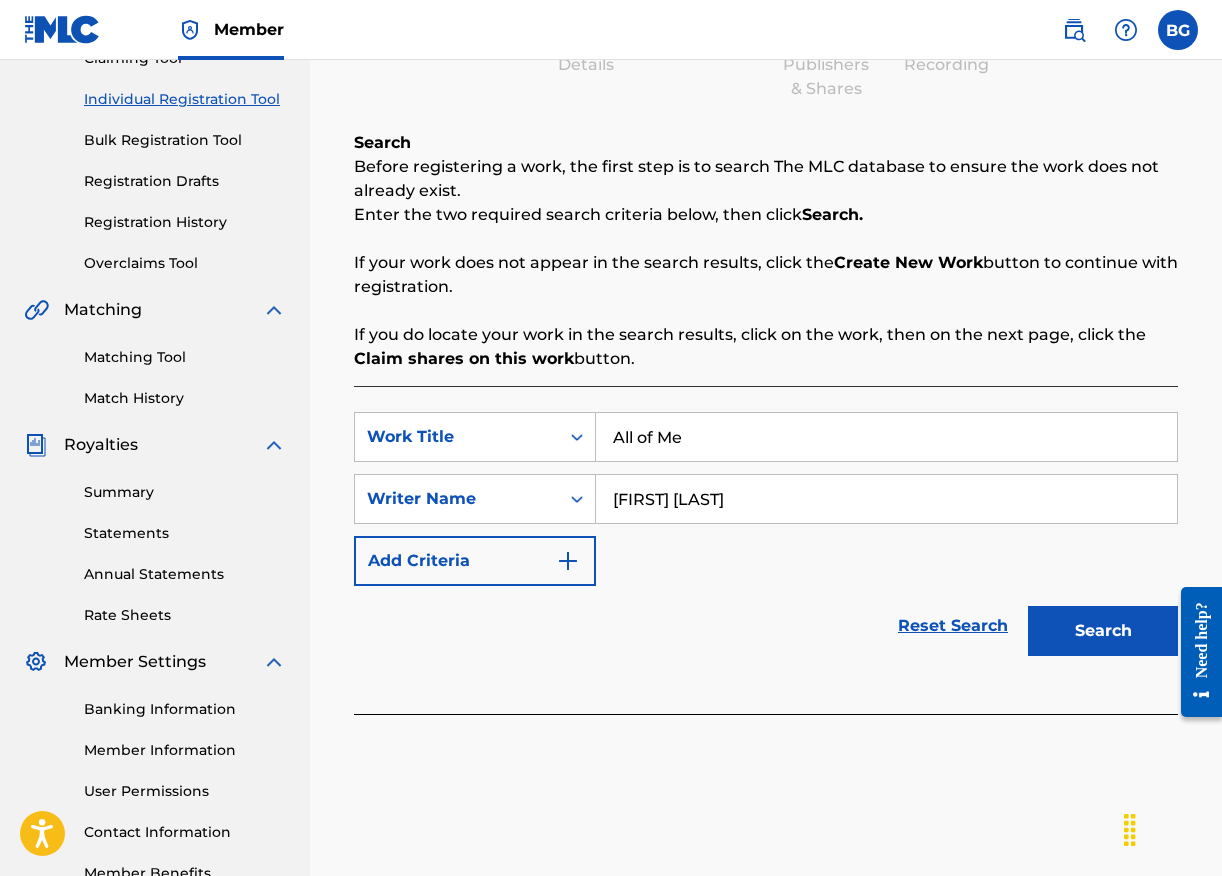 click on "Search" at bounding box center [1103, 631] 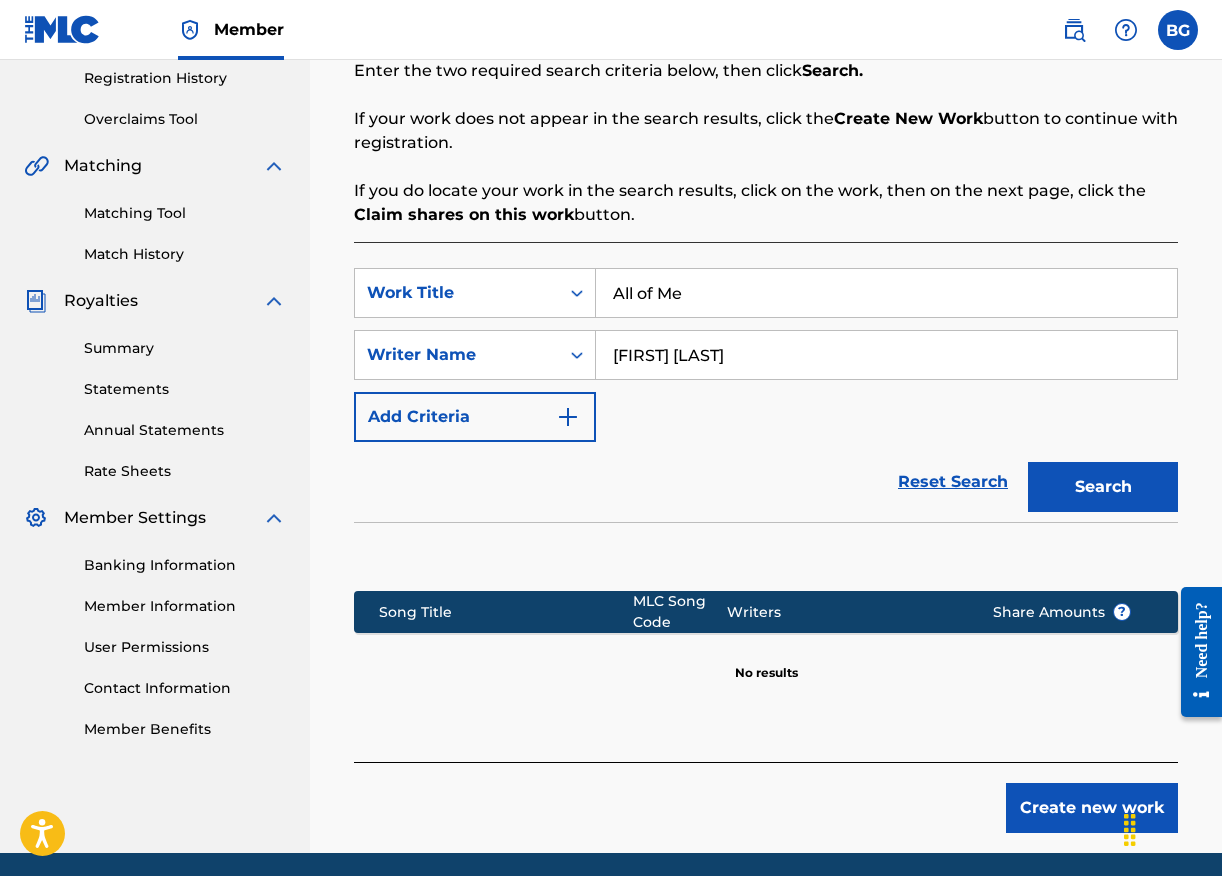 scroll, scrollTop: 453, scrollLeft: 0, axis: vertical 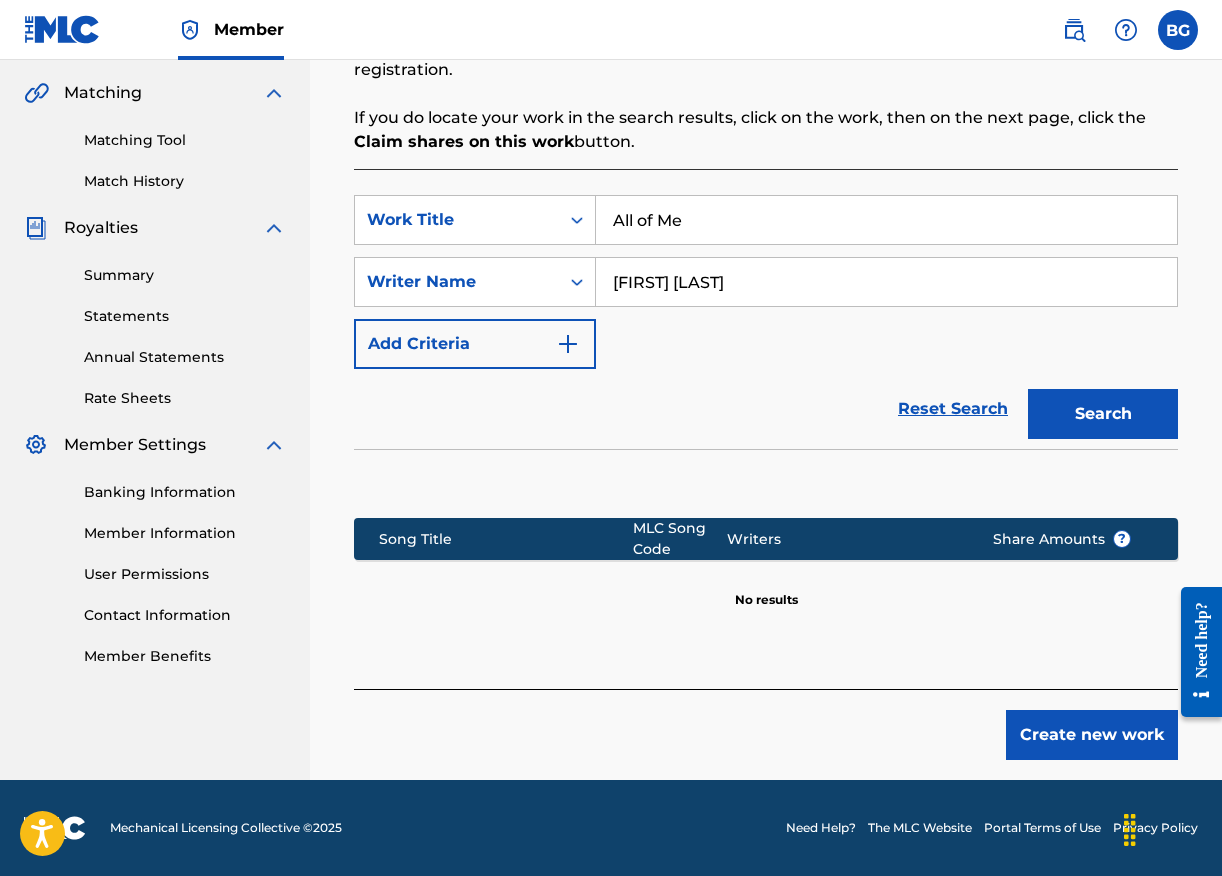 click on "Create new work" at bounding box center [1092, 735] 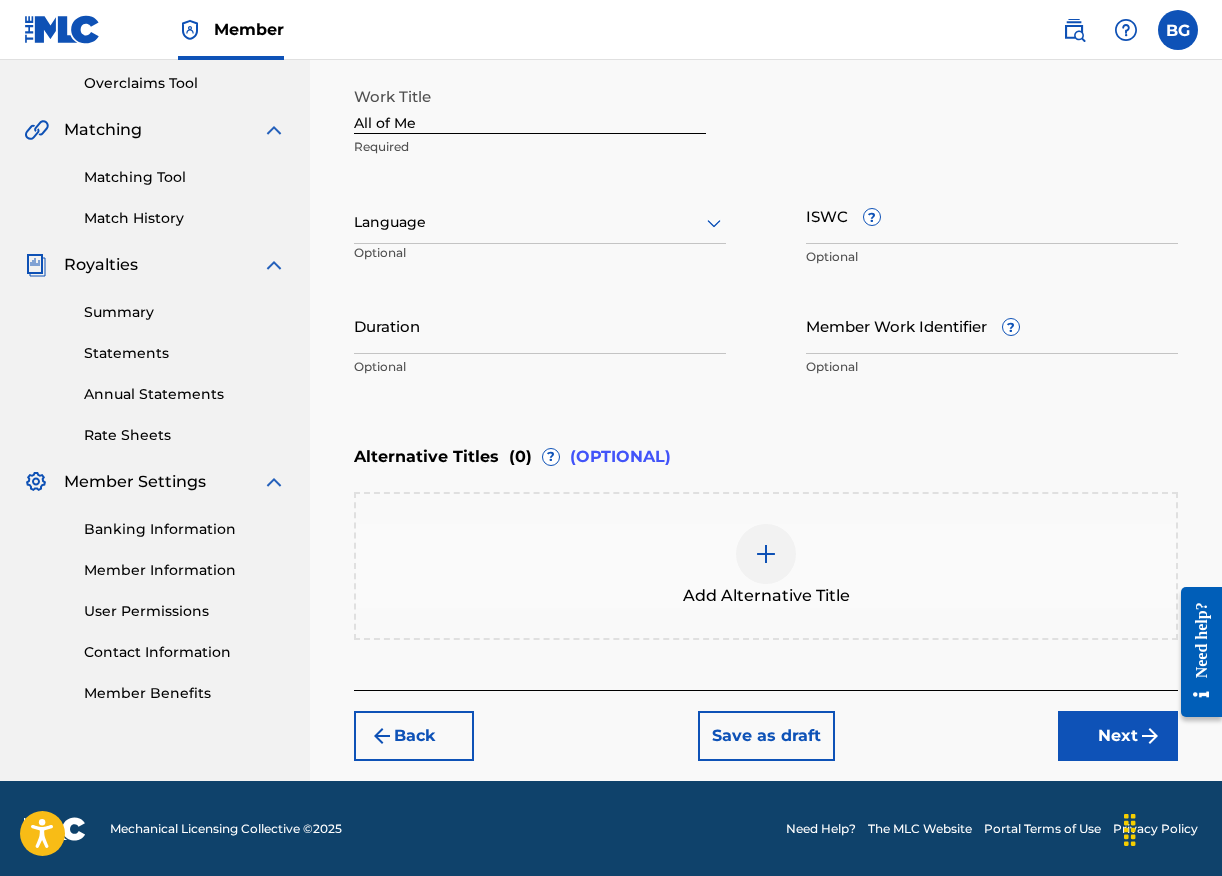 click at bounding box center [540, 222] 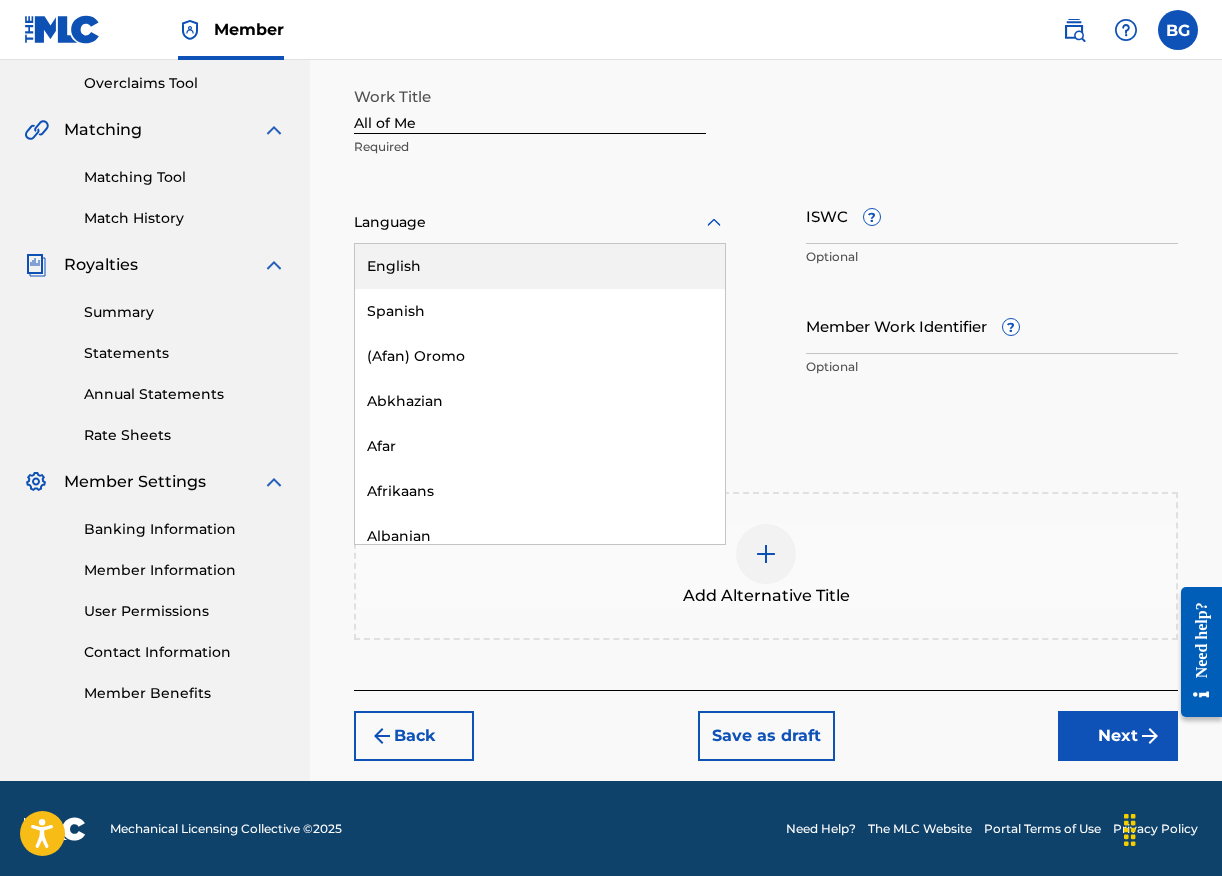 click on "English" at bounding box center (540, 266) 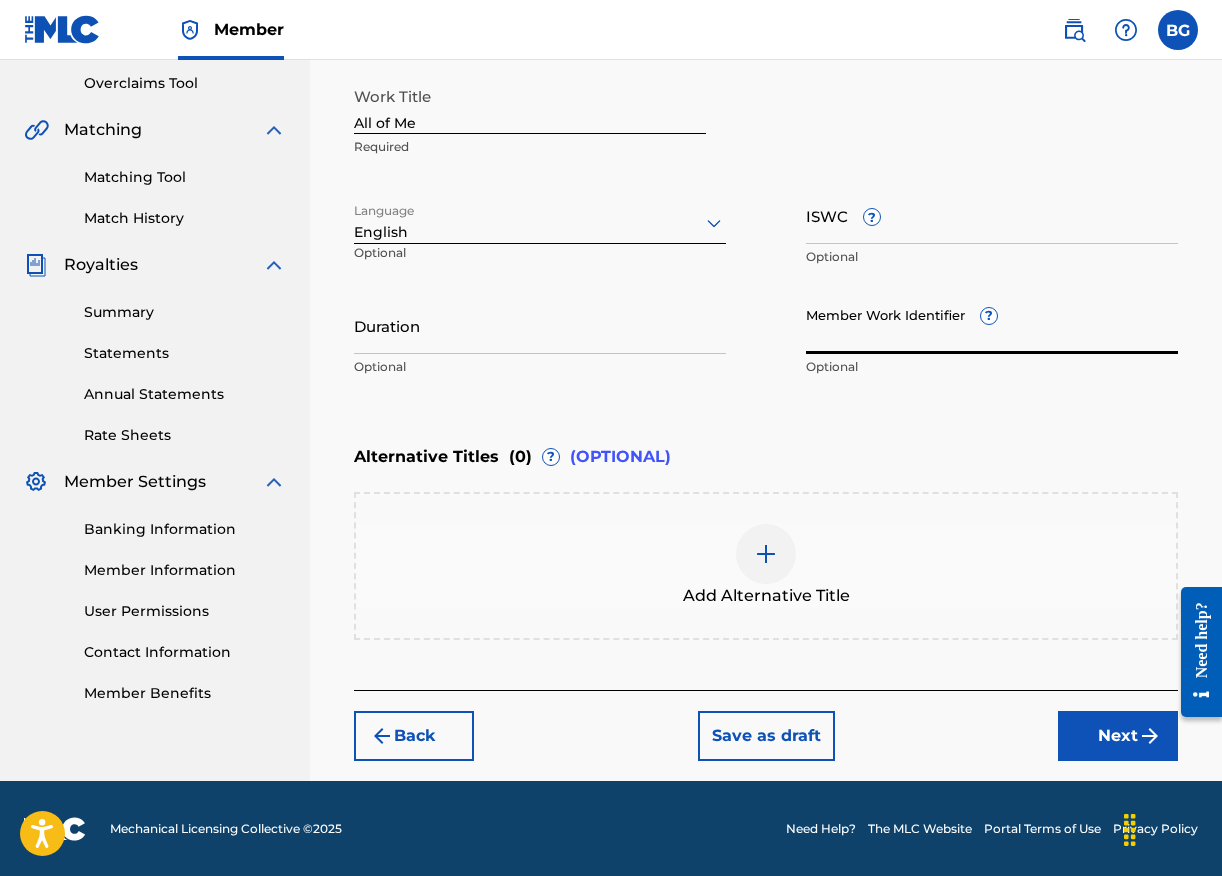 click on "Member Work Identifier   ?" at bounding box center (992, 325) 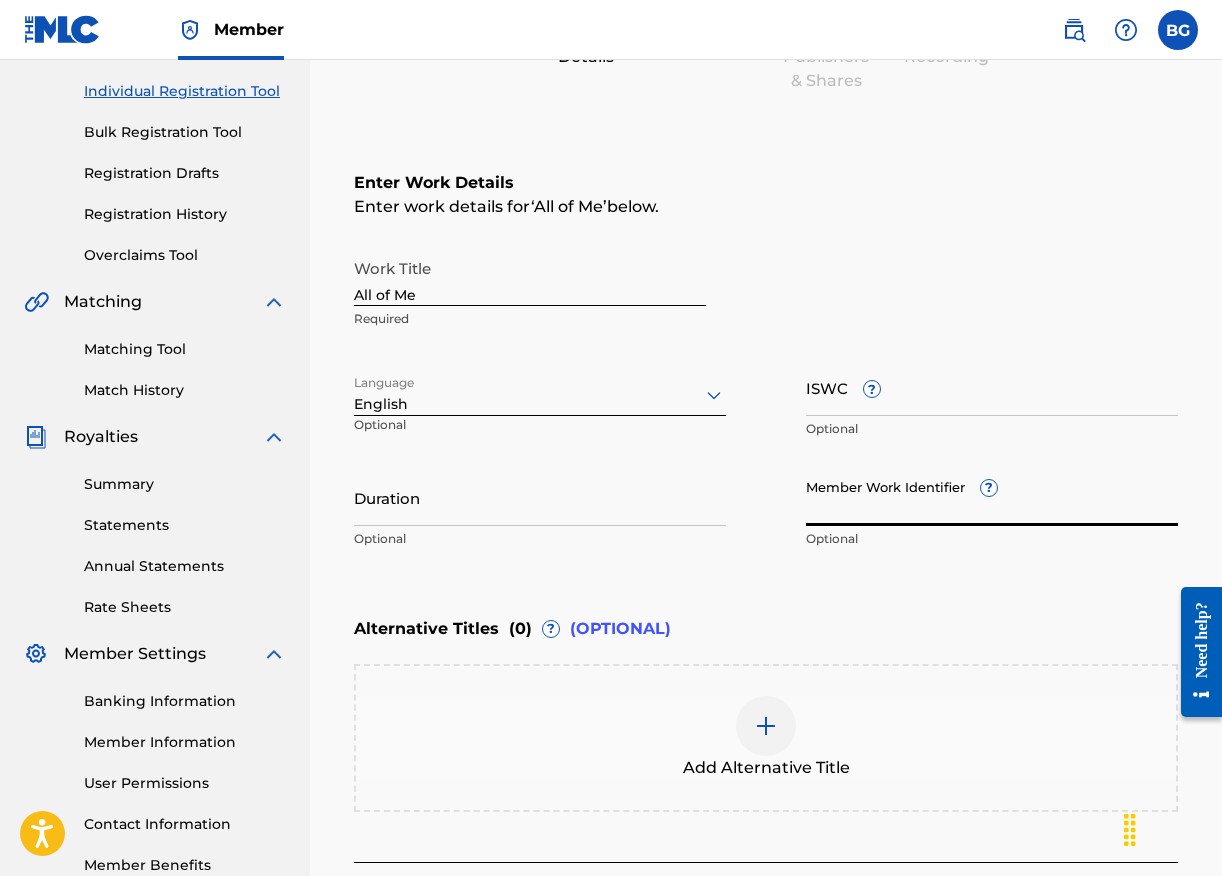 scroll, scrollTop: 243, scrollLeft: 0, axis: vertical 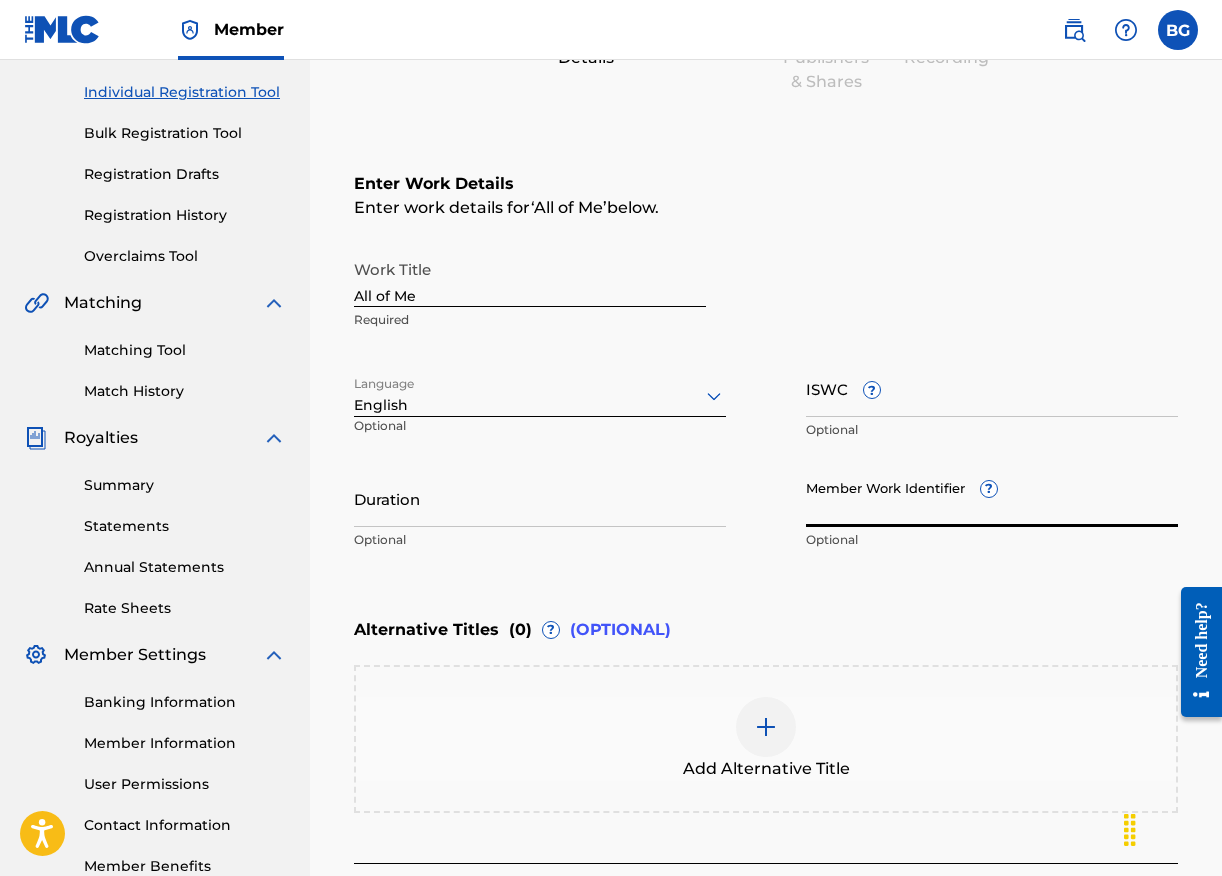 click on "Duration" at bounding box center (540, 498) 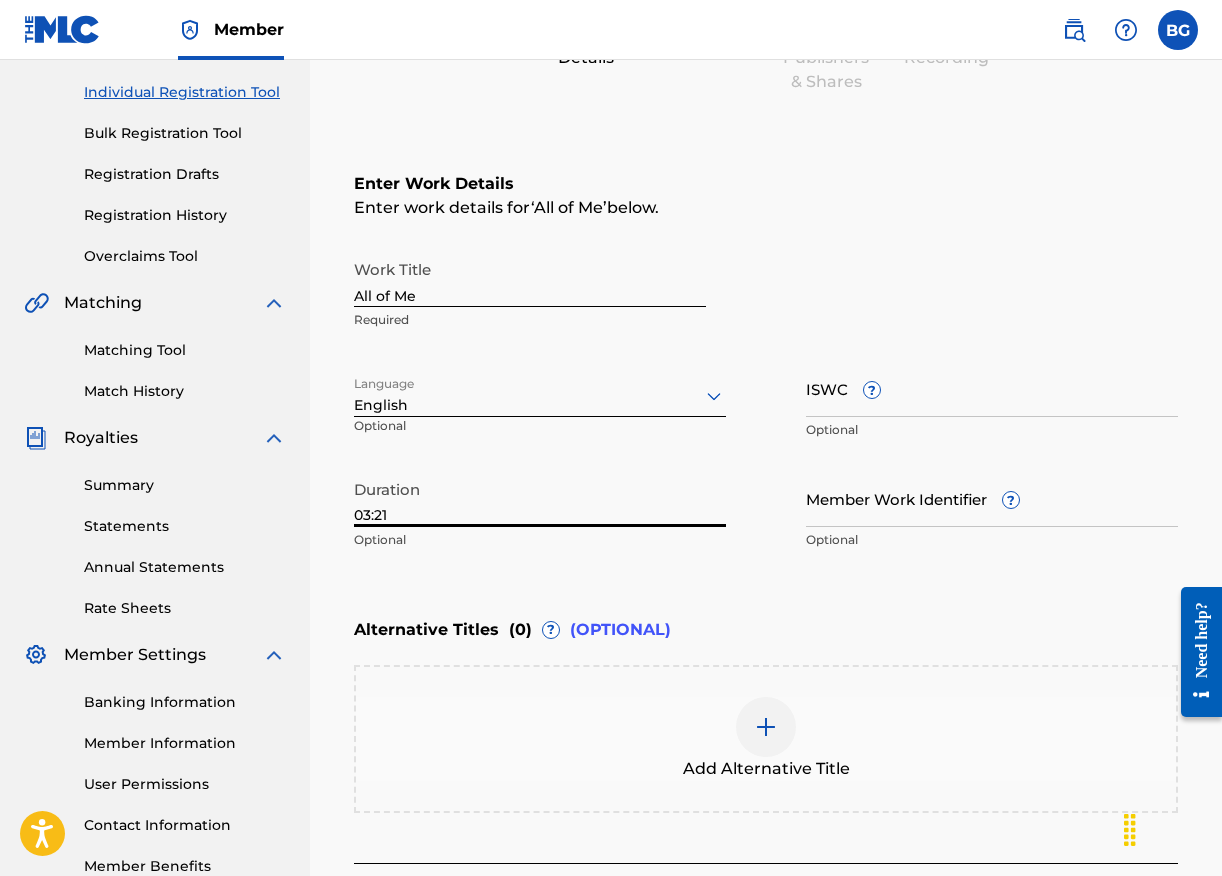 type on "03:21" 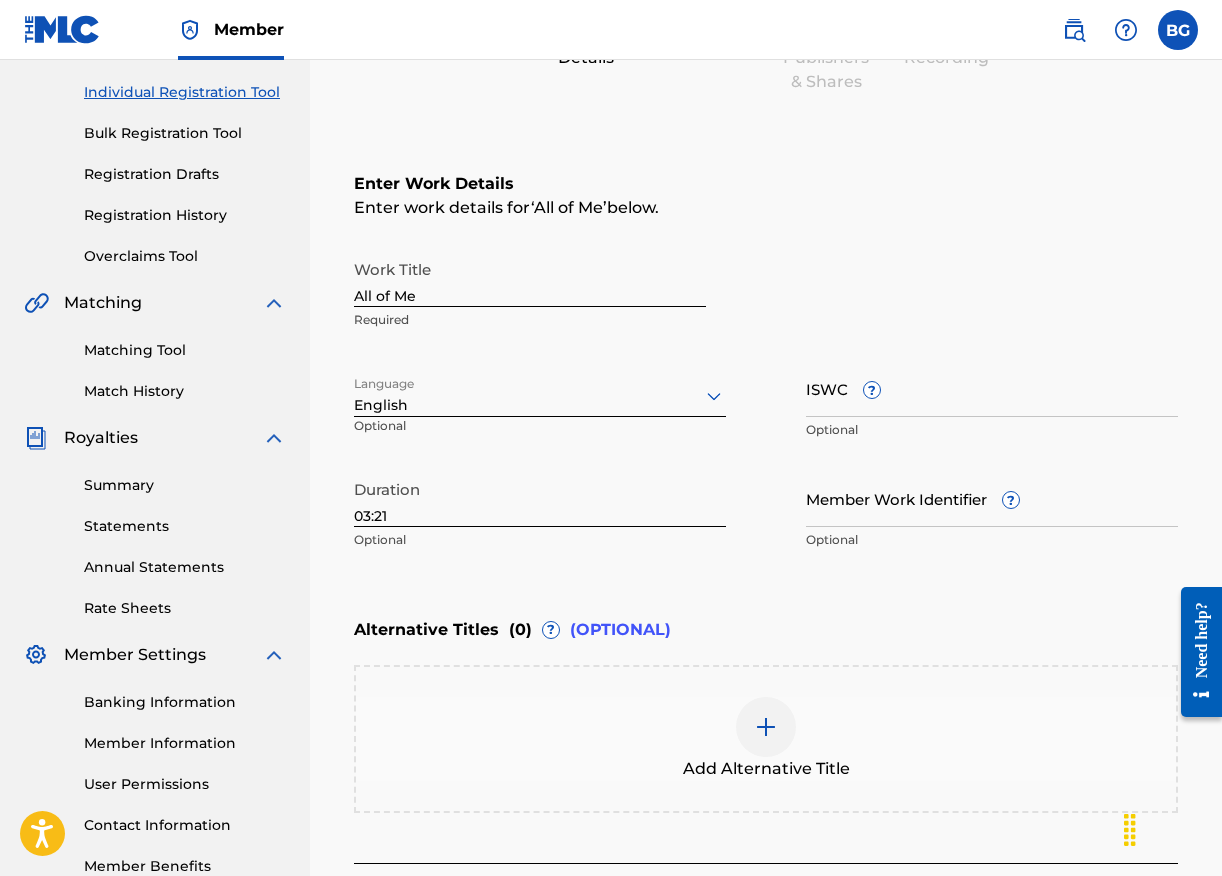 click on "Add Alternative Title" at bounding box center (766, 739) 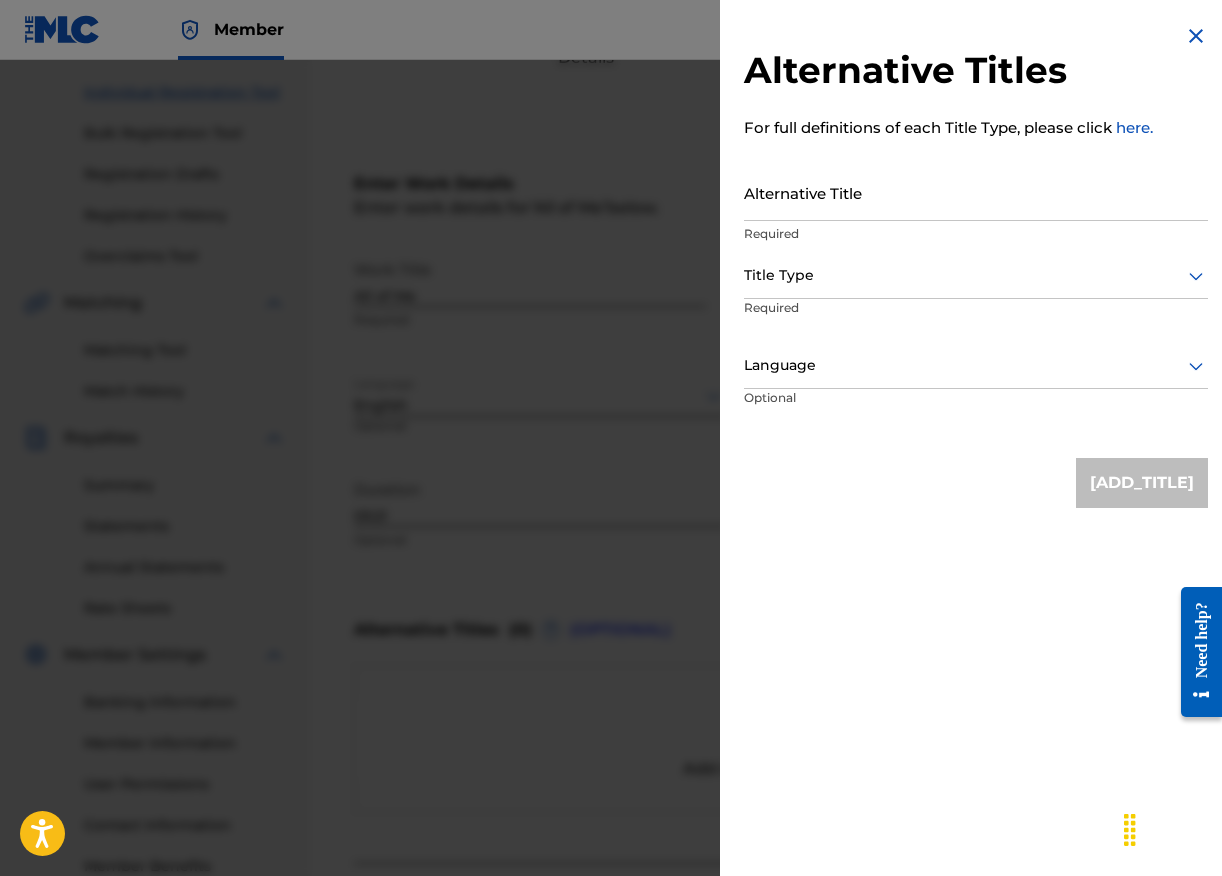 click on "Alternative Titles For full definitions of each Title Type, please click   here. Alternative Title   Required Title Type Required Language Optional Add Title" at bounding box center (976, 266) 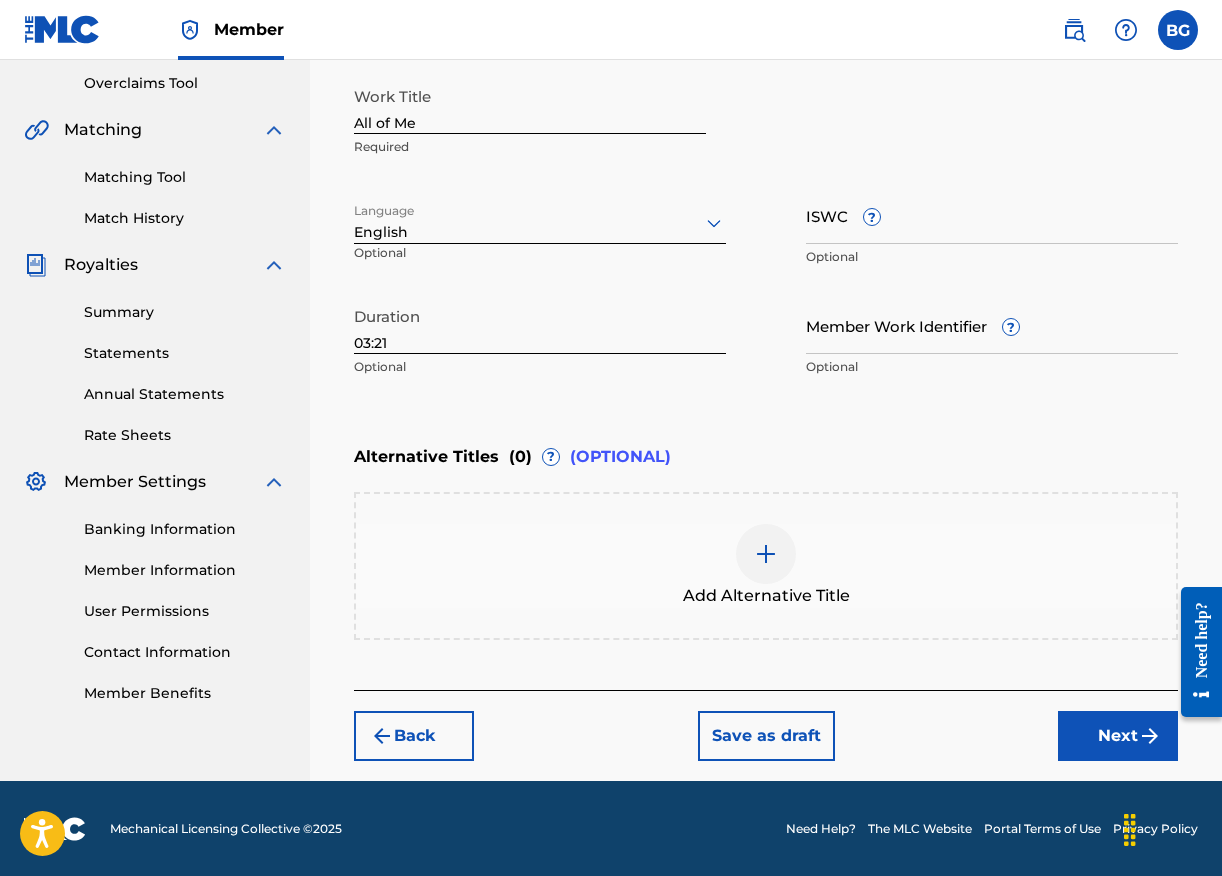click on "Next" at bounding box center (1118, 736) 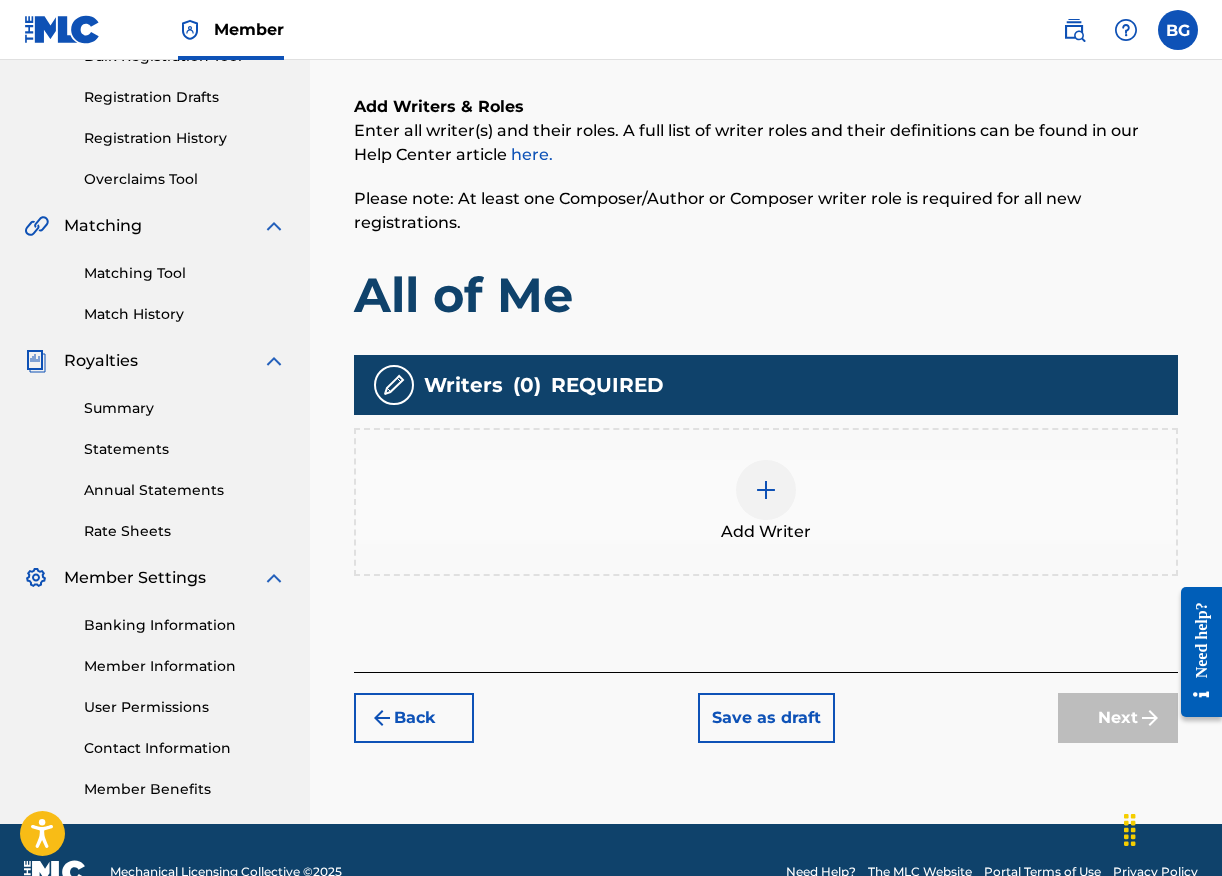 scroll, scrollTop: 319, scrollLeft: 0, axis: vertical 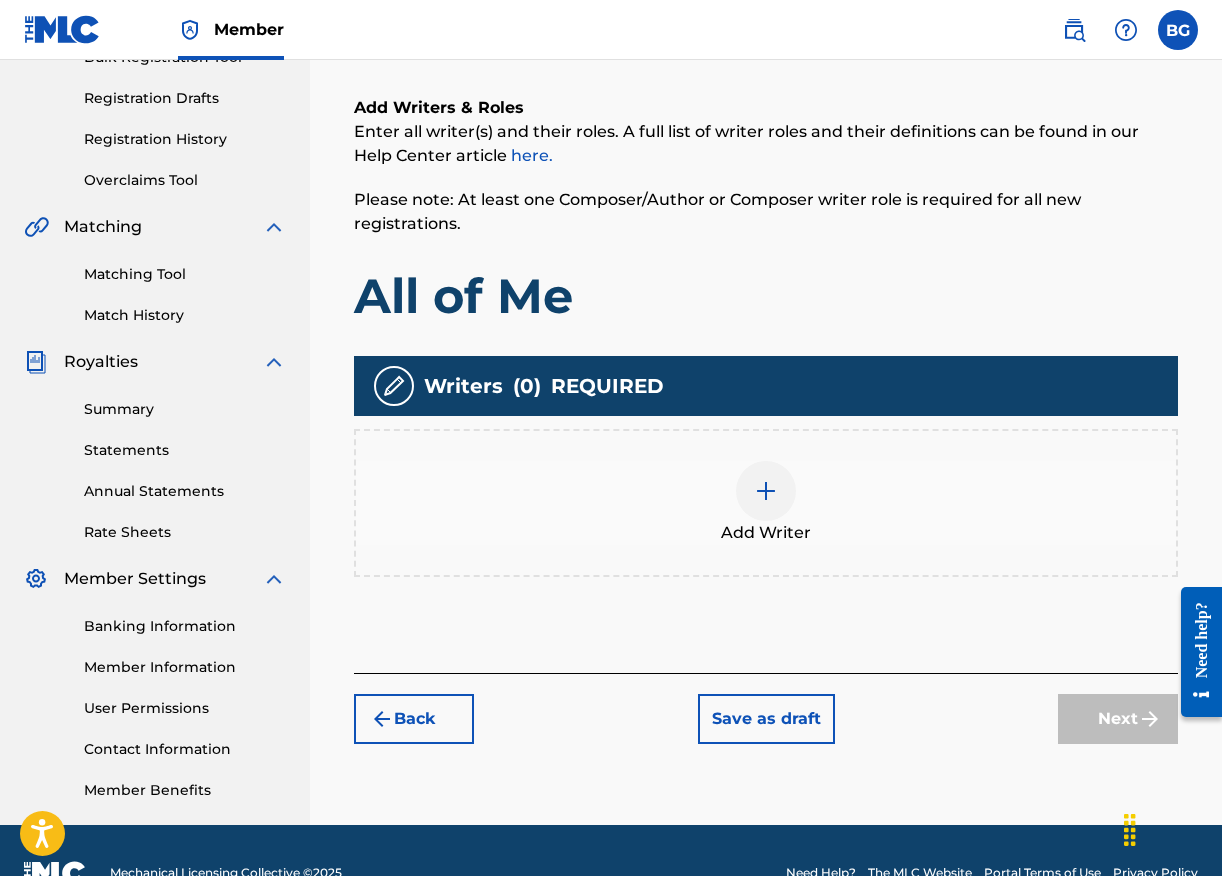 click at bounding box center [766, 491] 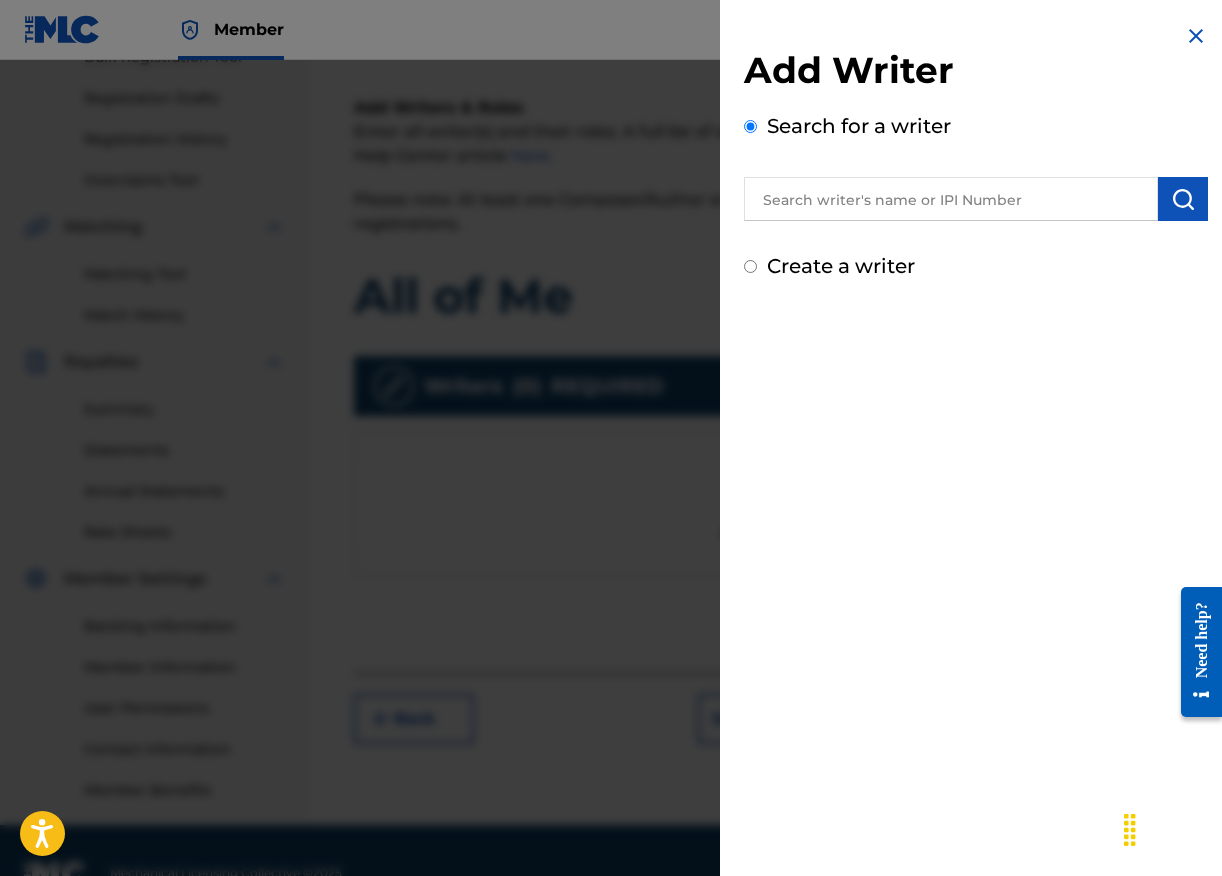 click at bounding box center [951, 199] 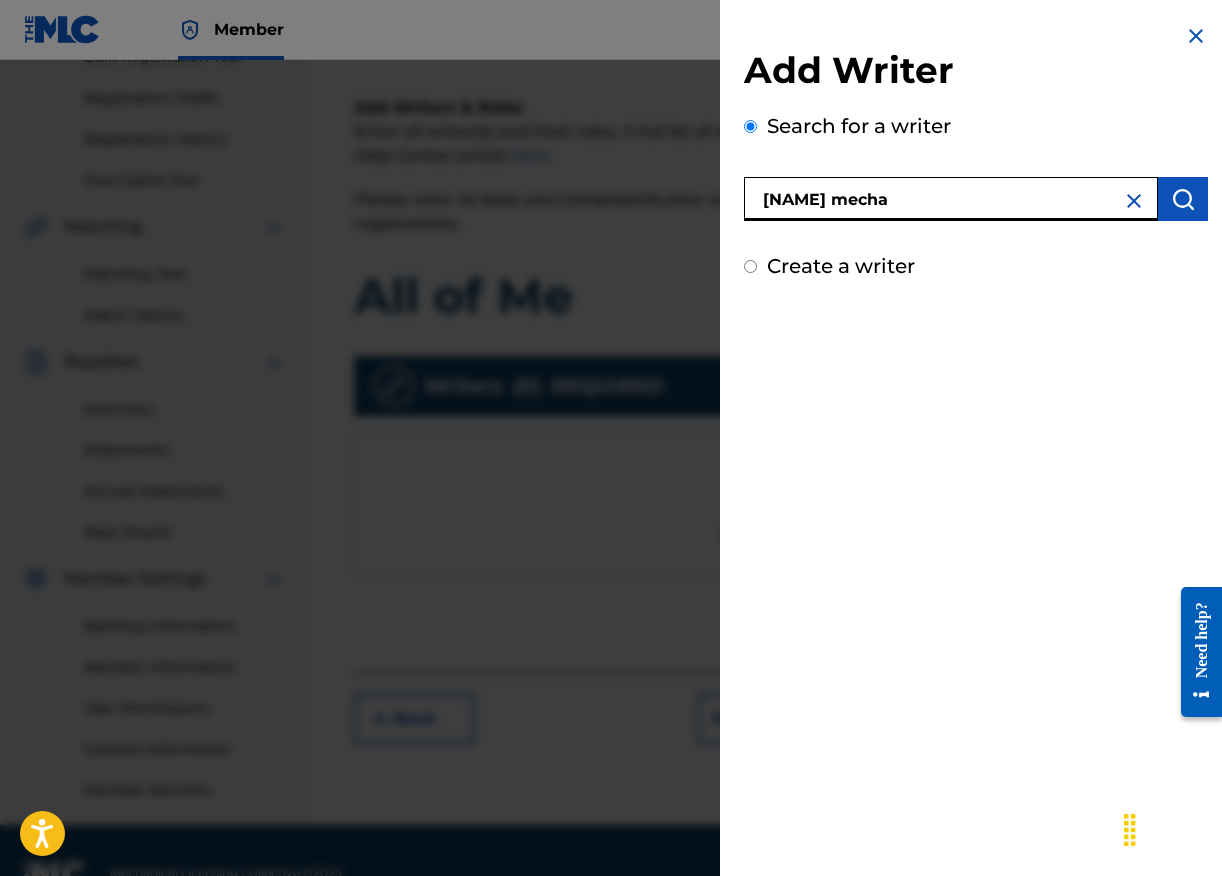 type on "[NAME] mecha" 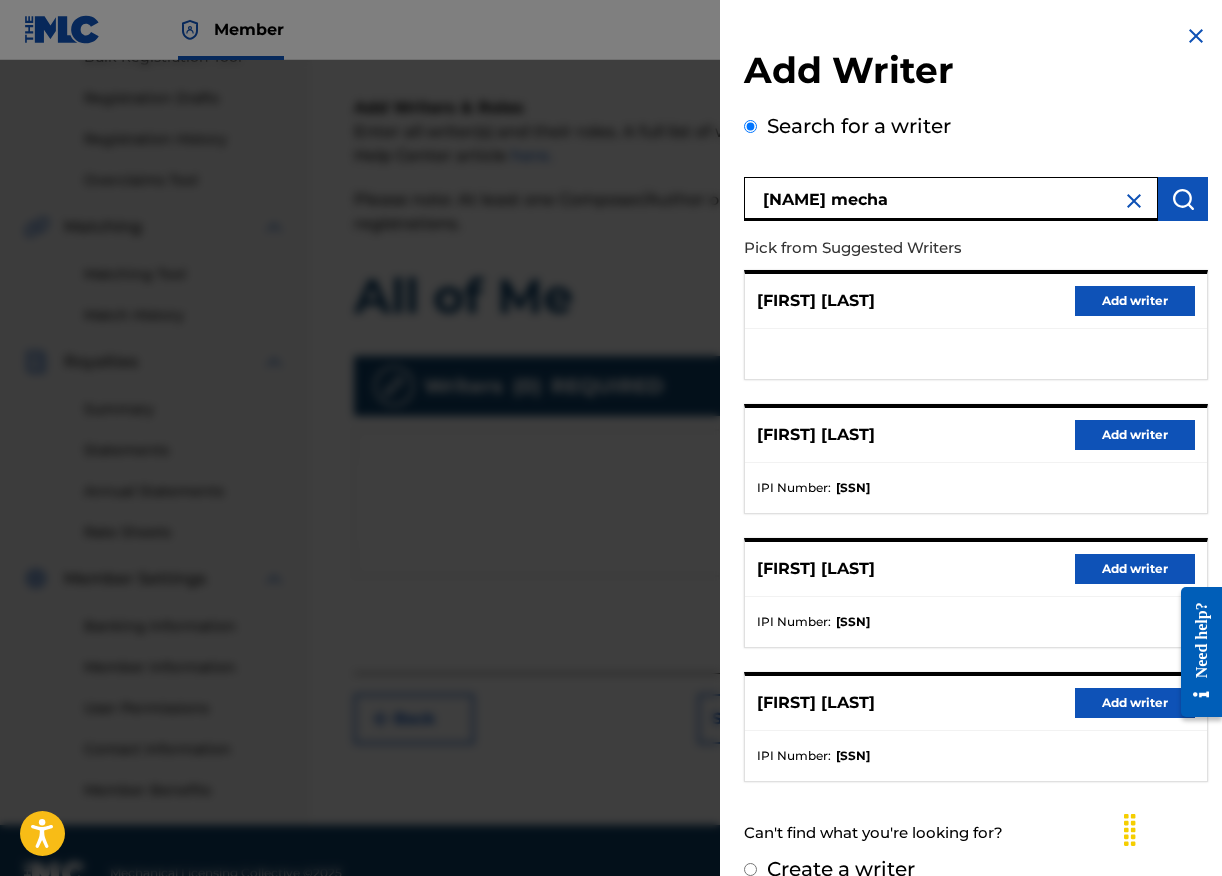 scroll, scrollTop: 32, scrollLeft: 0, axis: vertical 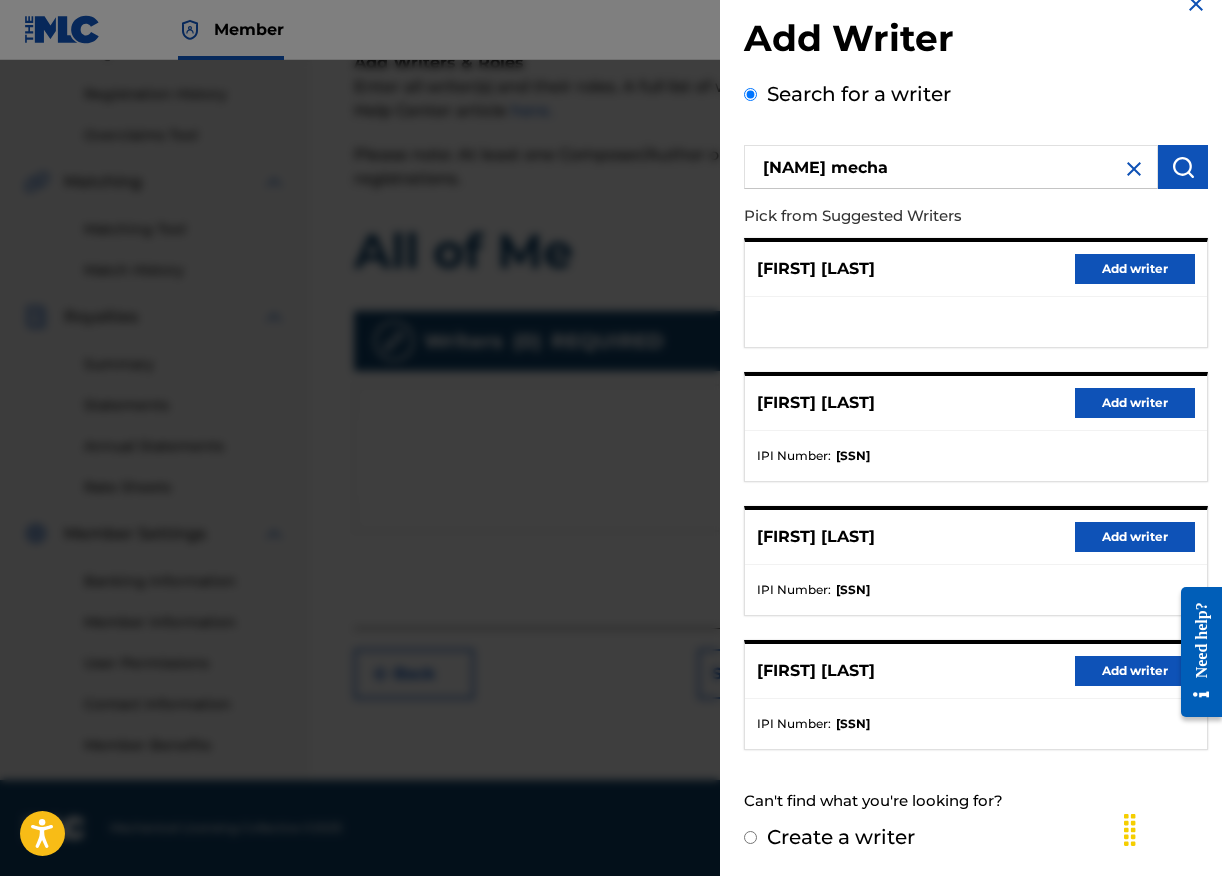 click on "Add writer" at bounding box center (1135, 537) 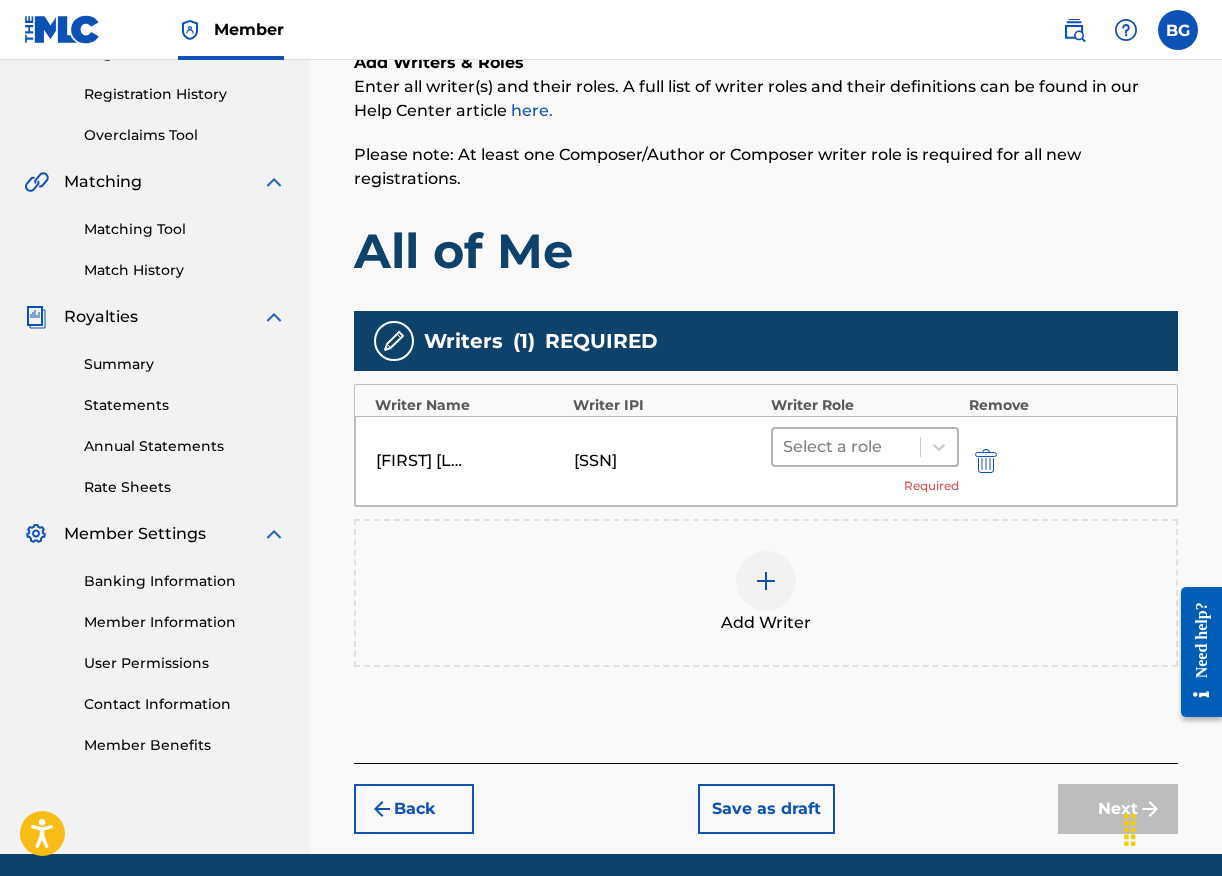 click at bounding box center [846, 447] 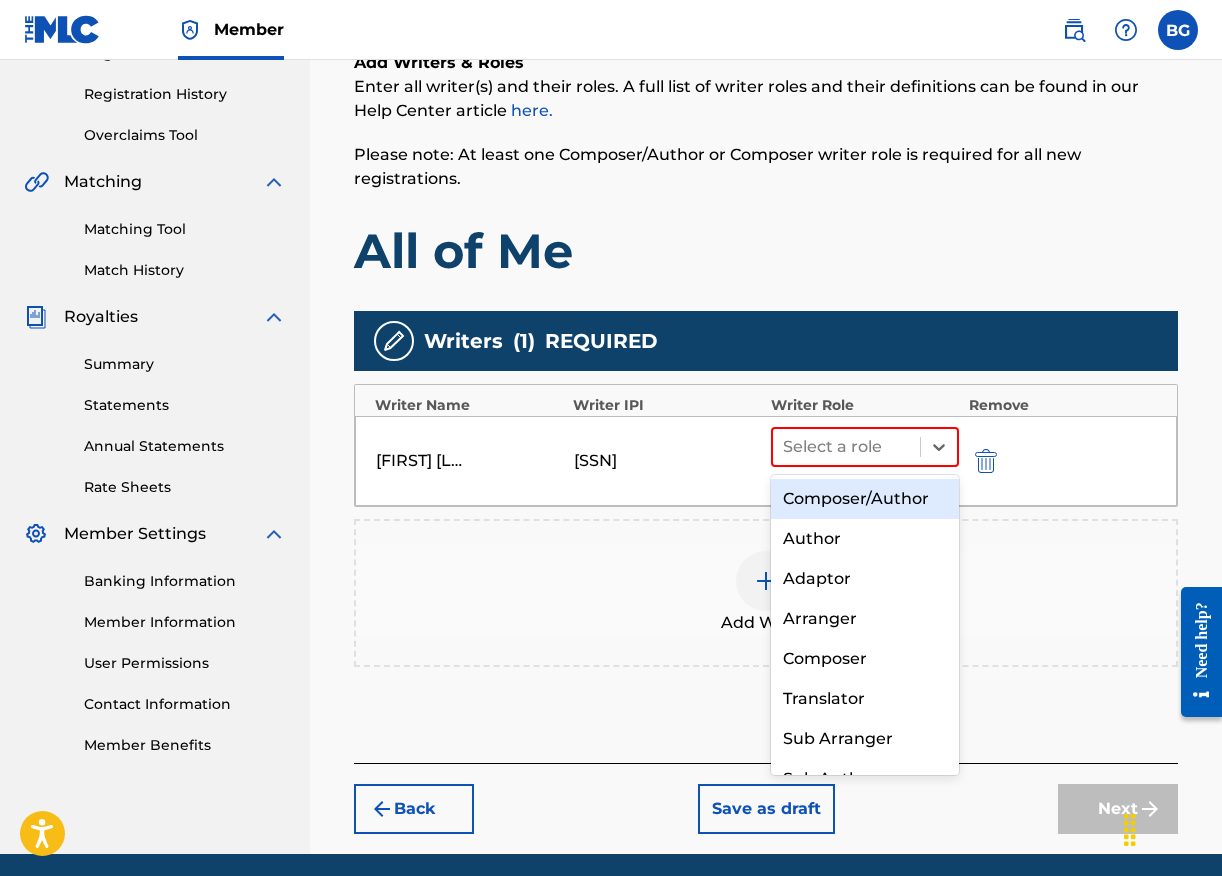 click on "Composer/Author" at bounding box center (865, 499) 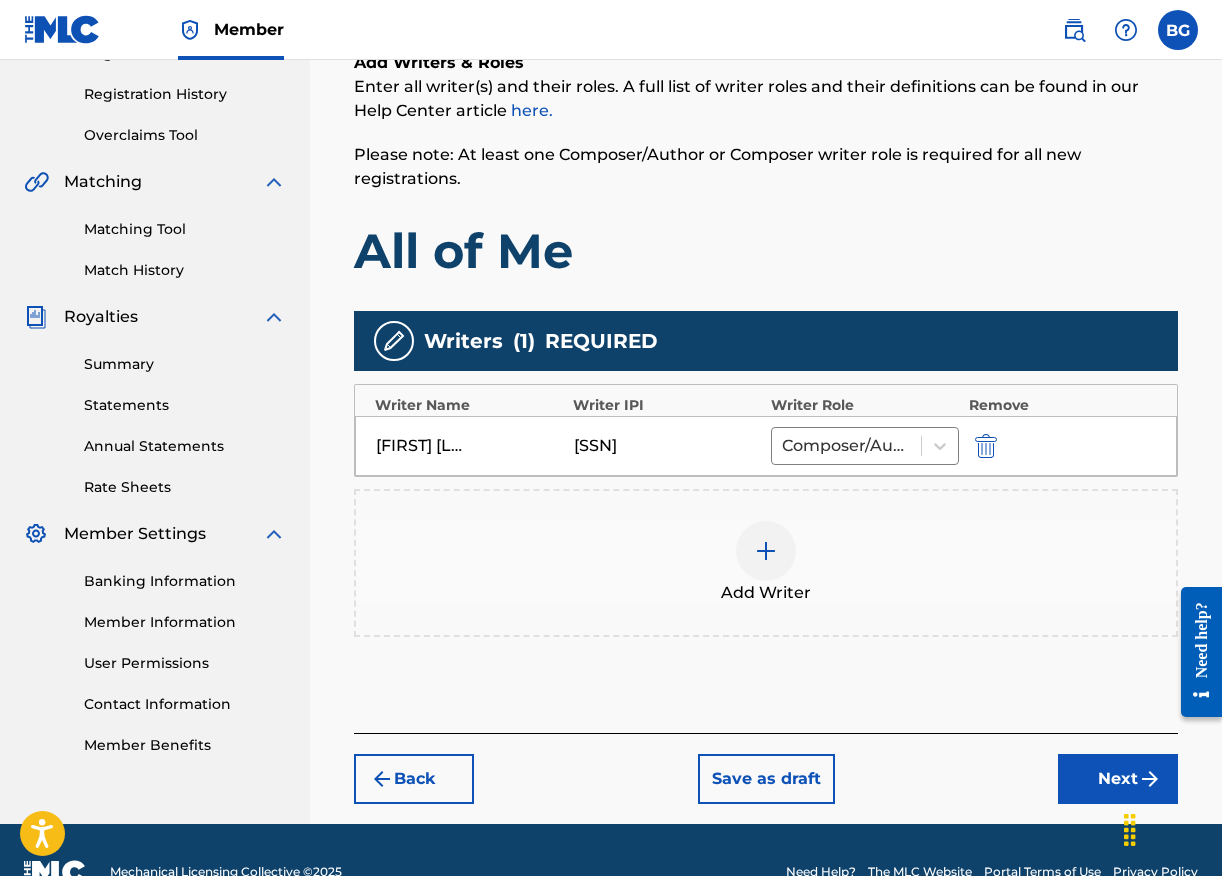 click at bounding box center (766, 551) 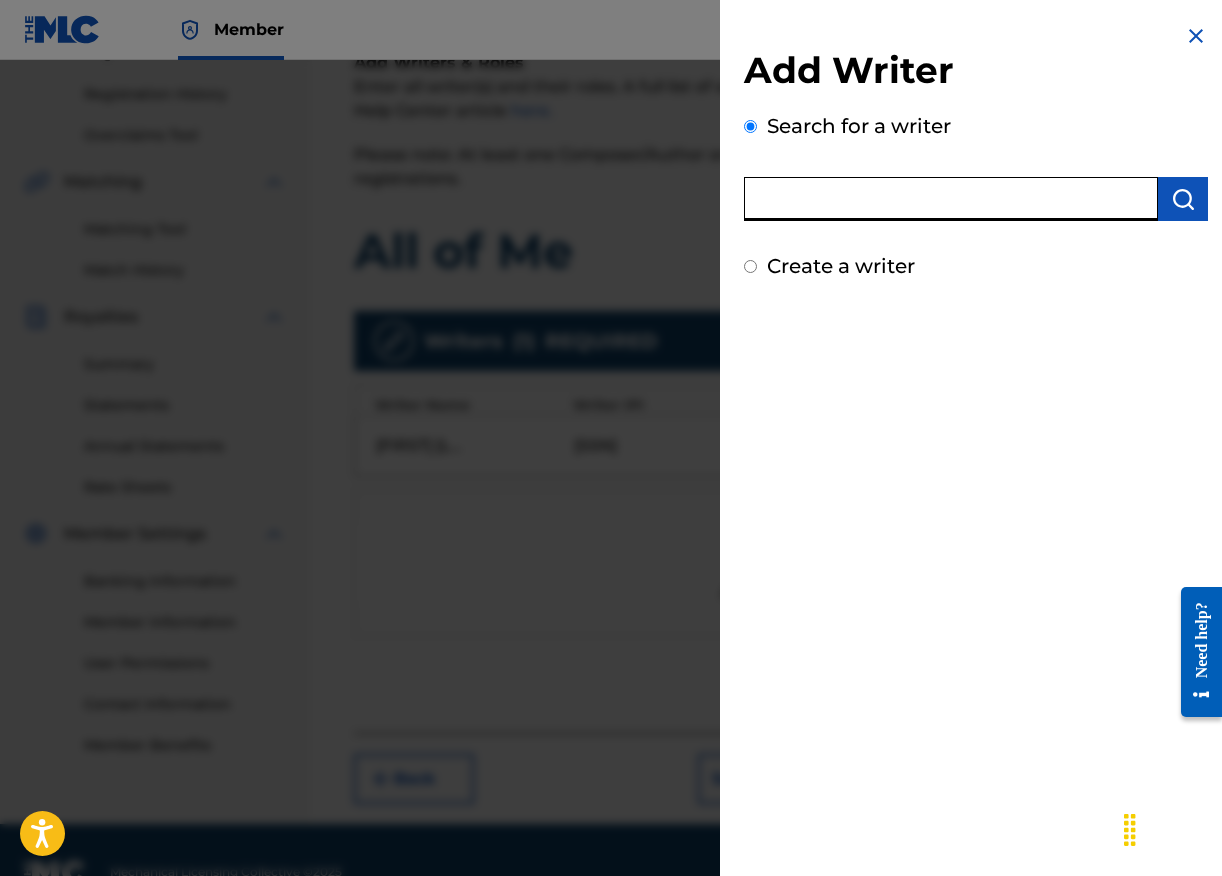 click at bounding box center (951, 199) 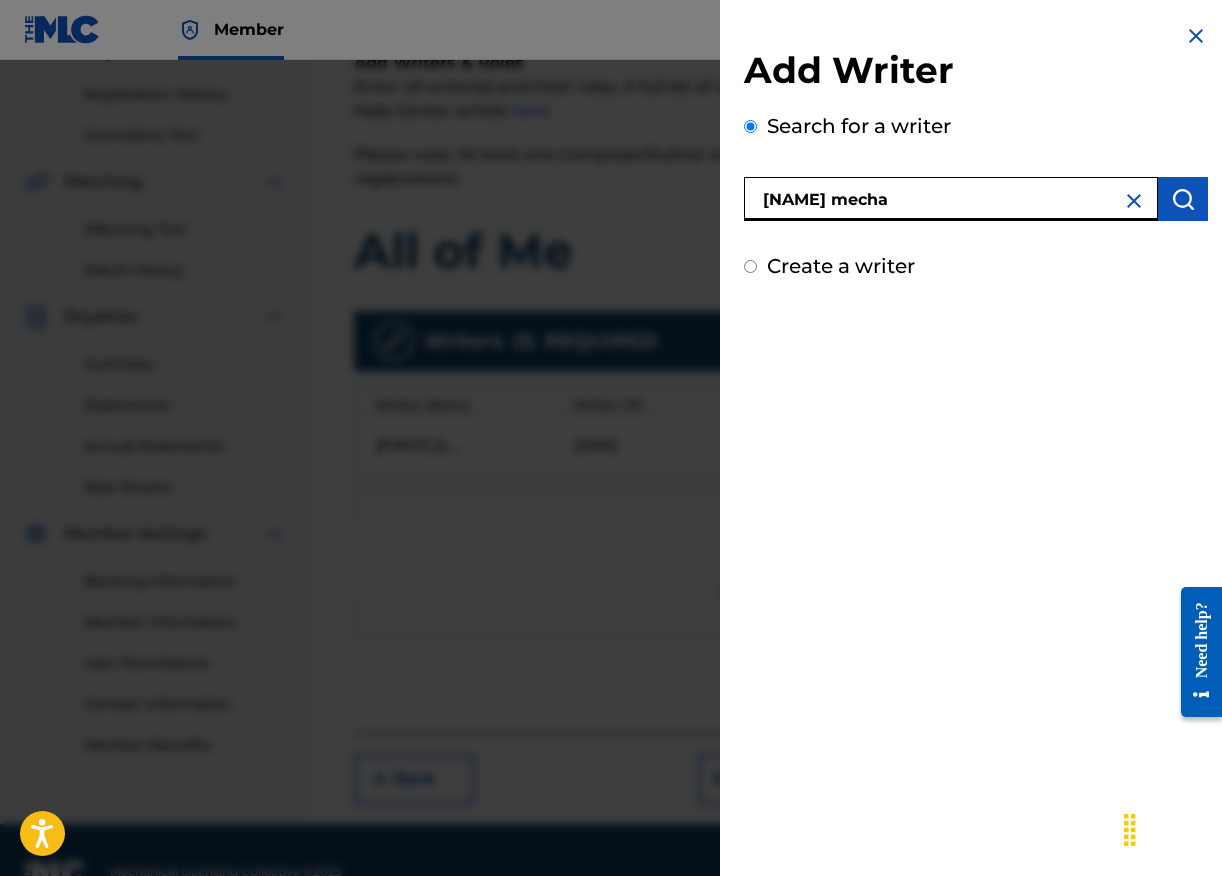 type on "[NAME] mecha" 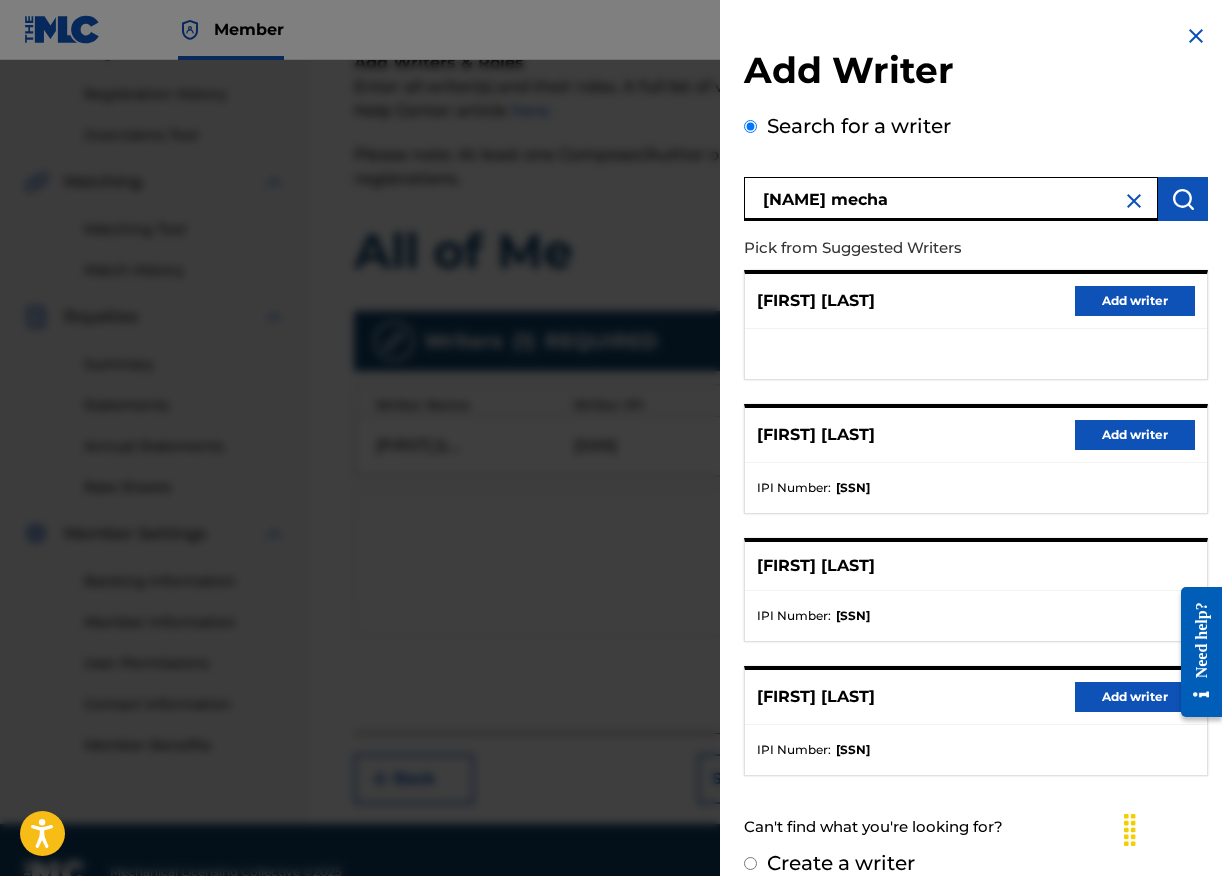 scroll, scrollTop: 26, scrollLeft: 0, axis: vertical 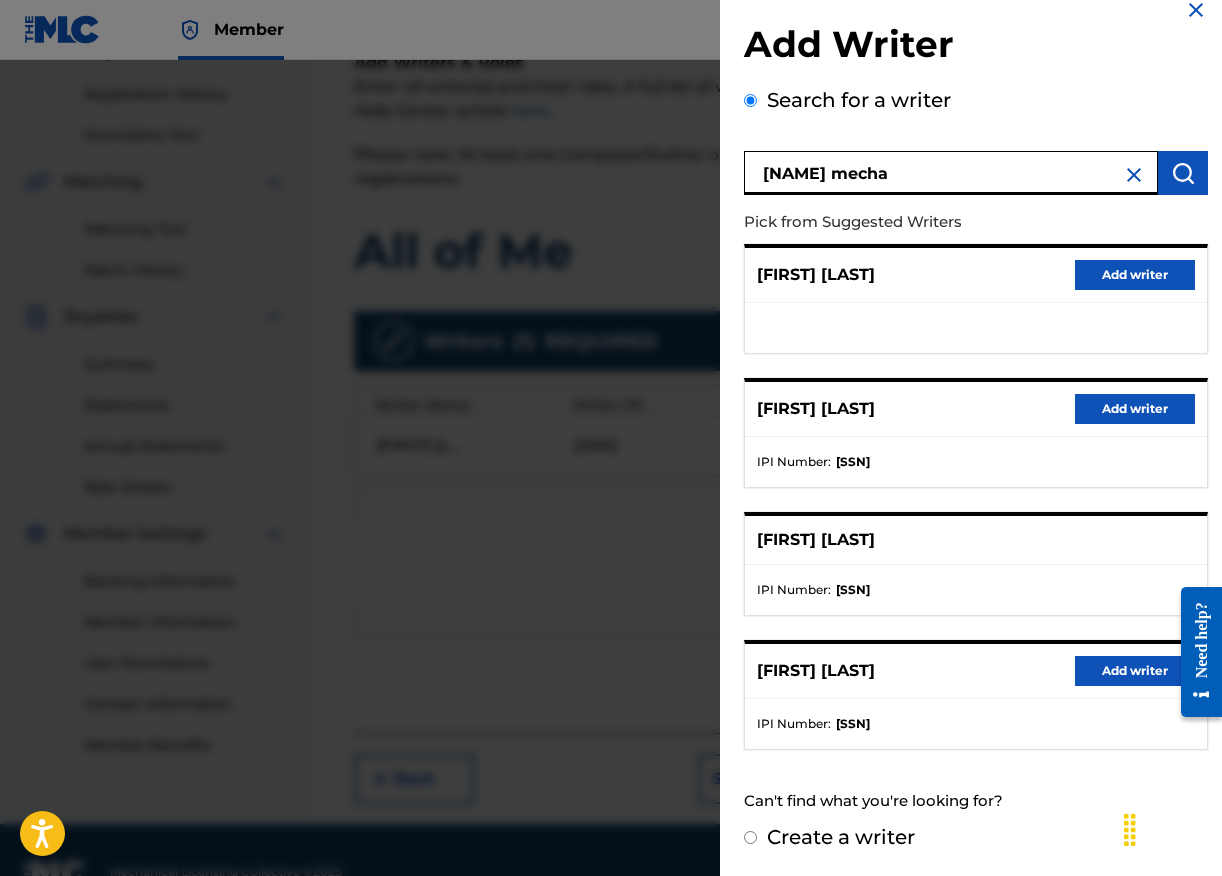 click on "Add writer" at bounding box center (1135, 671) 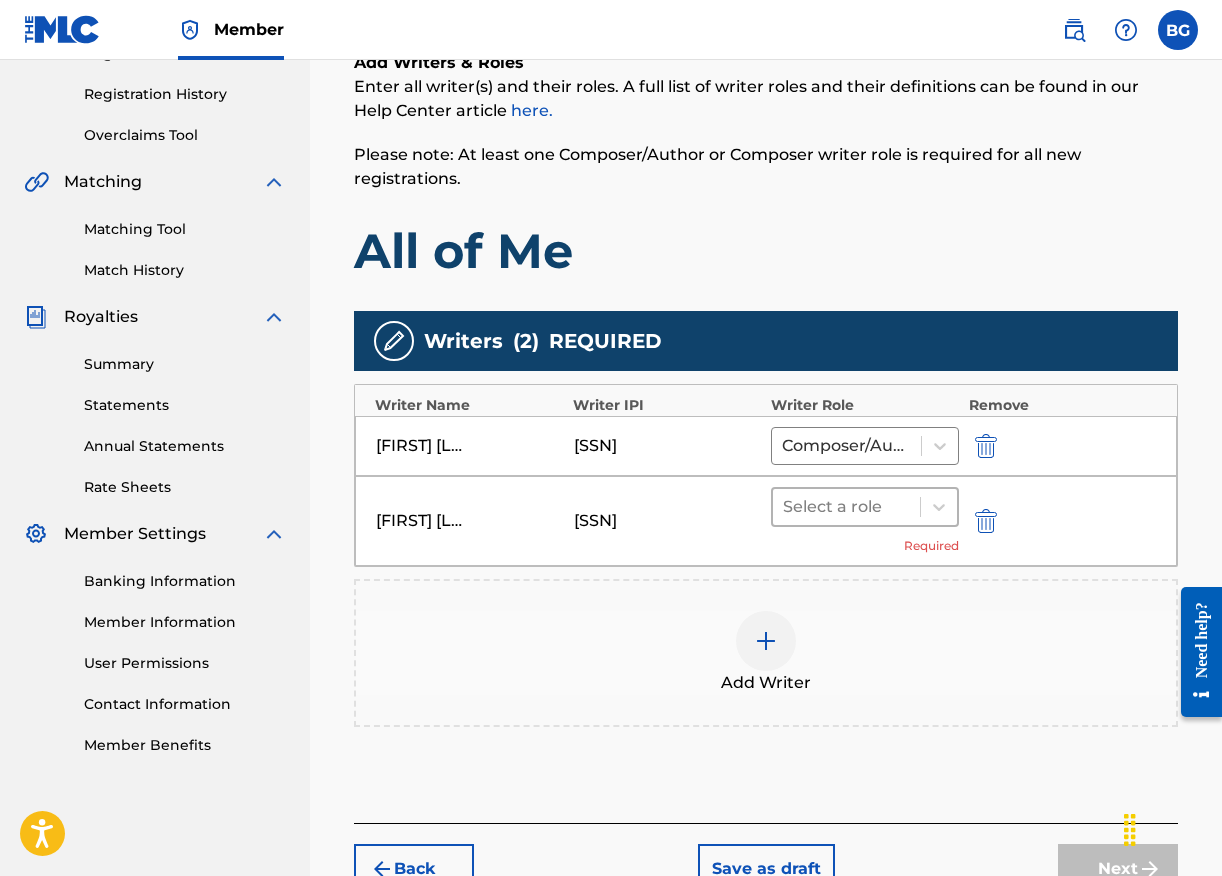 click at bounding box center (846, 507) 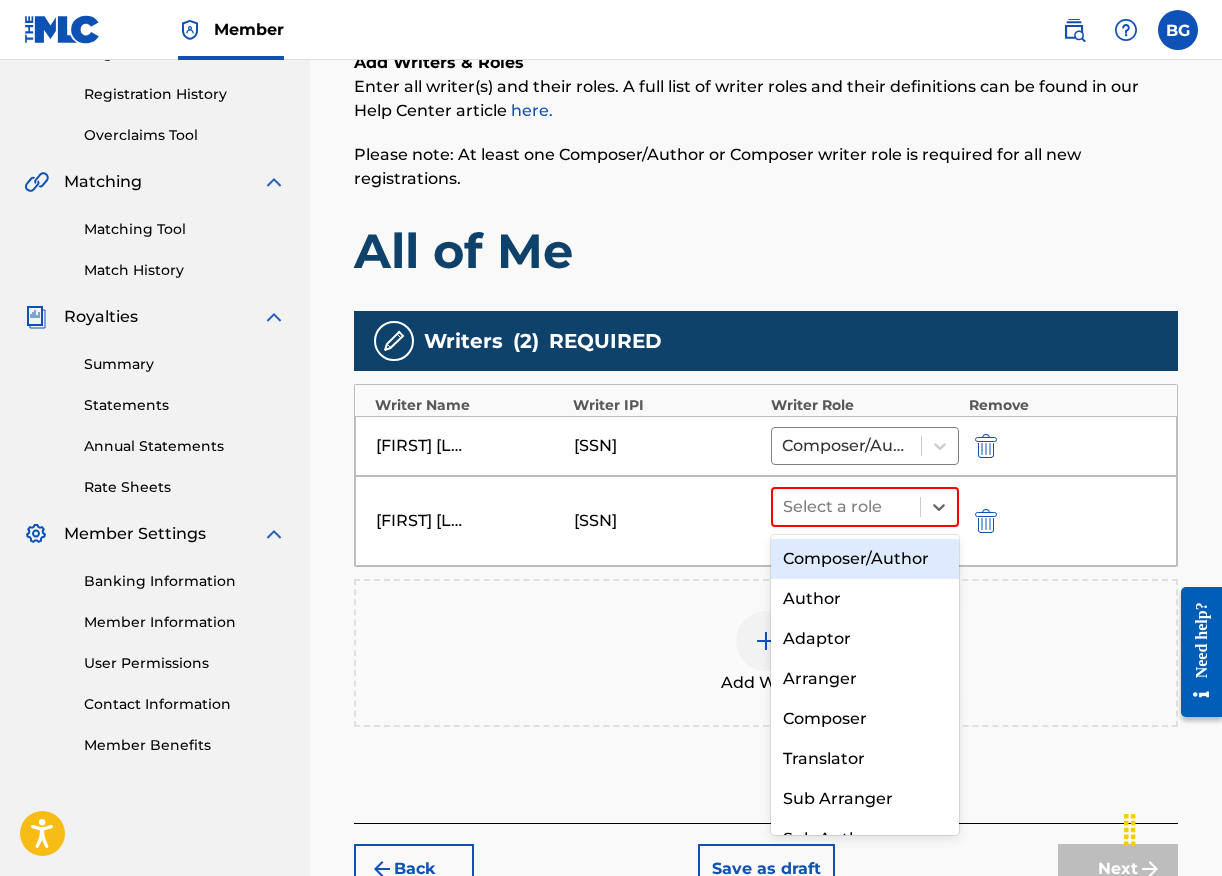 click on "Composer/Author" at bounding box center (865, 559) 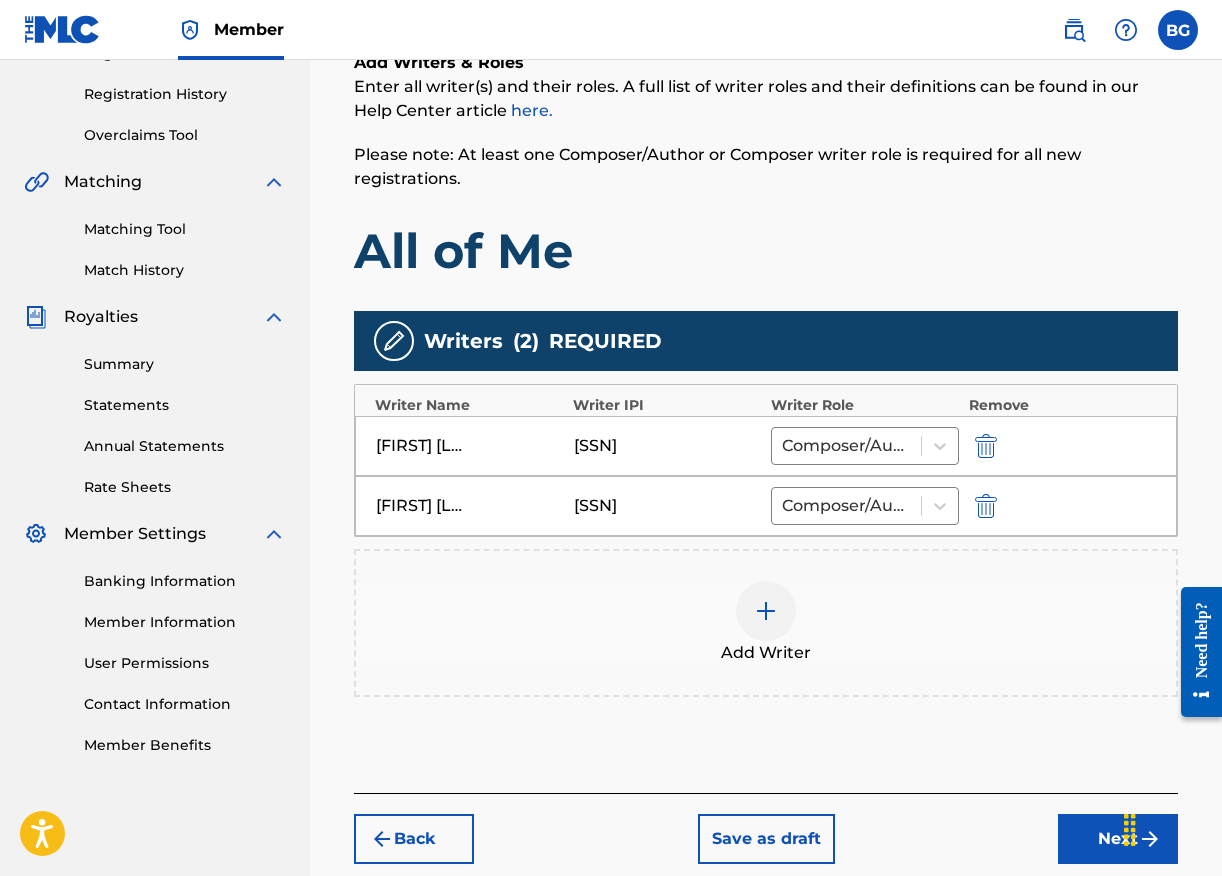 click at bounding box center [766, 611] 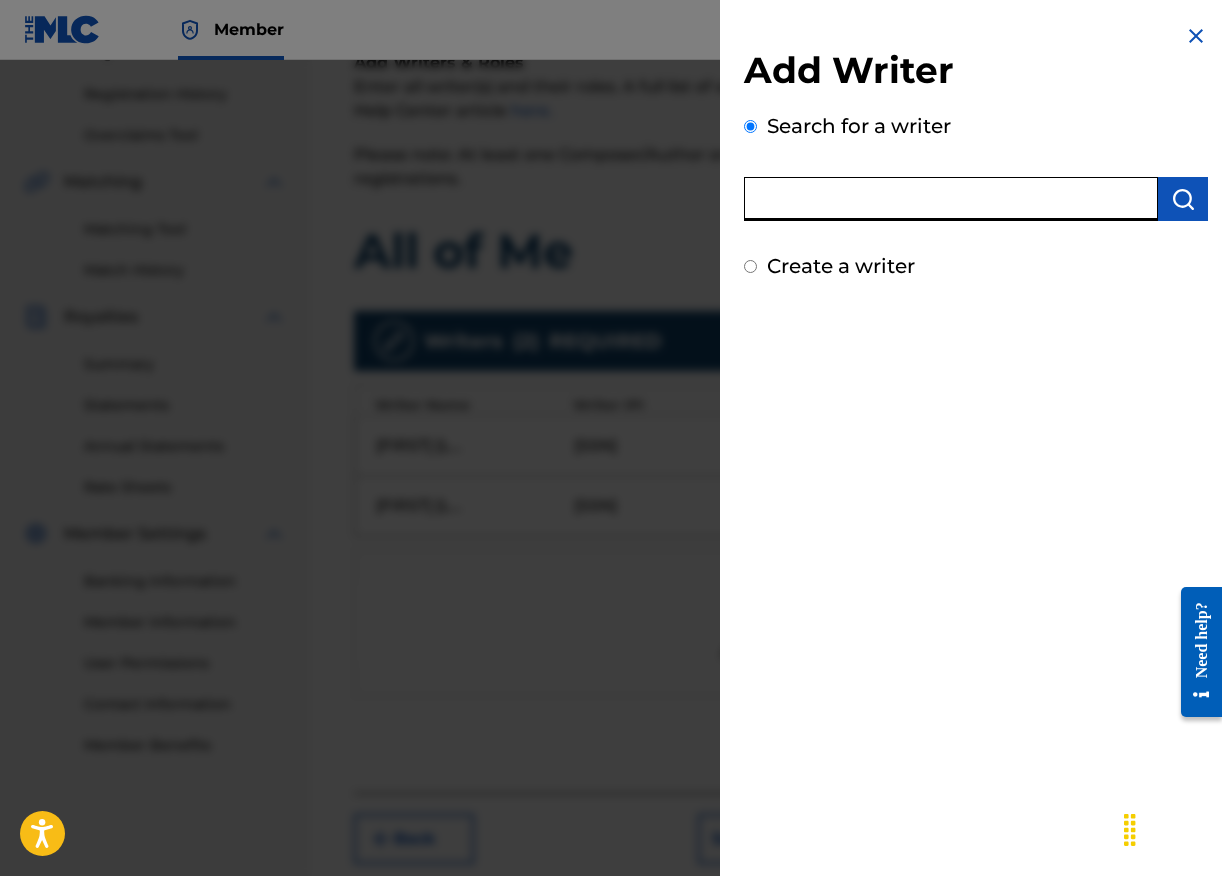 click at bounding box center (951, 199) 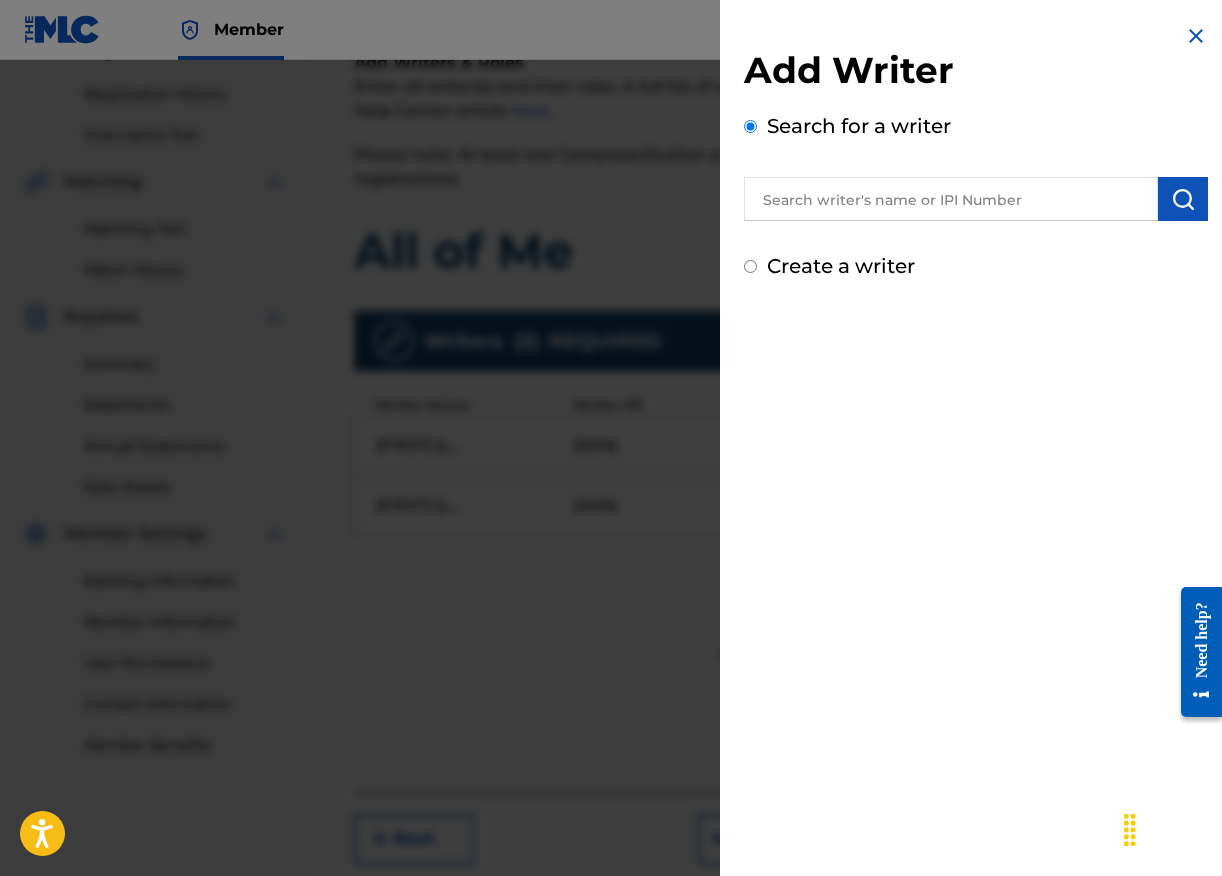 click on "Create a writer" at bounding box center (841, 266) 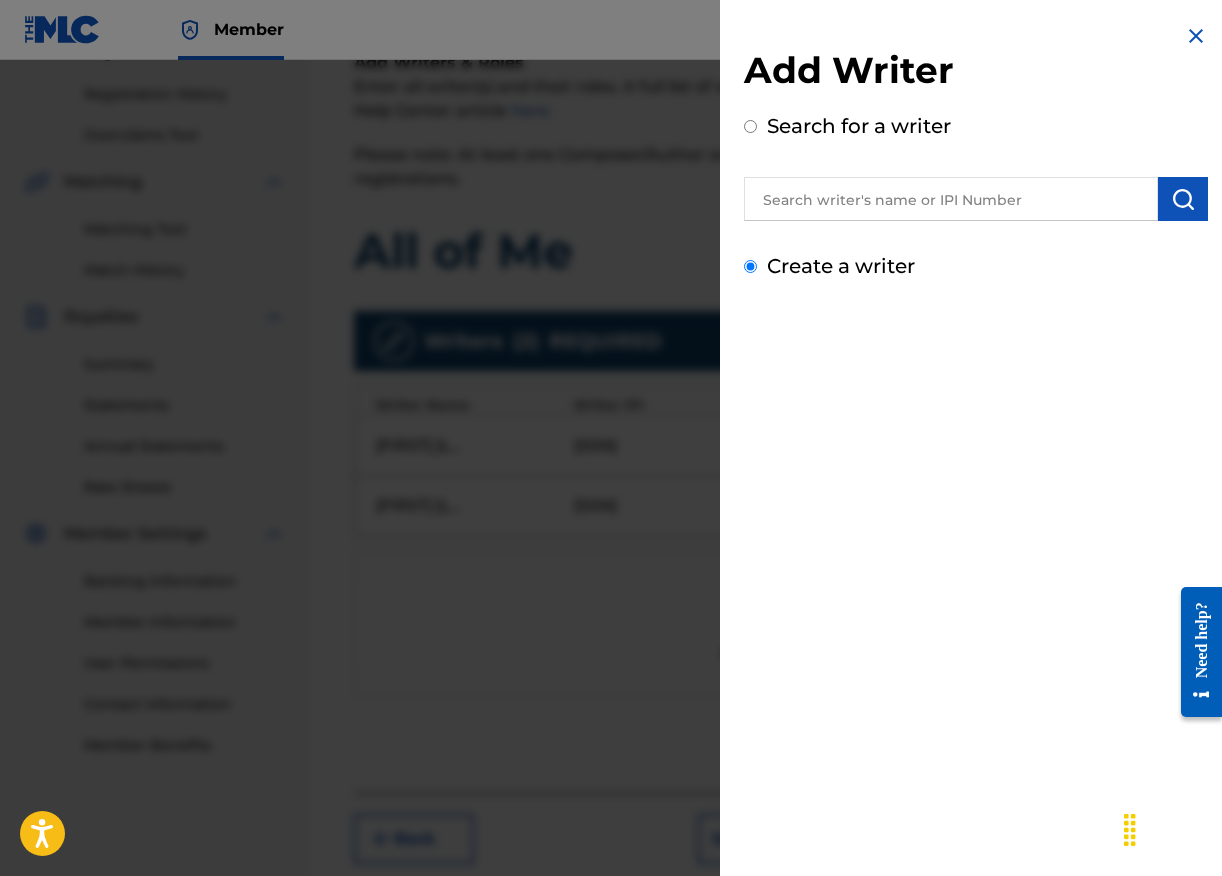 click on "Create a writer" at bounding box center [750, 266] 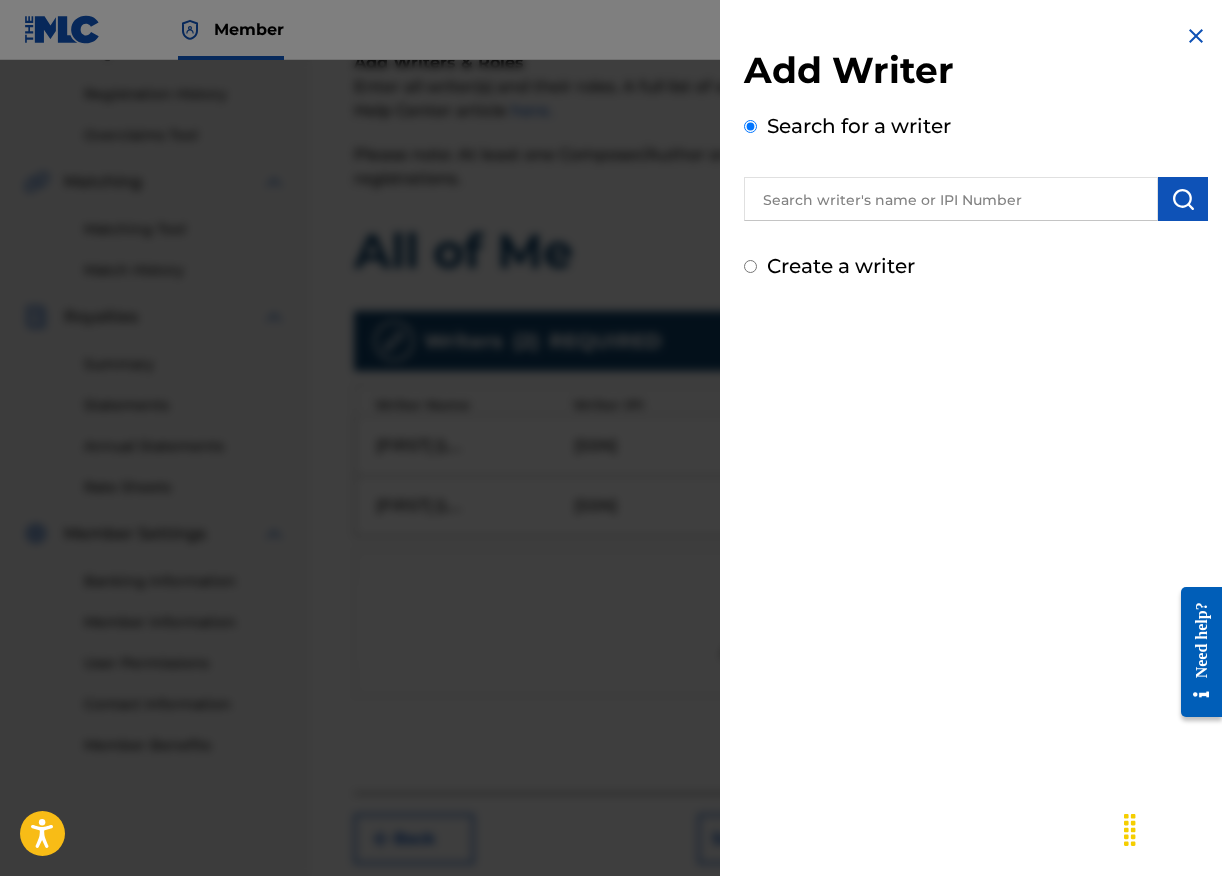 radio on "false" 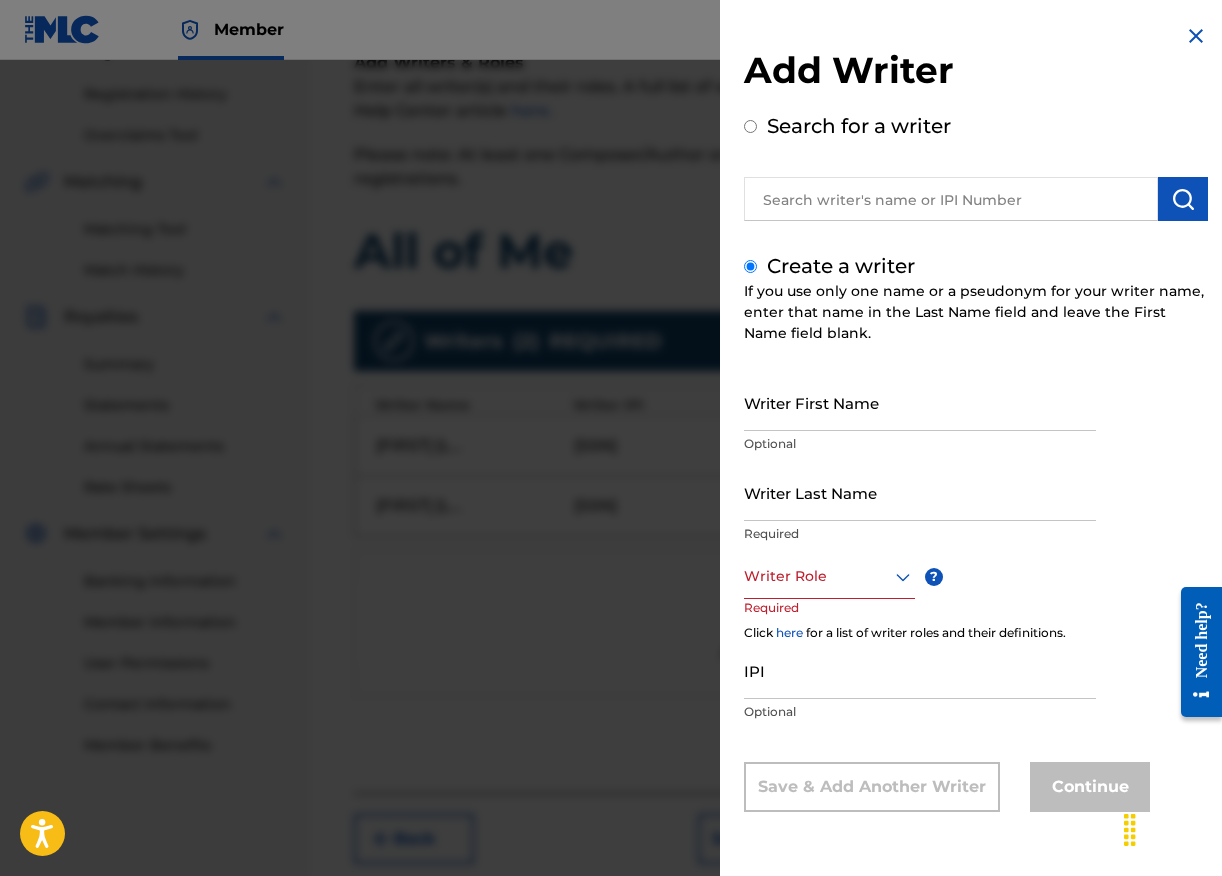 click on "Search for a writer" at bounding box center [859, 126] 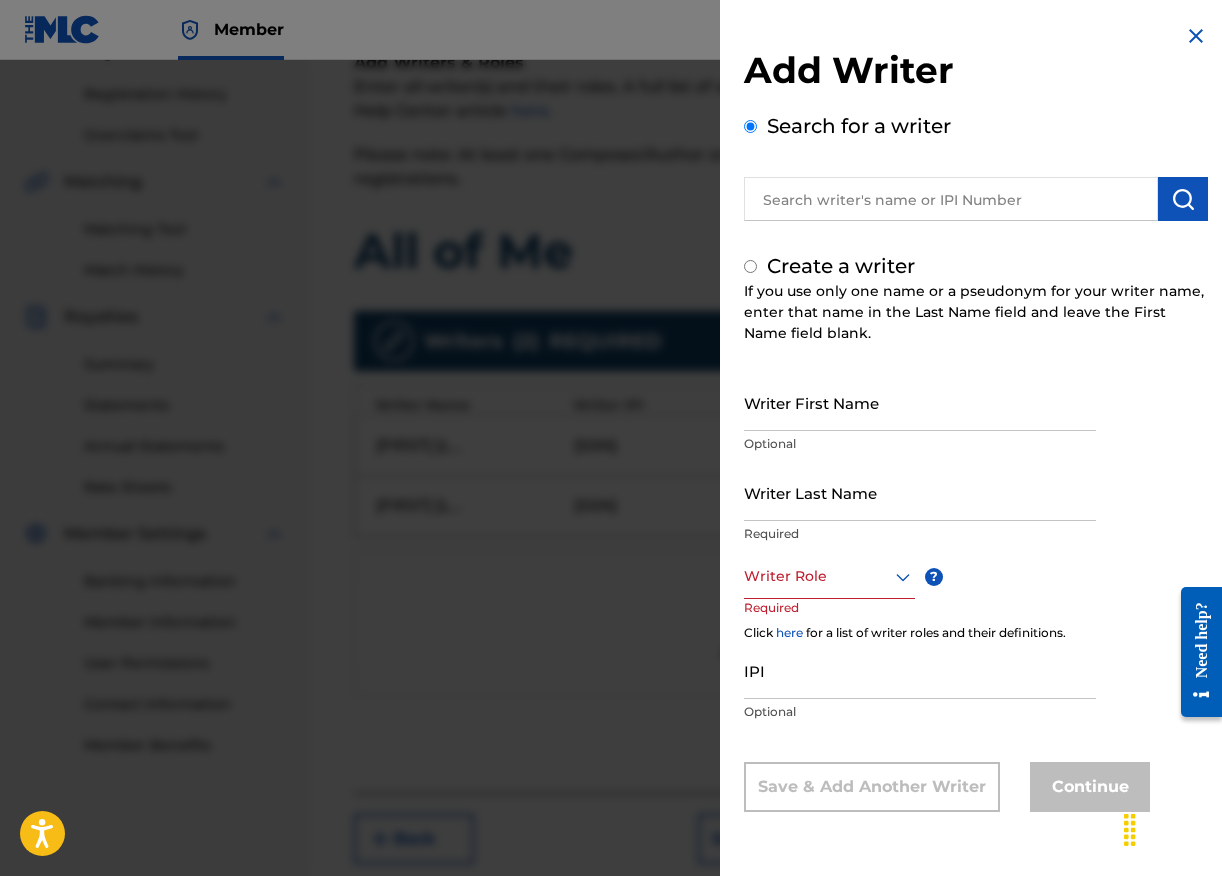 click on "Search for a writer" at bounding box center [750, 126] 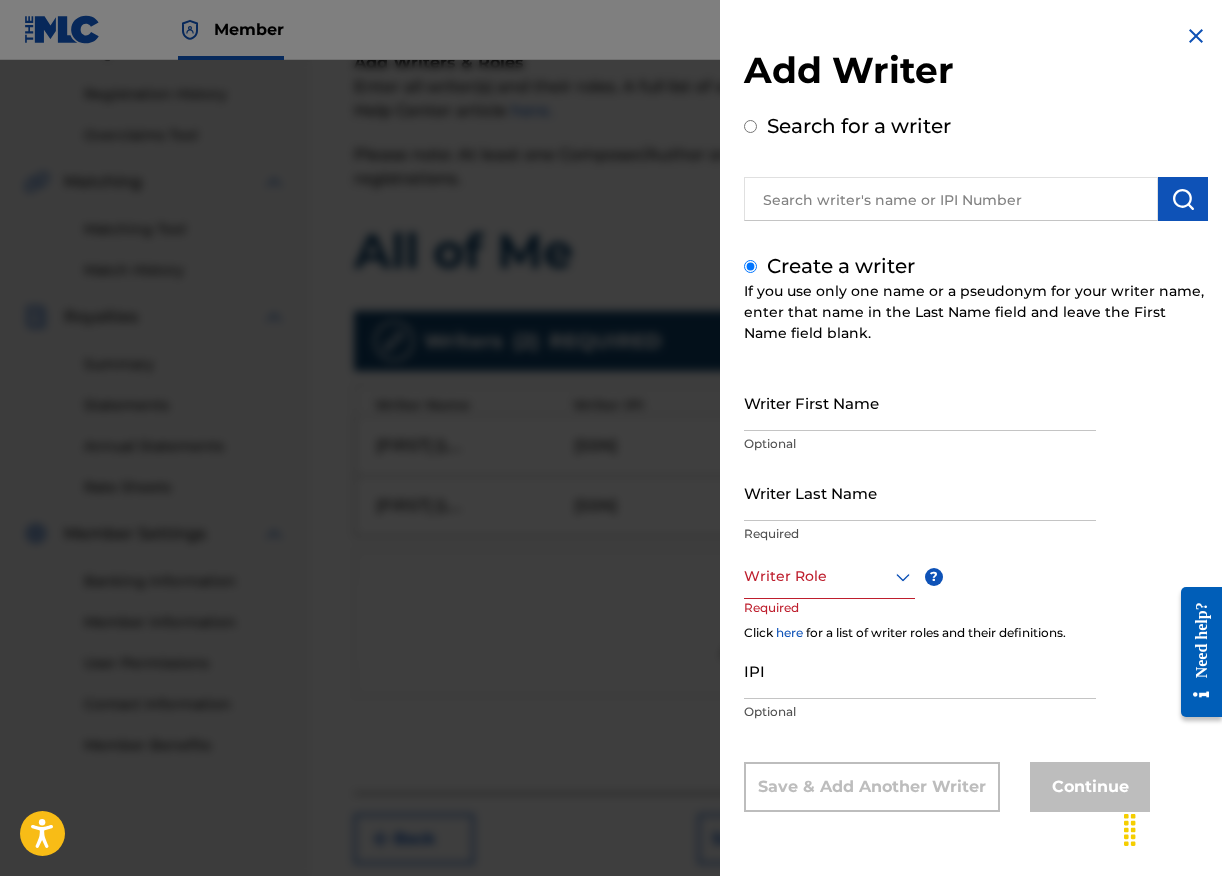 radio on "true" 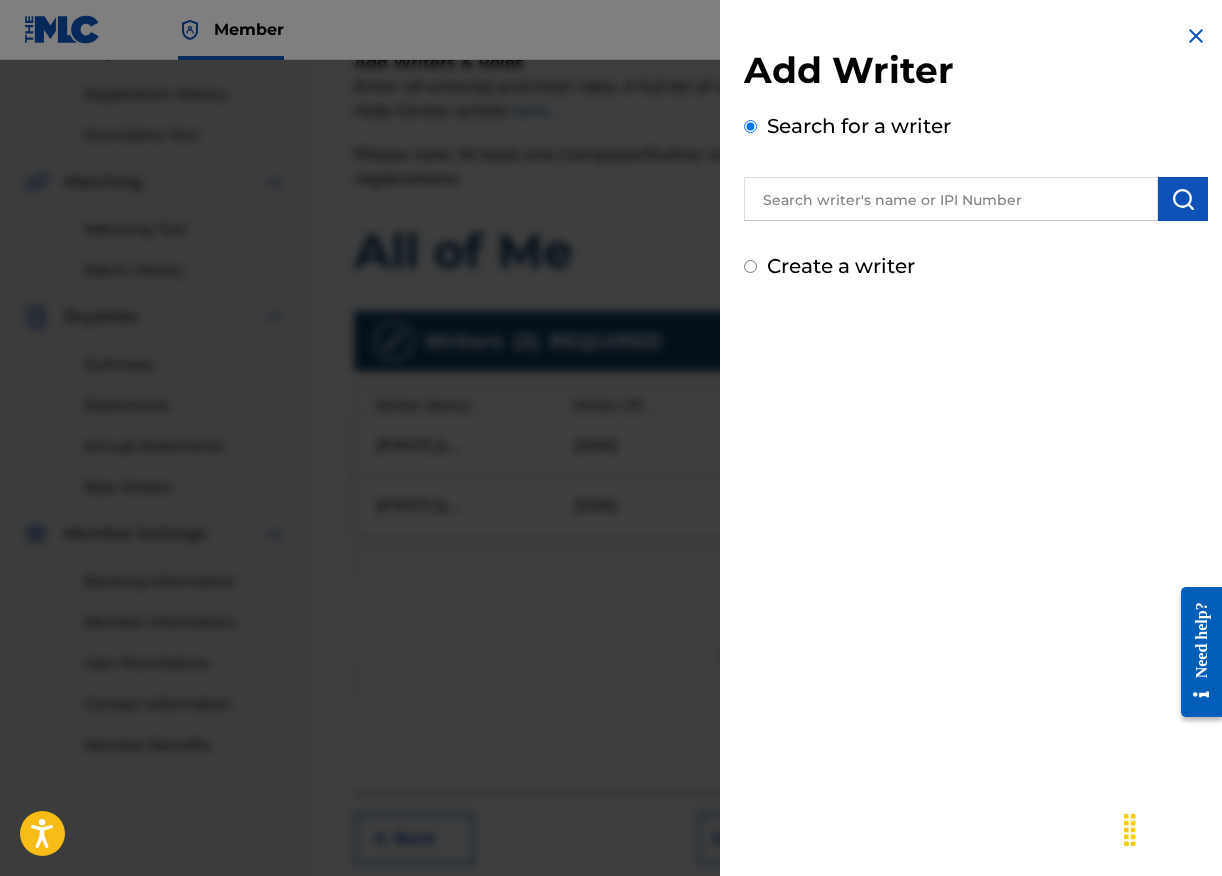 click on "Create a writer" at bounding box center (841, 266) 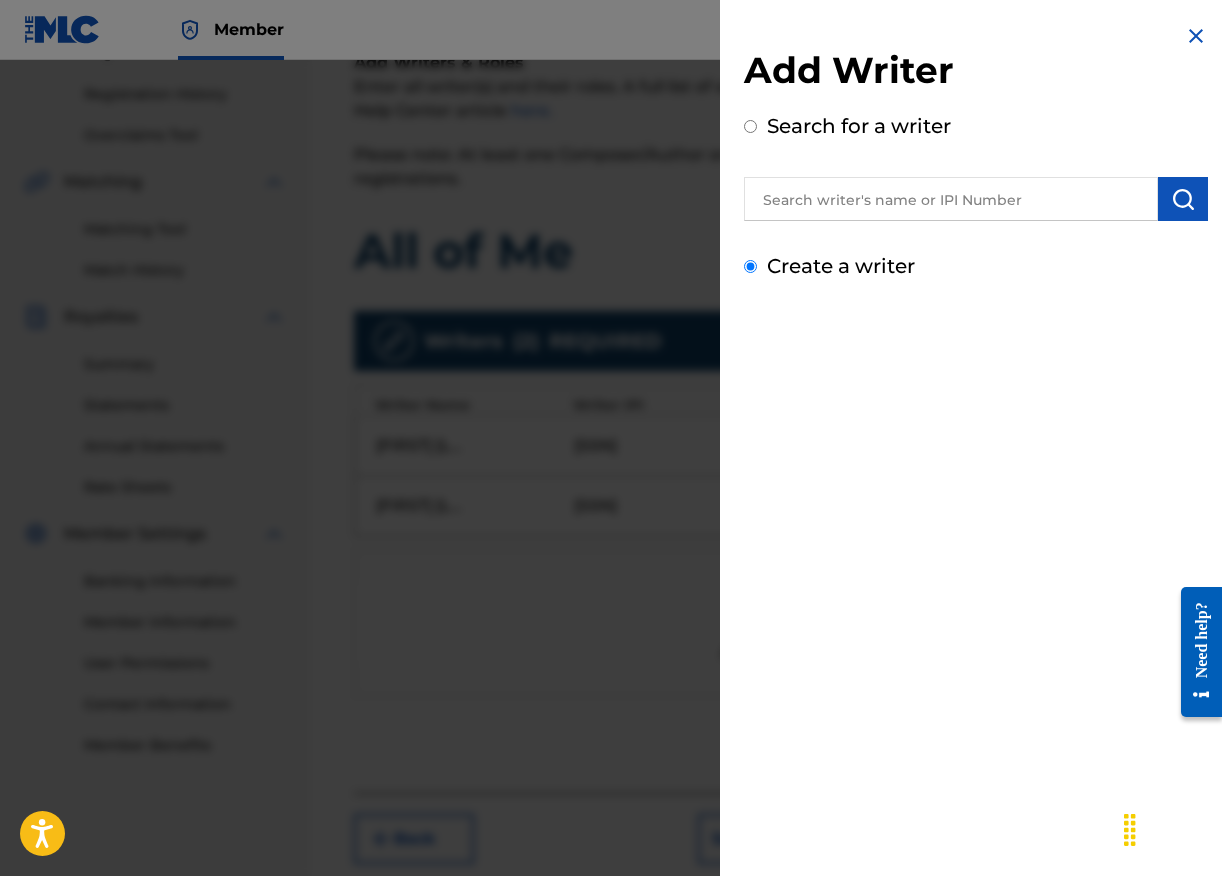 click on "Create a writer" at bounding box center [750, 266] 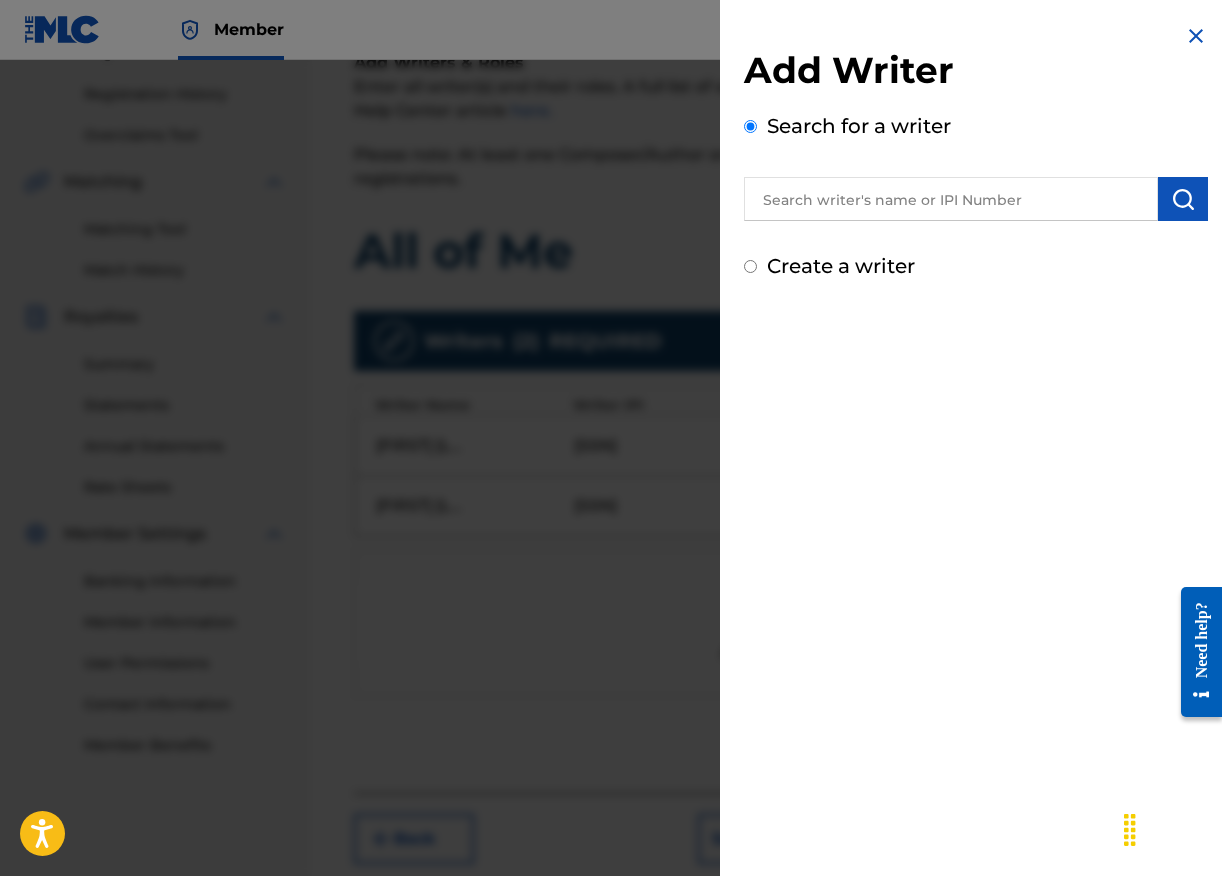 radio on "false" 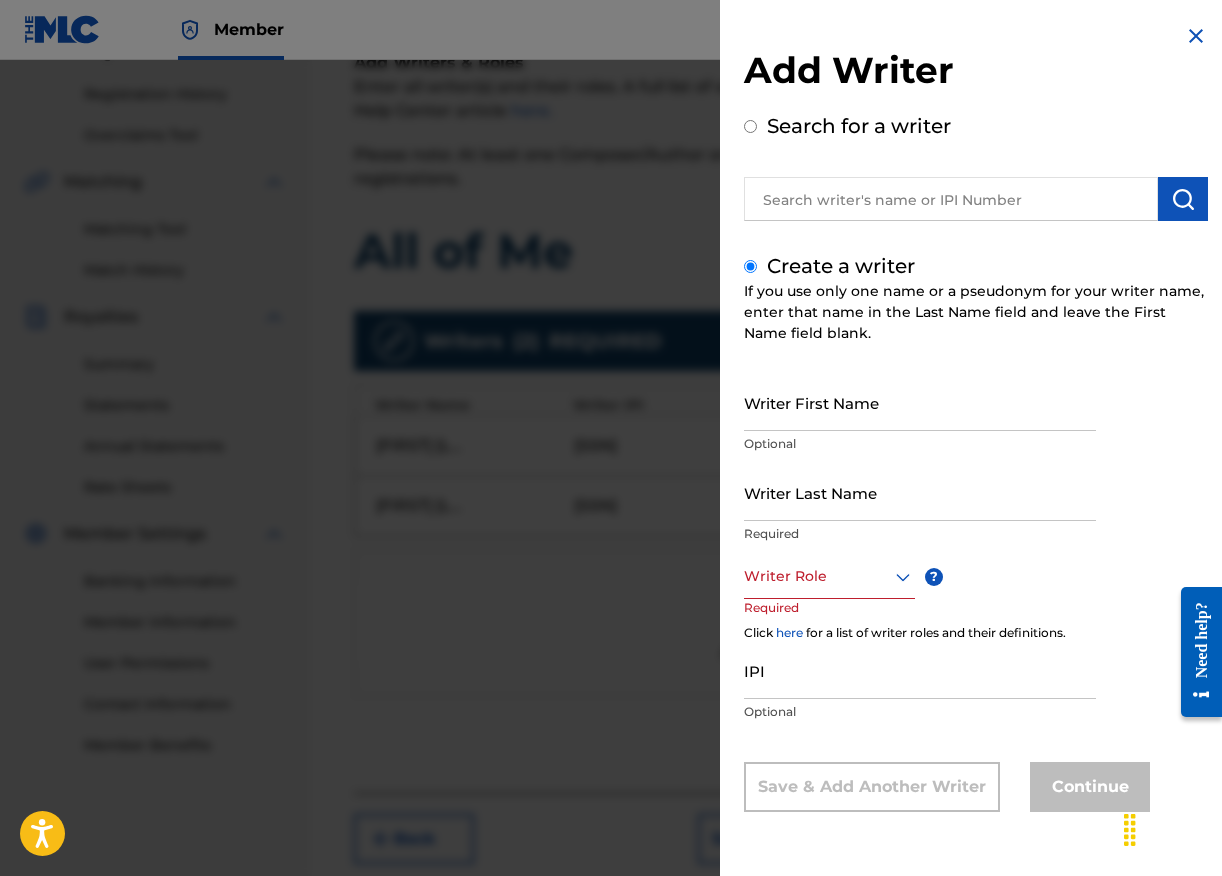 click on "Search for a writer" at bounding box center [976, 166] 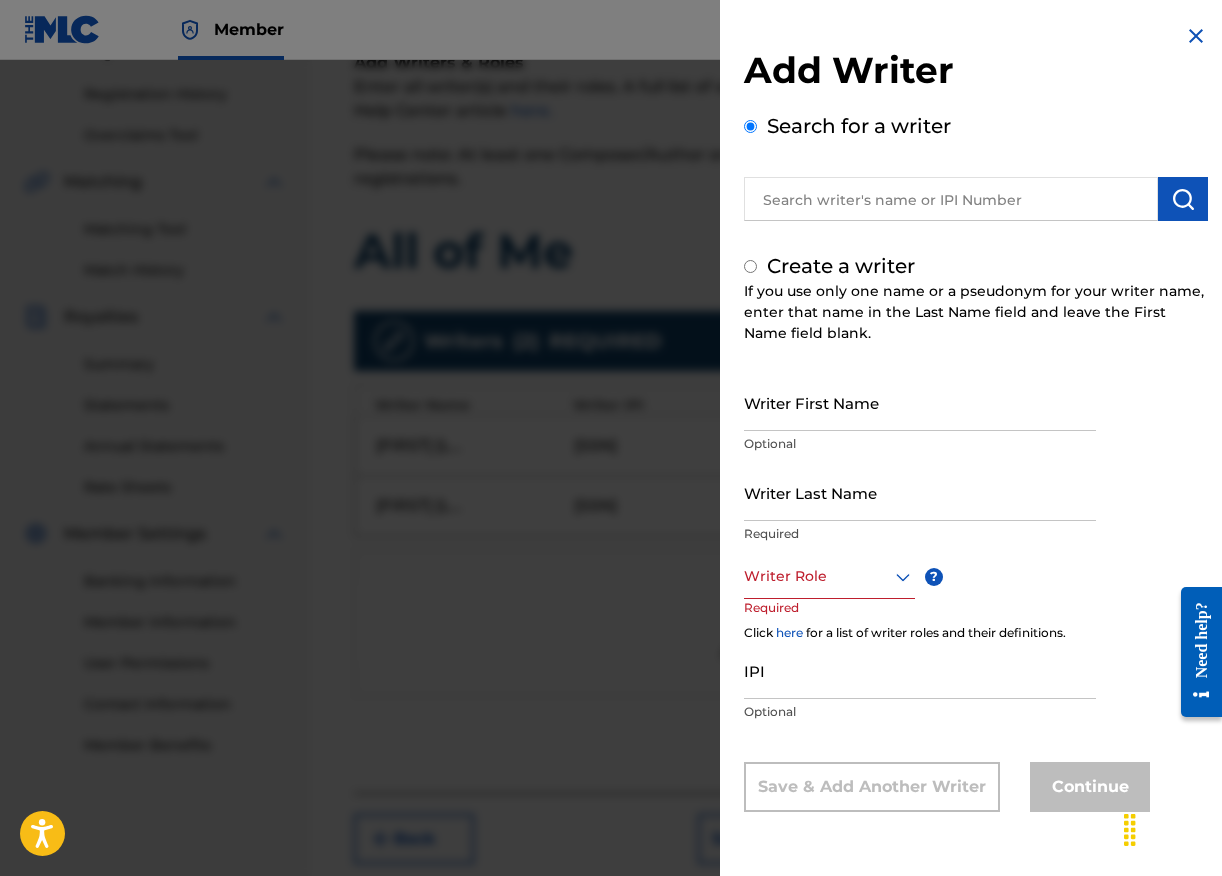 click on "Search for a writer" at bounding box center (750, 126) 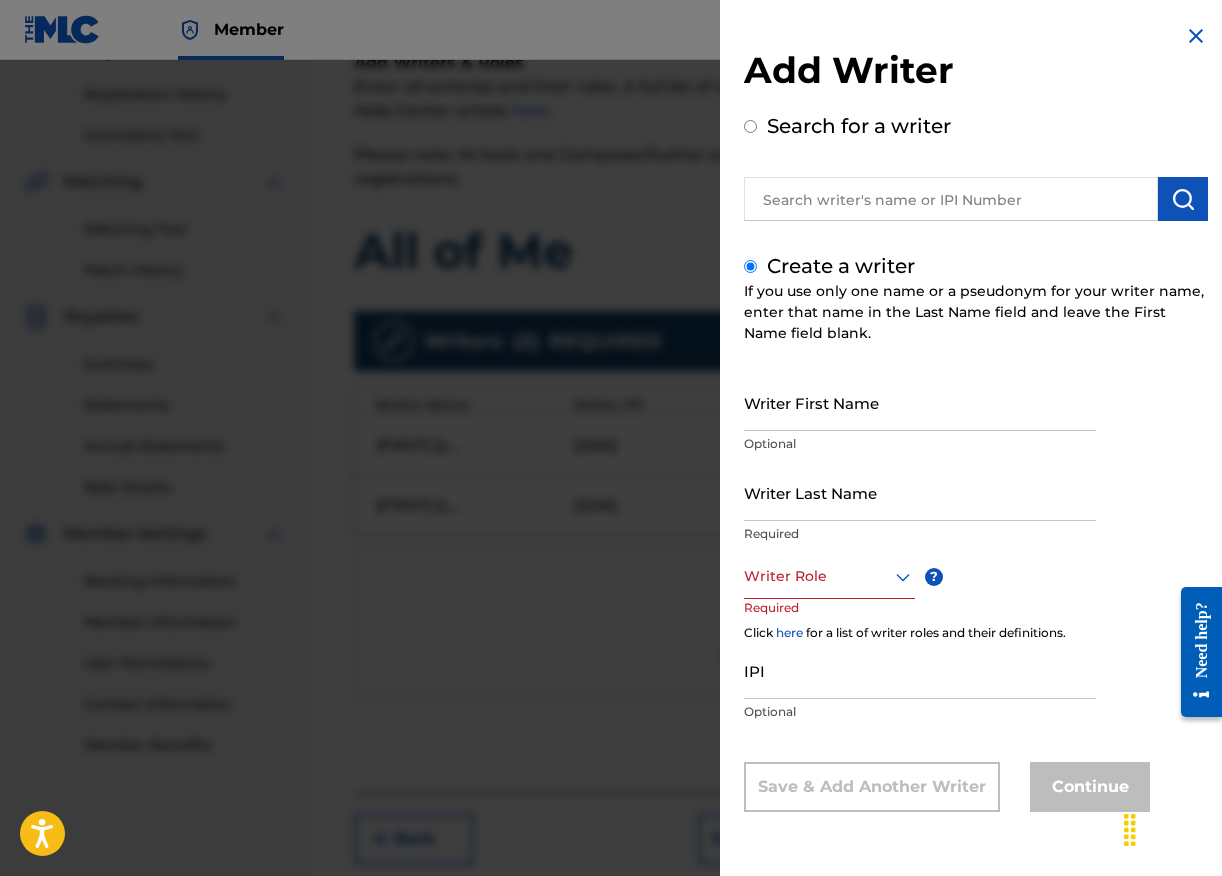 radio on "true" 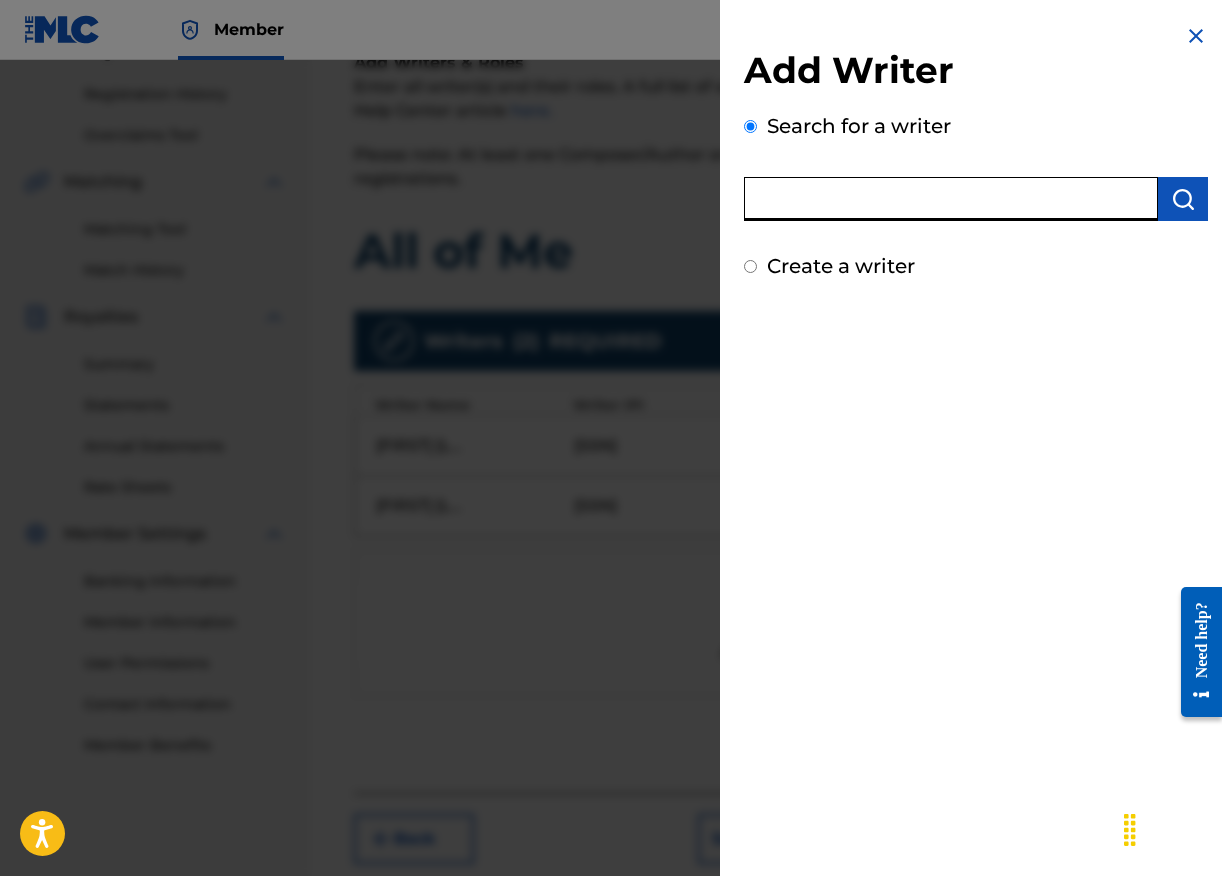 click at bounding box center [951, 199] 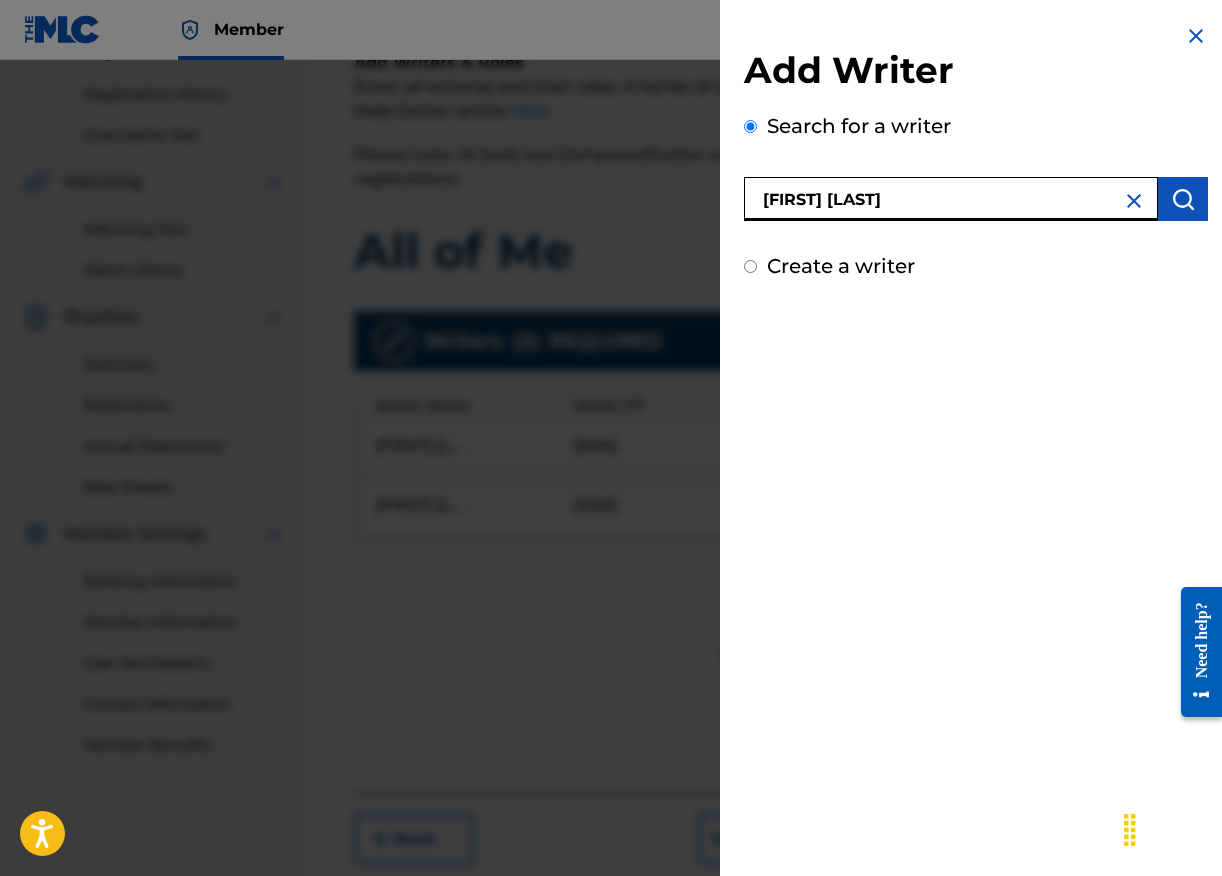 type on "[FIRST] [LAST]" 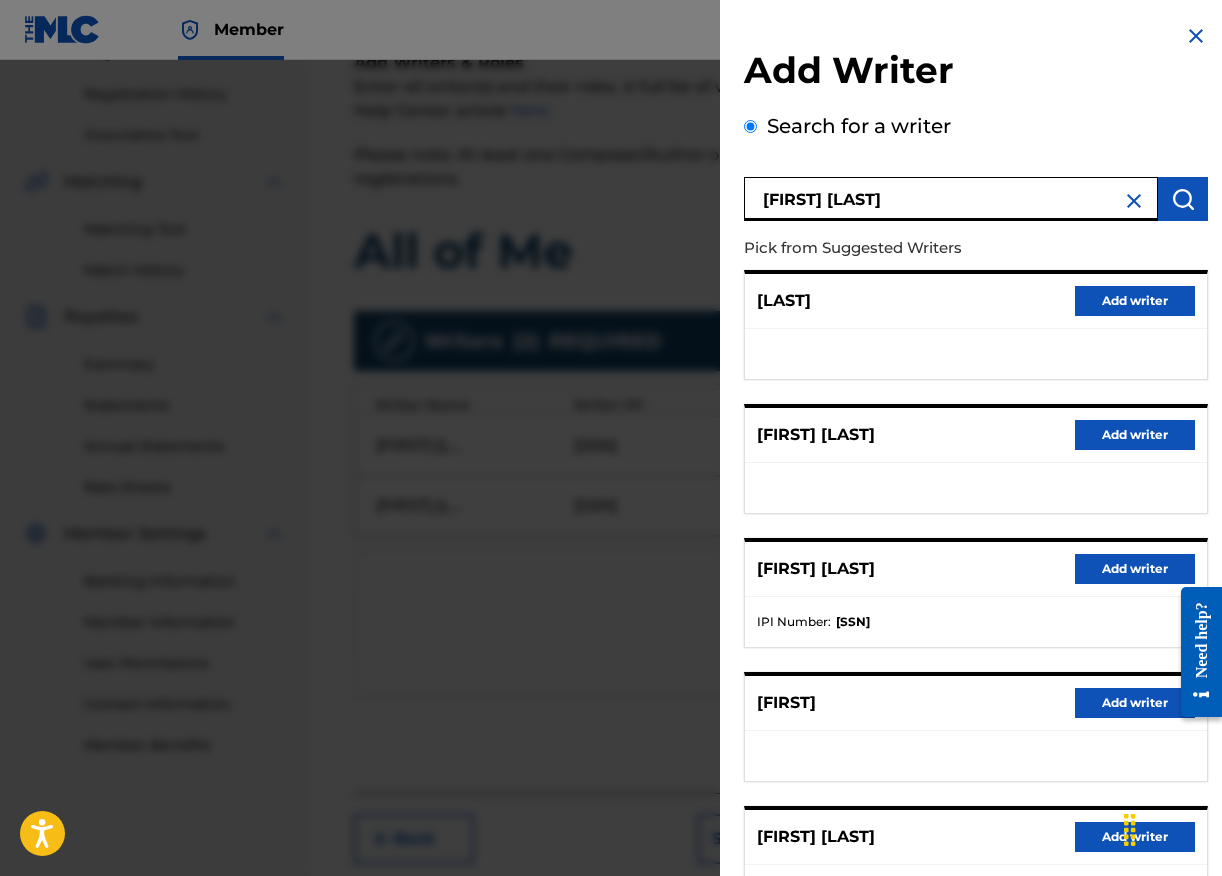 scroll, scrollTop: 166, scrollLeft: 0, axis: vertical 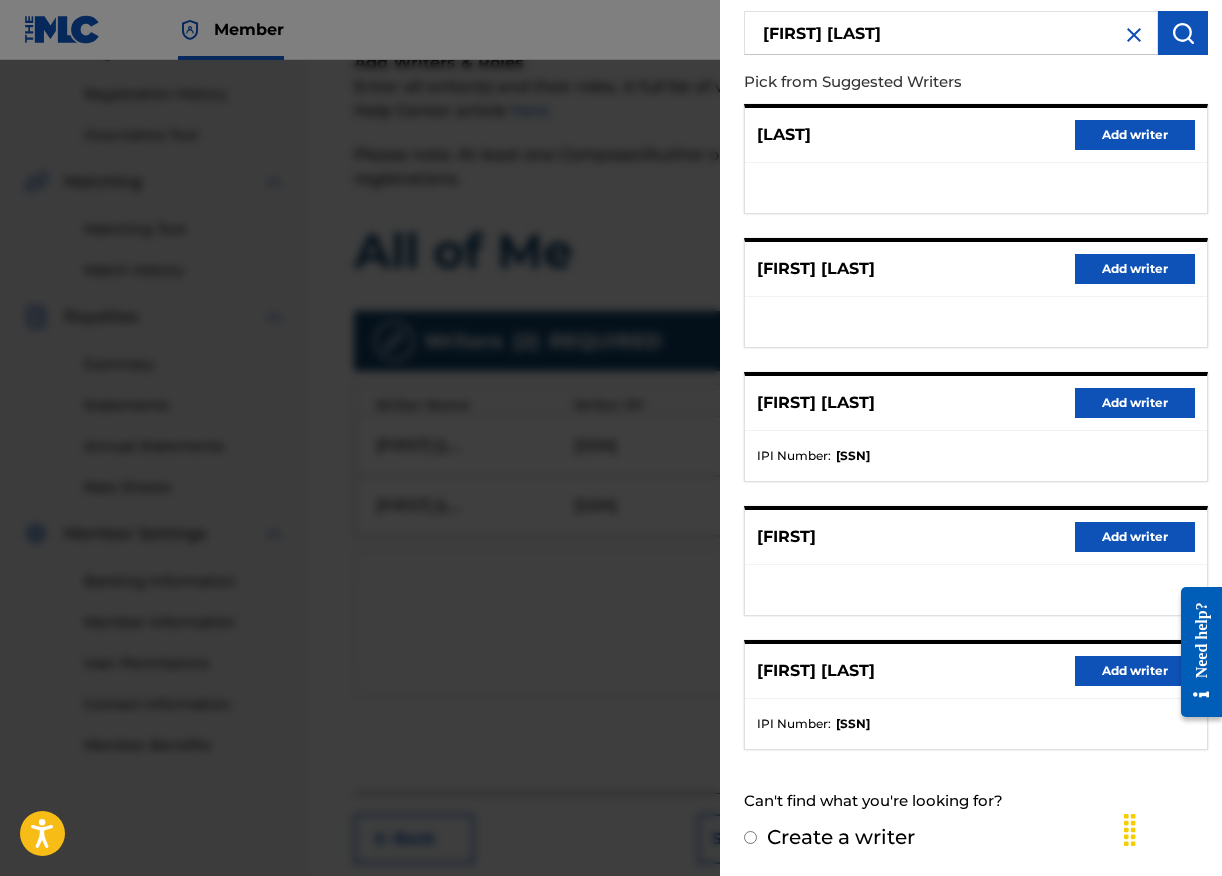 click on "Add writer" at bounding box center [1135, 671] 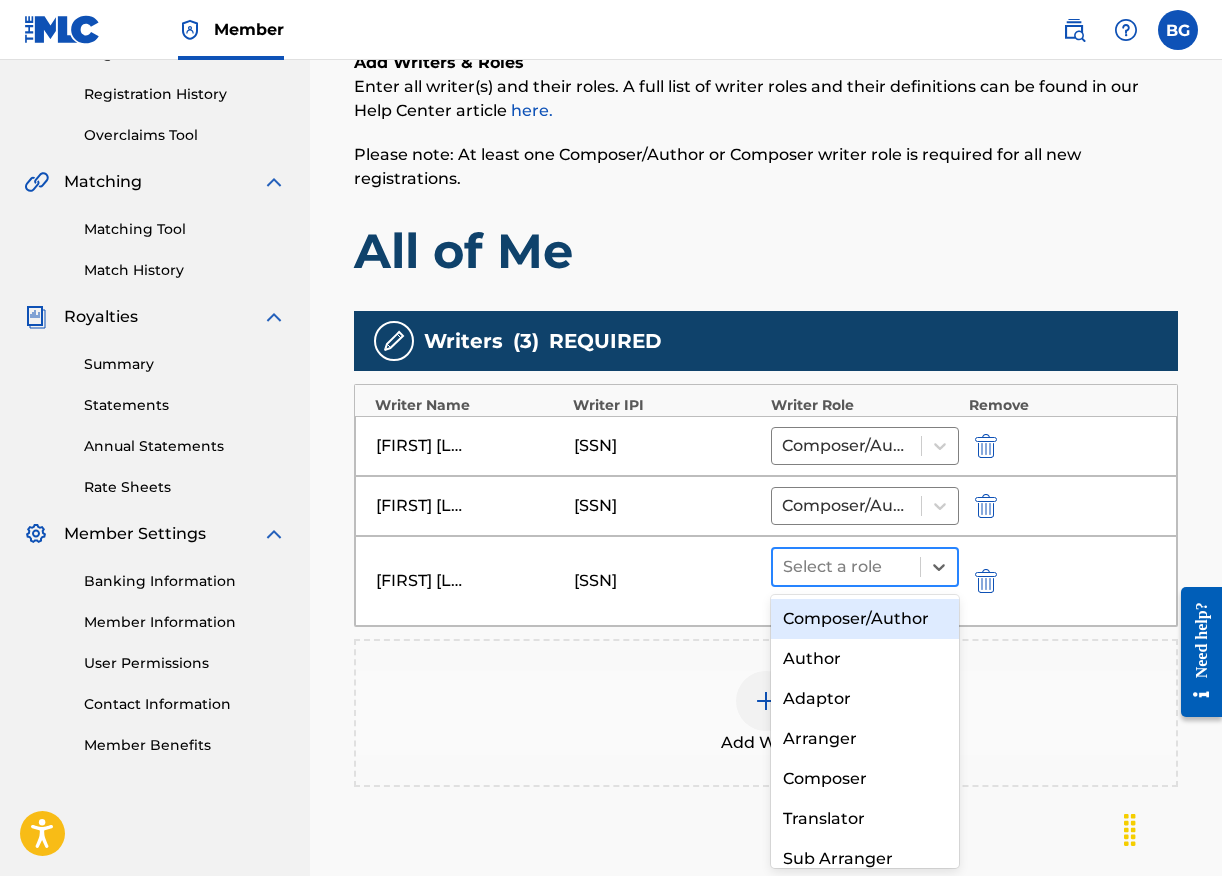 click on "Select a role" at bounding box center (846, 567) 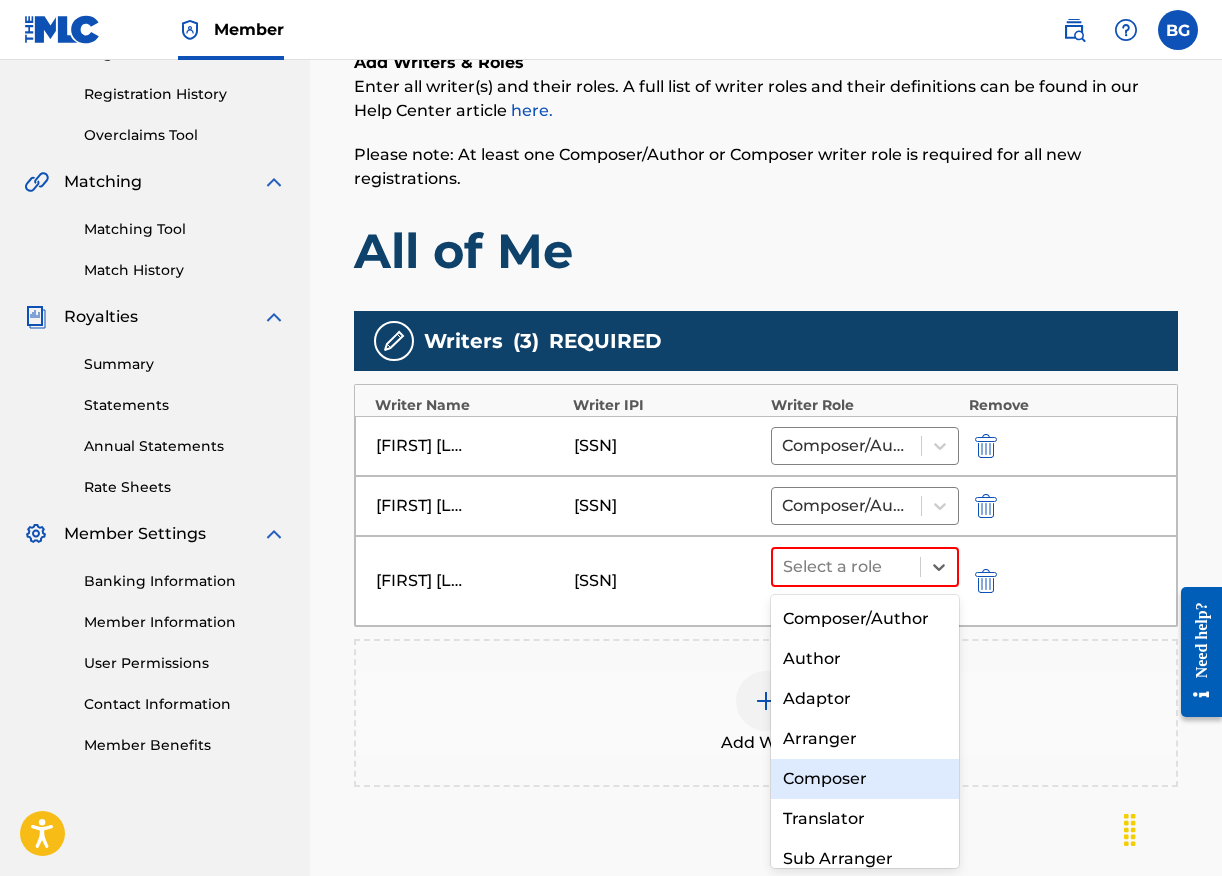 click on "Composer" at bounding box center (865, 779) 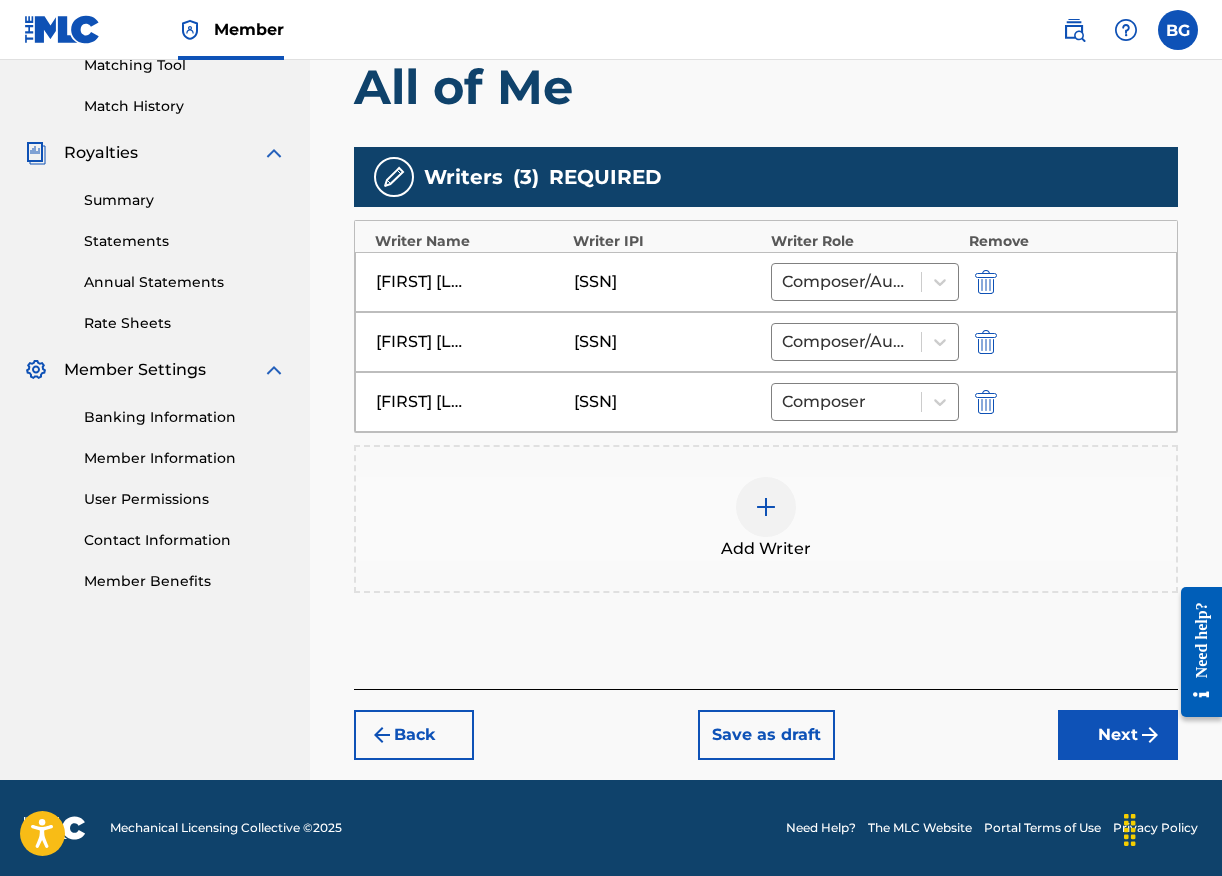click on "Next" at bounding box center [1118, 735] 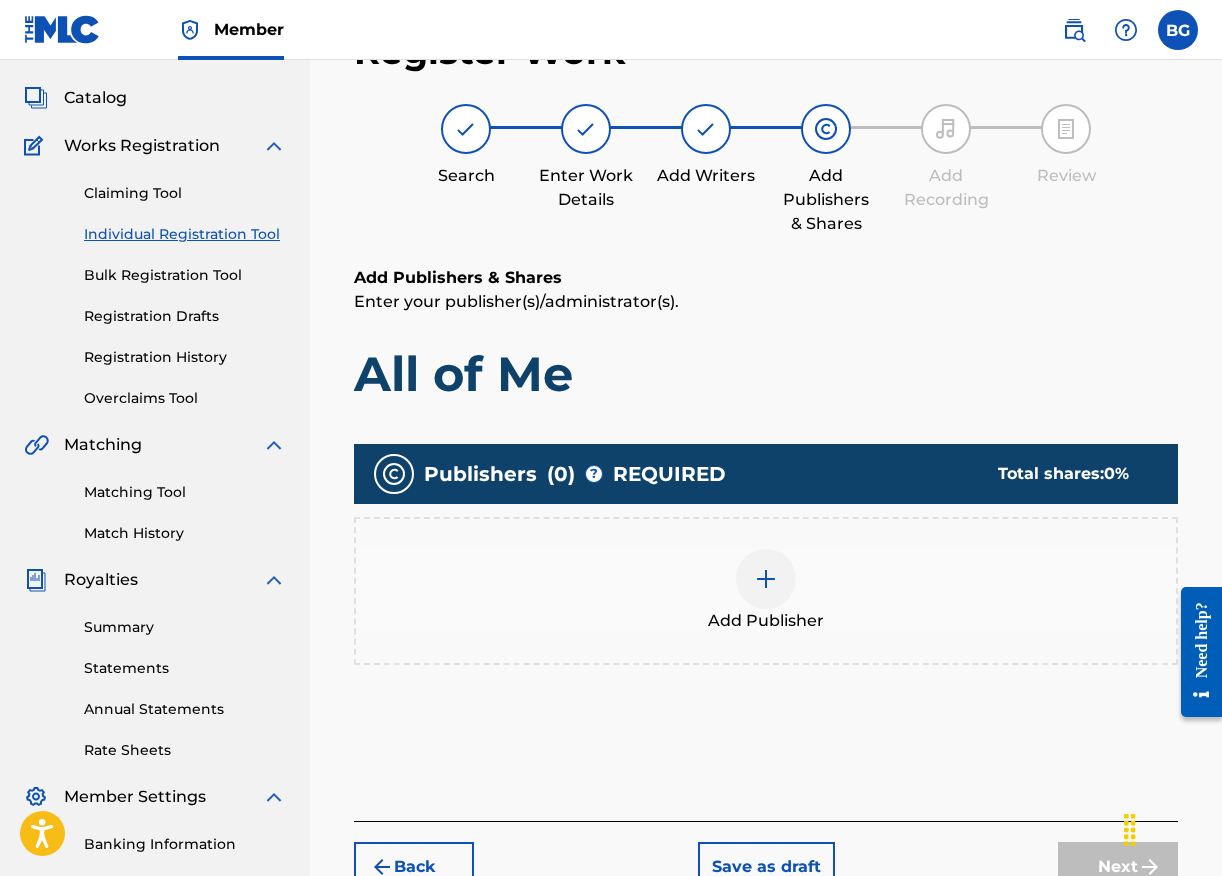scroll, scrollTop: 90, scrollLeft: 0, axis: vertical 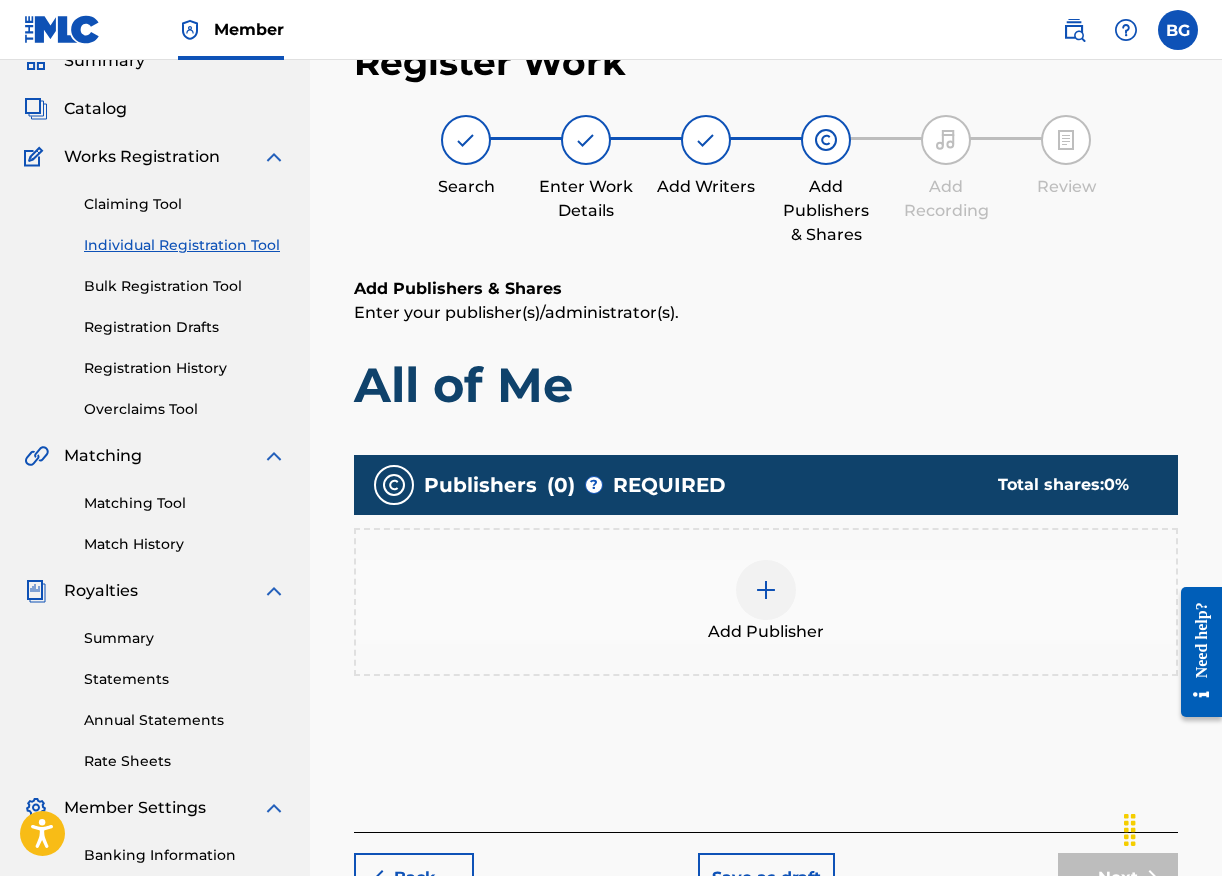click at bounding box center (766, 590) 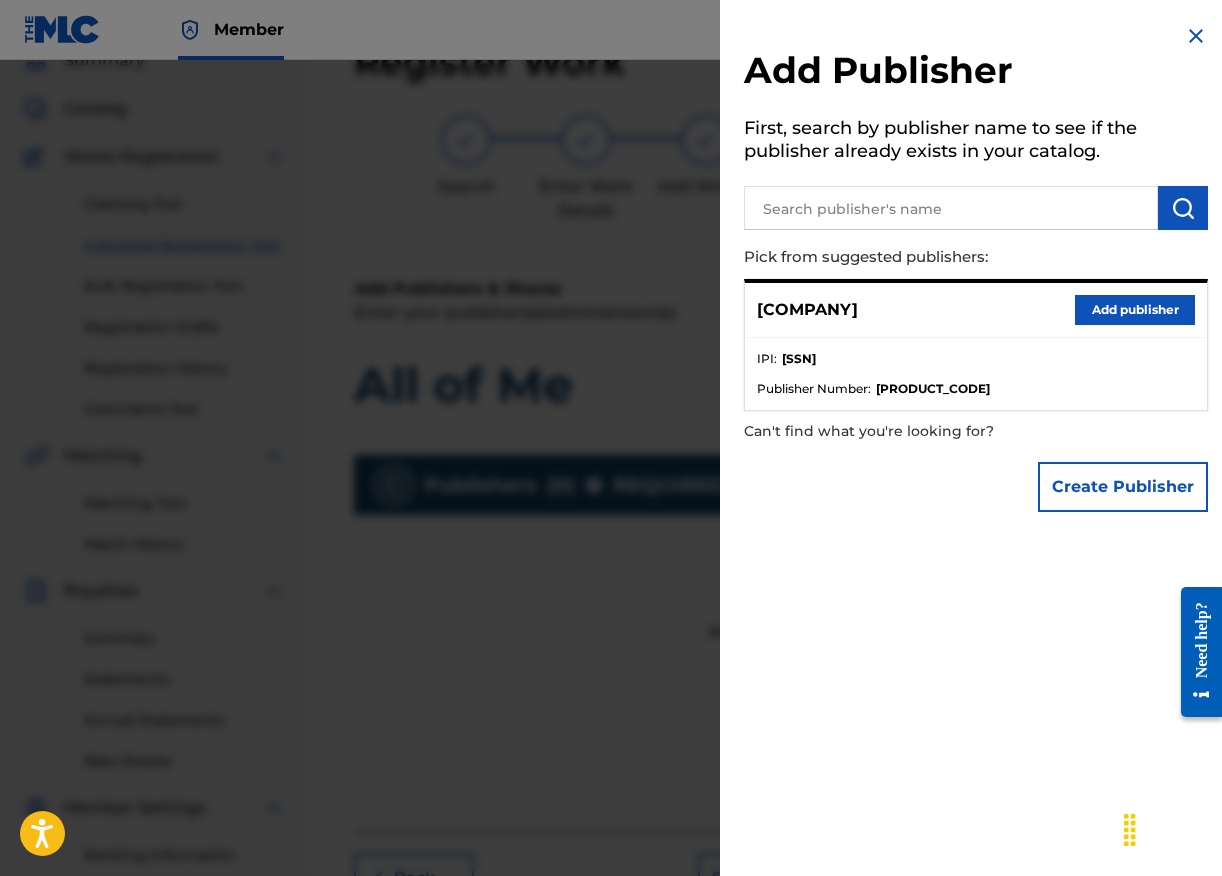 click on "[COMPANY]" at bounding box center (976, 310) 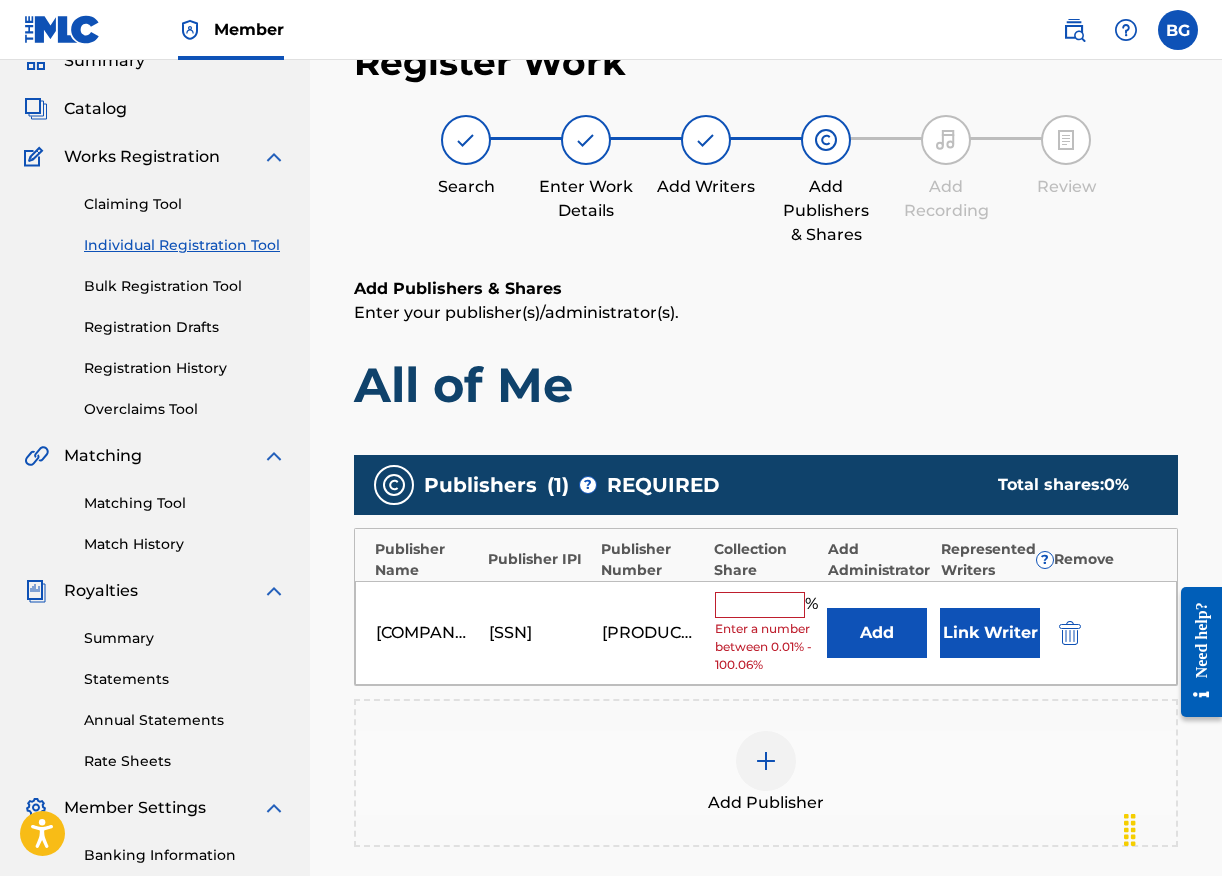 click at bounding box center [760, 605] 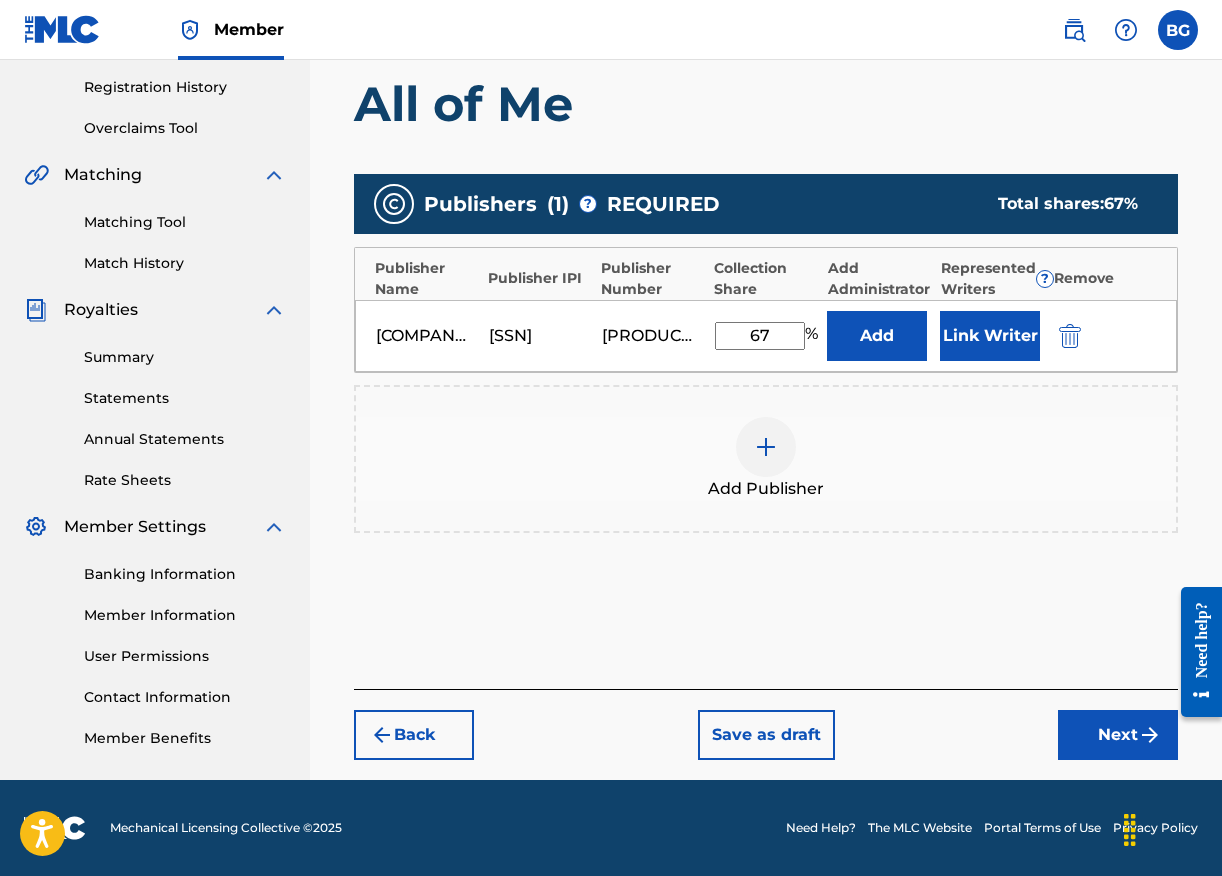 type on "67" 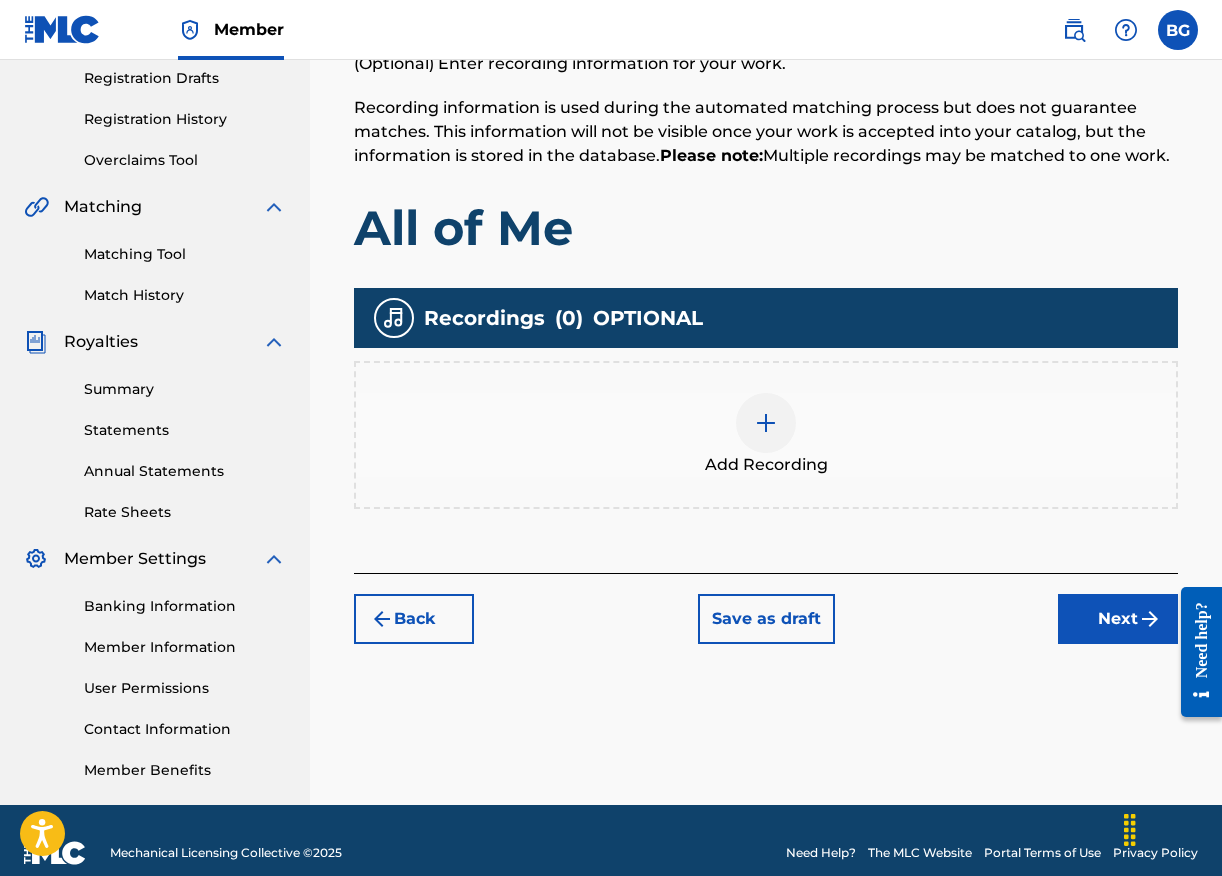 scroll, scrollTop: 358, scrollLeft: 0, axis: vertical 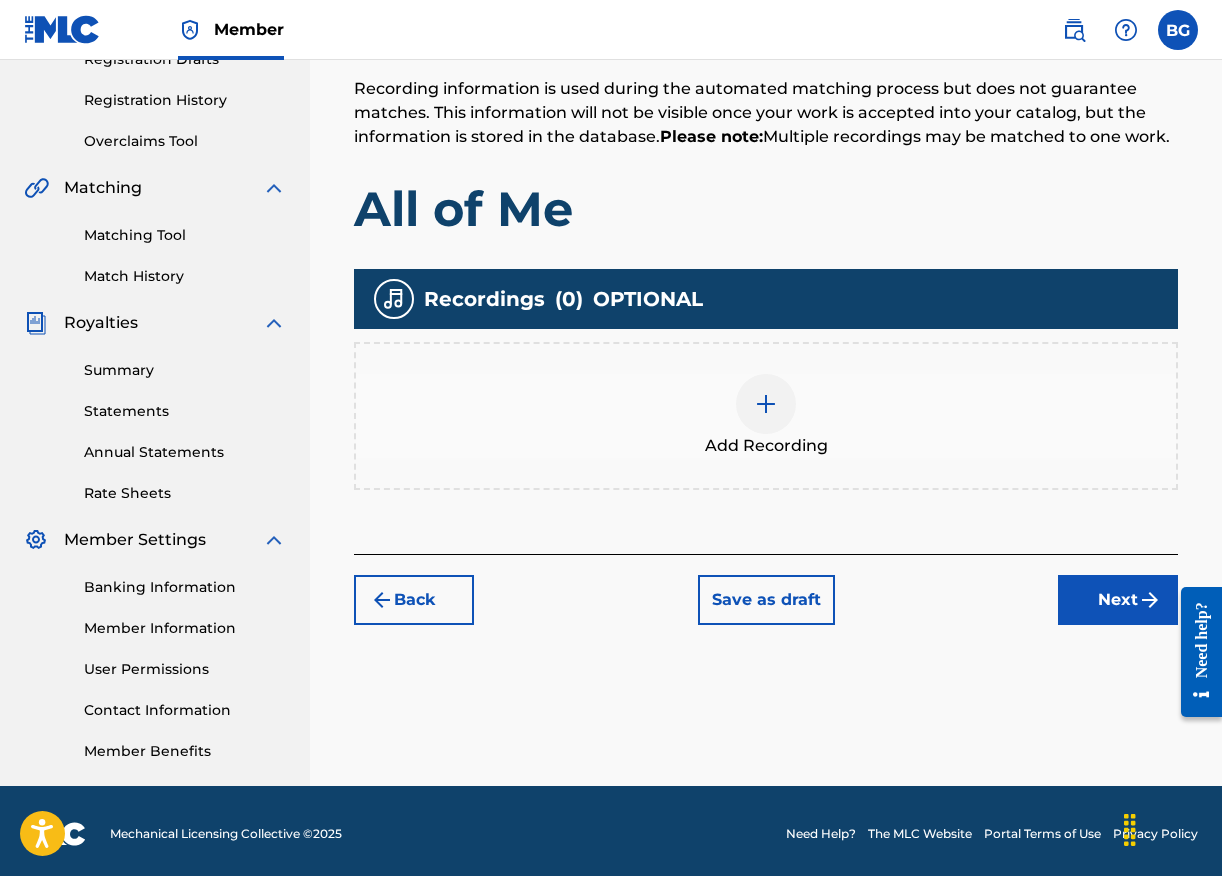 click on "Add Recording" at bounding box center [766, 416] 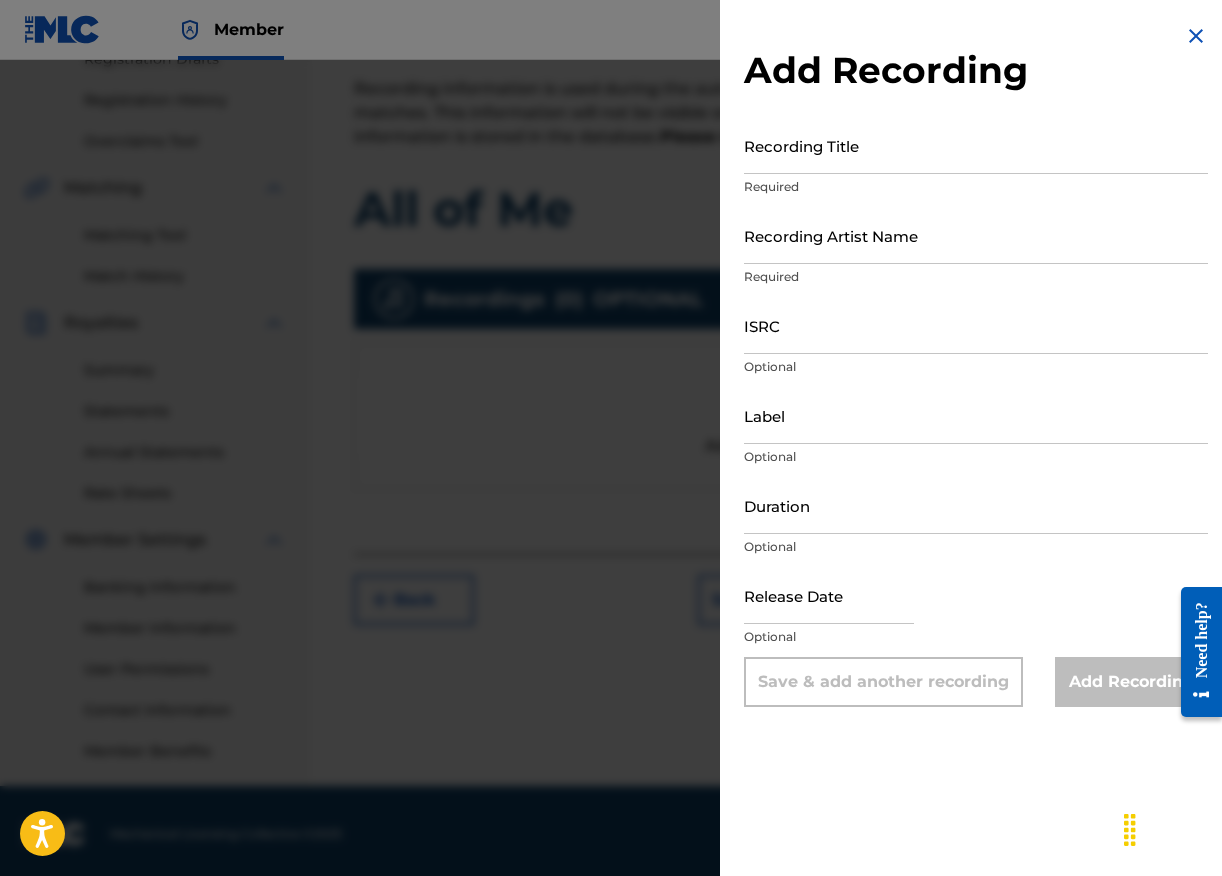 click on "Recording Title" at bounding box center [976, 145] 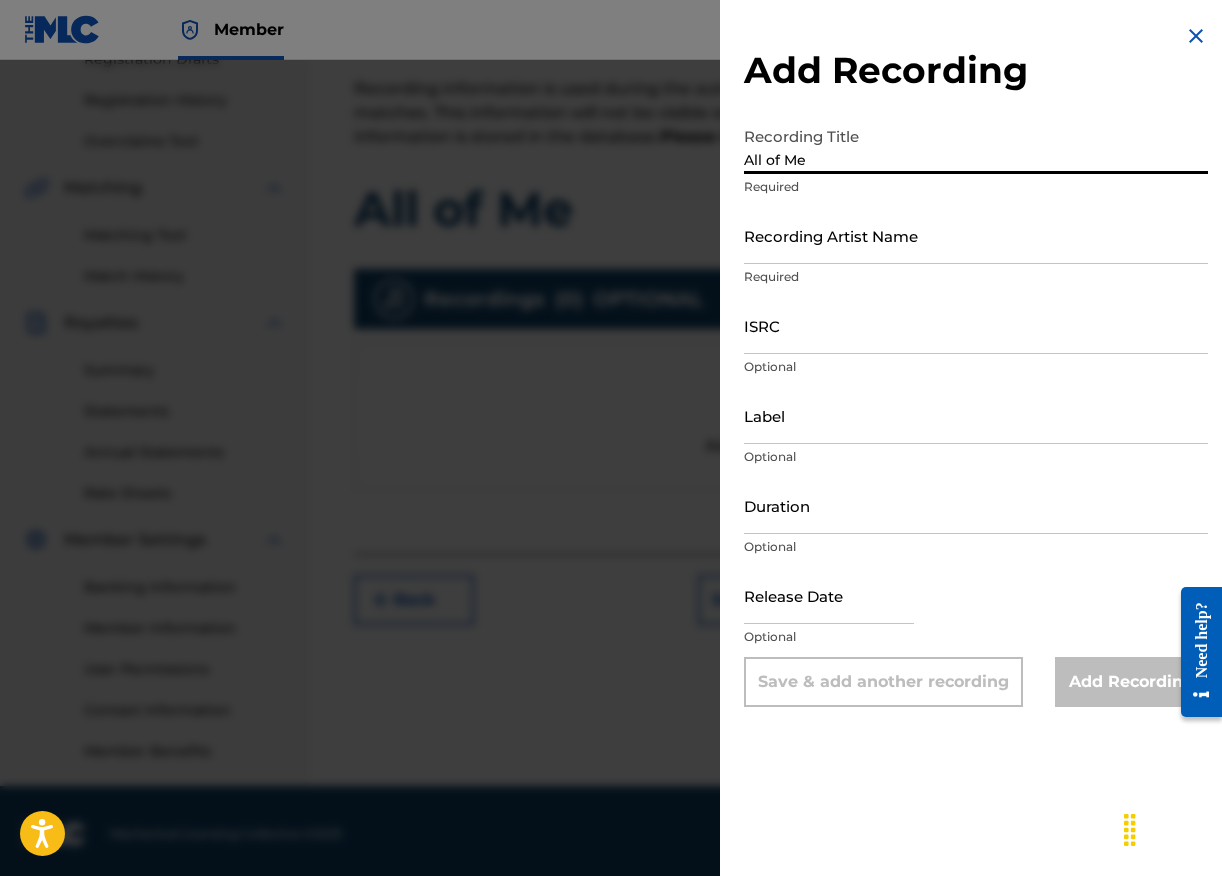 type on "All of Me" 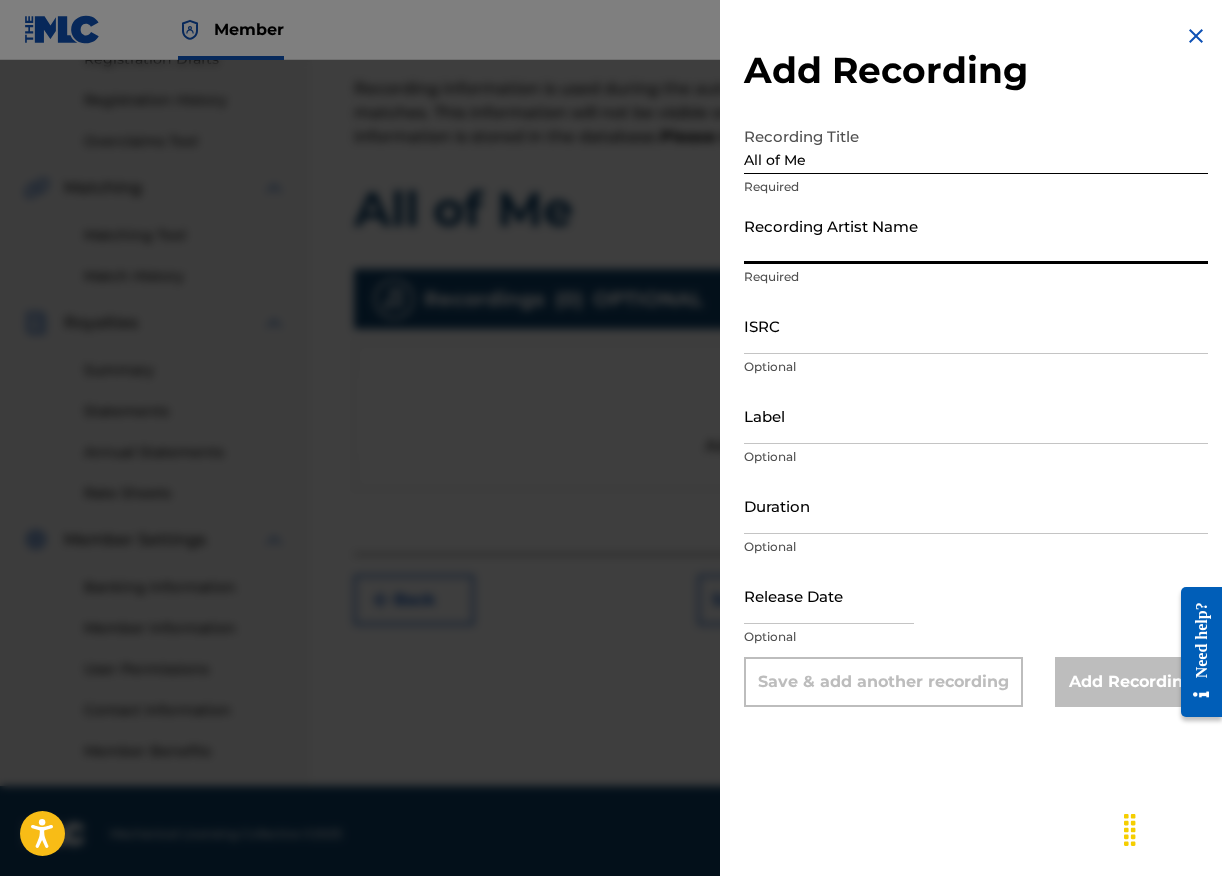 click on "Recording Artist Name" at bounding box center (976, 235) 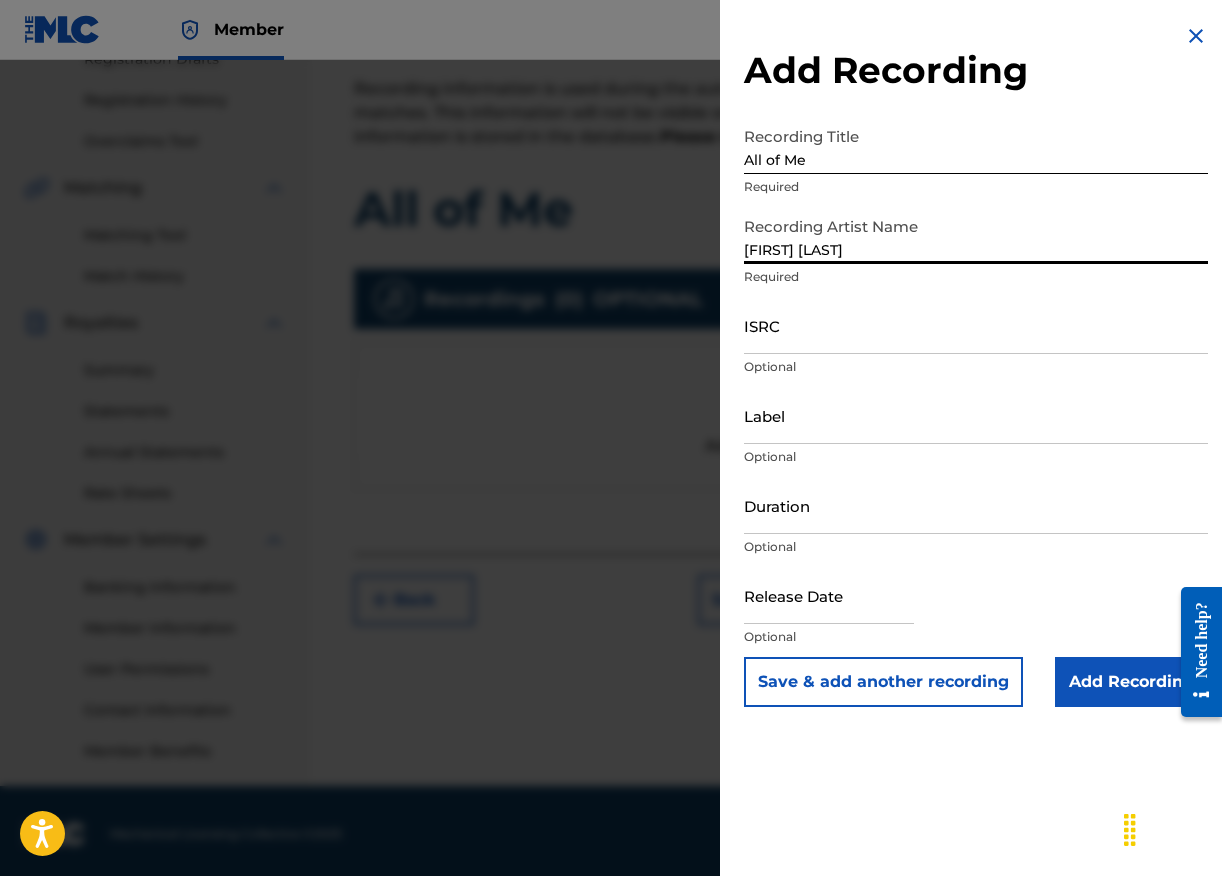 click on "ISRC" at bounding box center (976, 325) 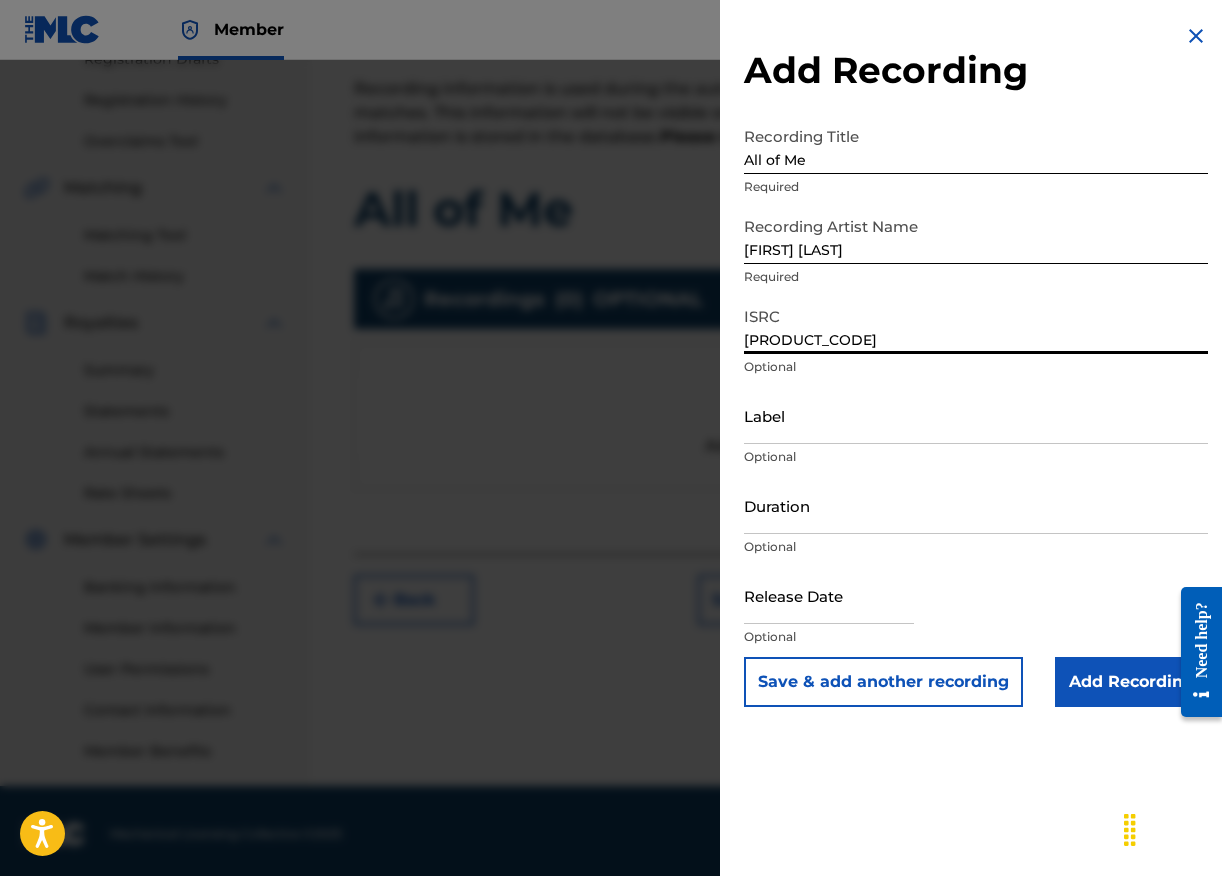 type on "[PRODUCT_CODE]" 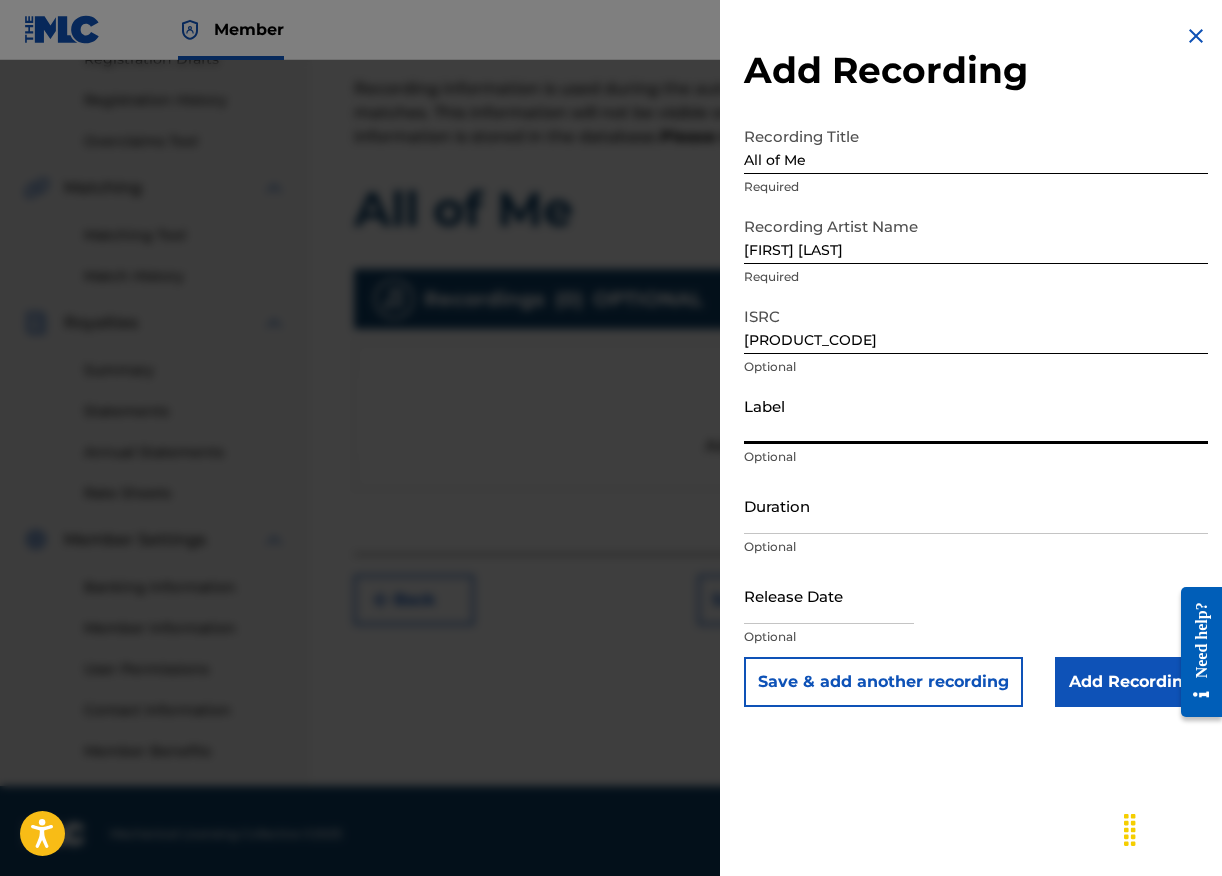 click on "Label" at bounding box center [976, 415] 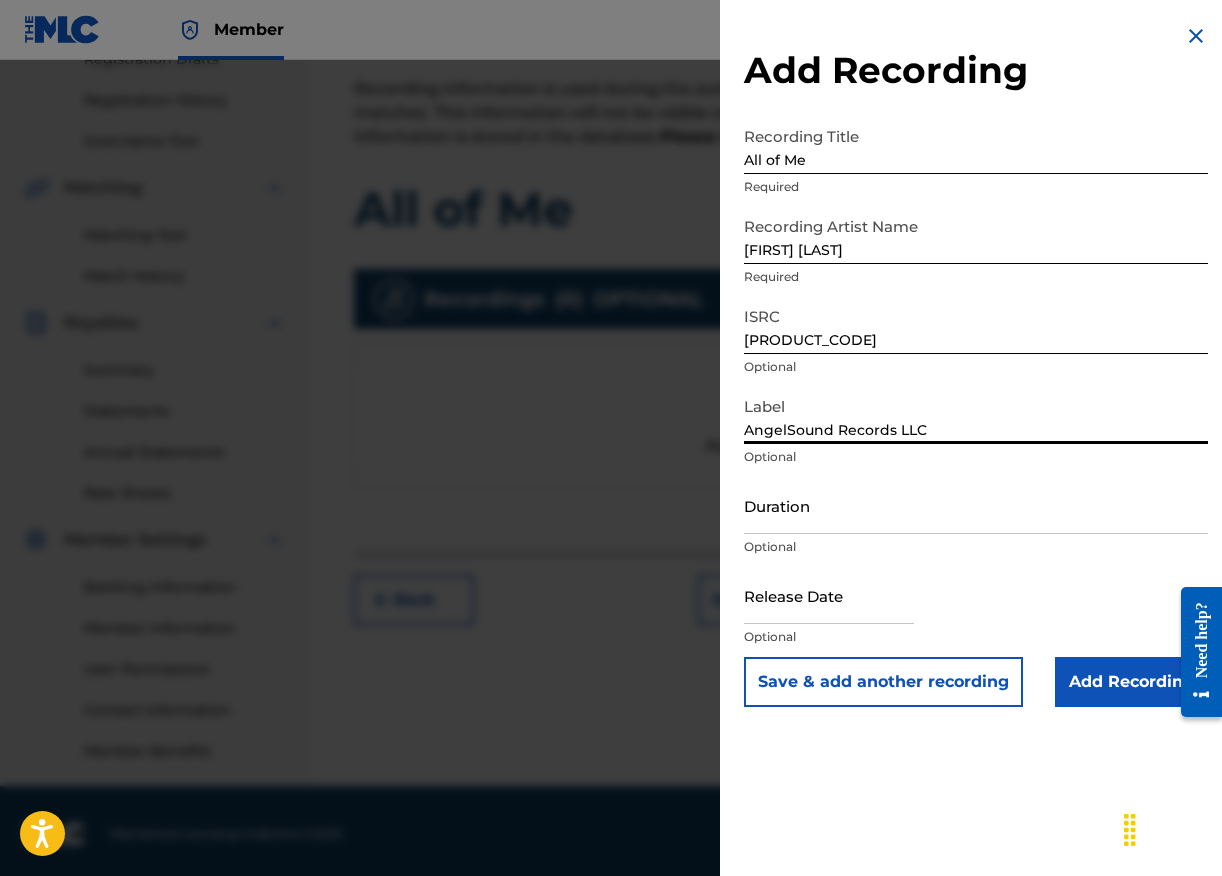 click on "Optional" at bounding box center [976, 547] 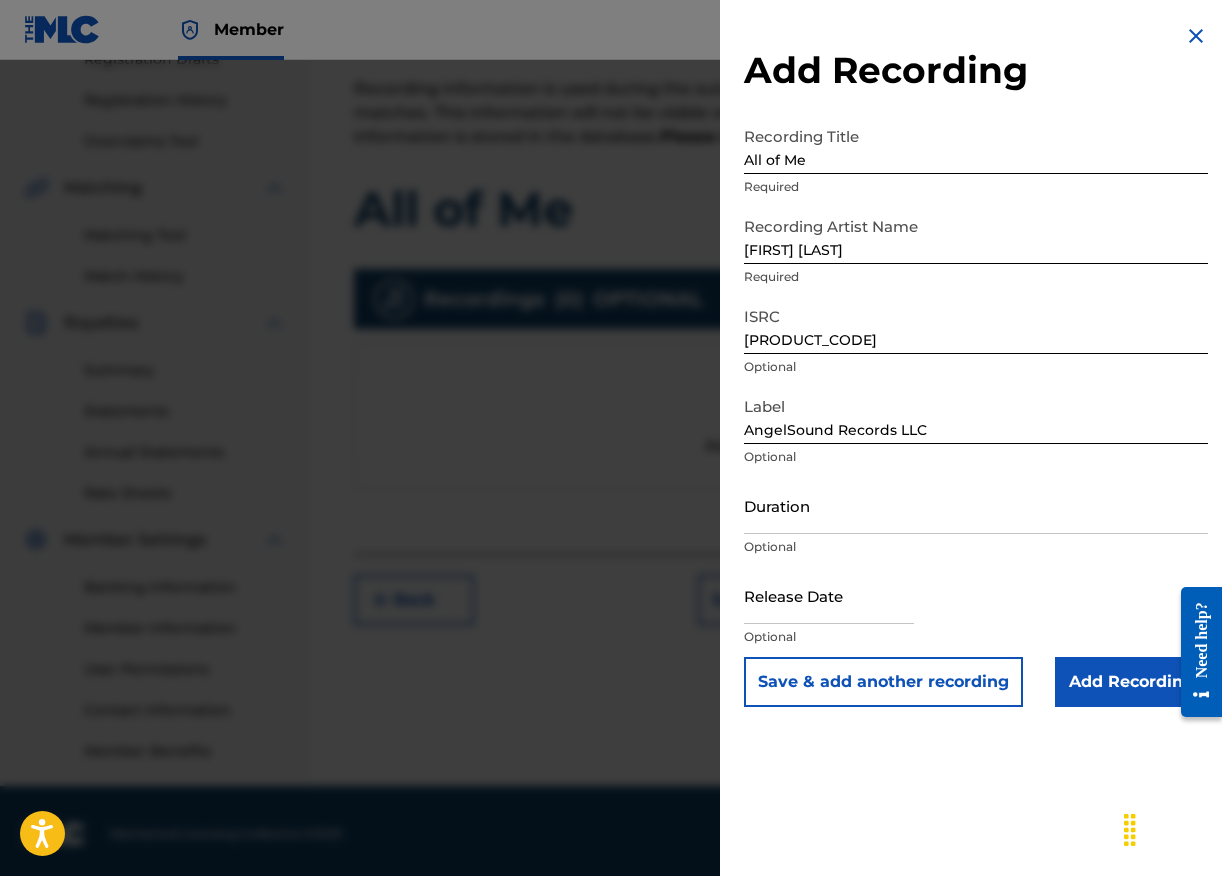 click on "Duration" at bounding box center [976, 505] 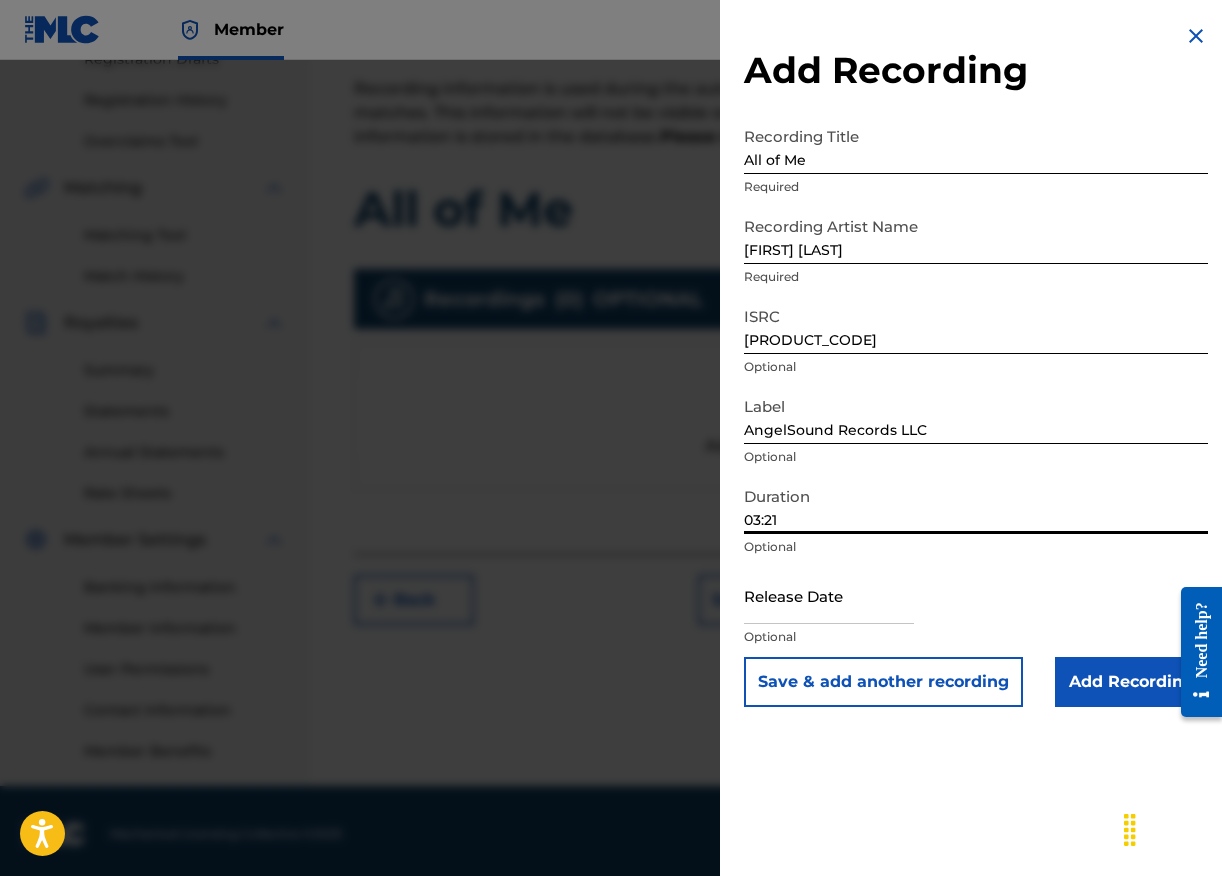 type on "03:21" 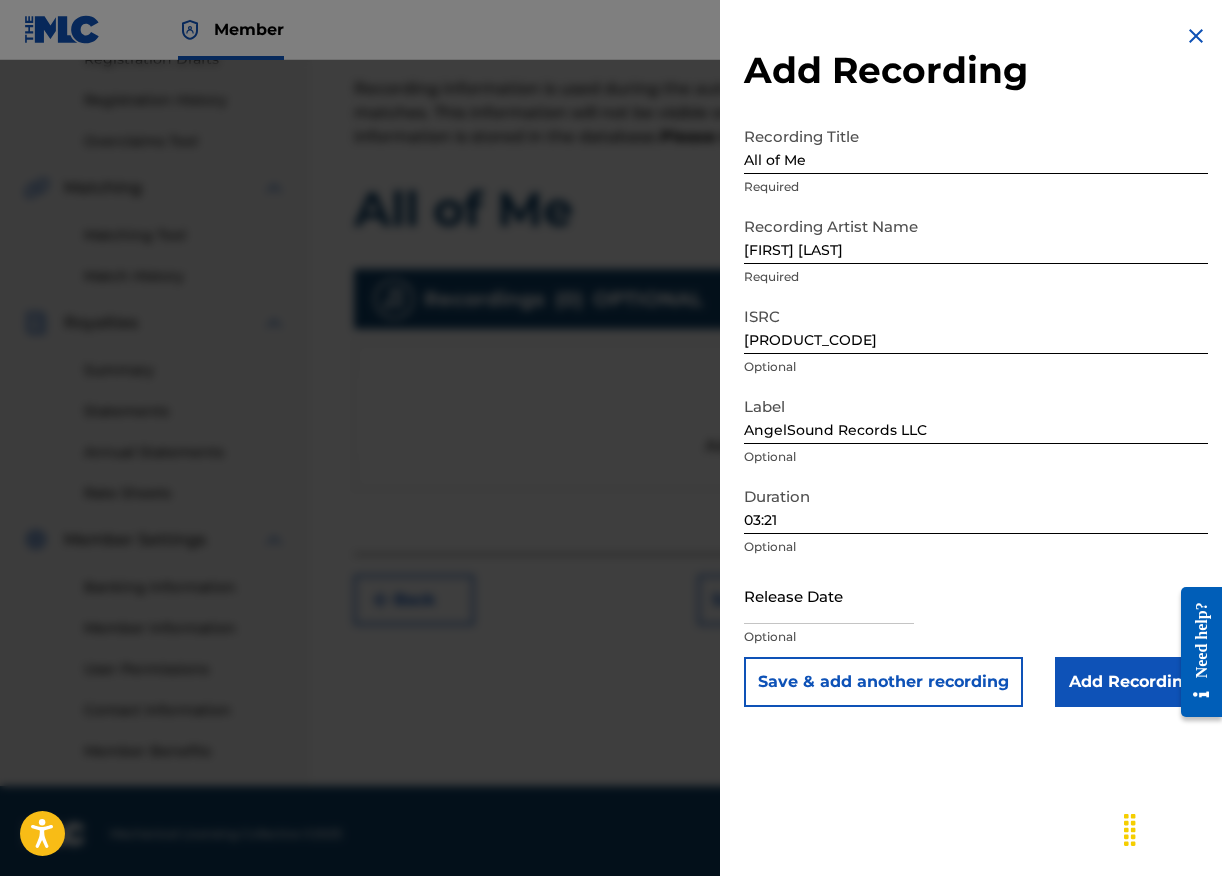 click on "Optional" at bounding box center [976, 367] 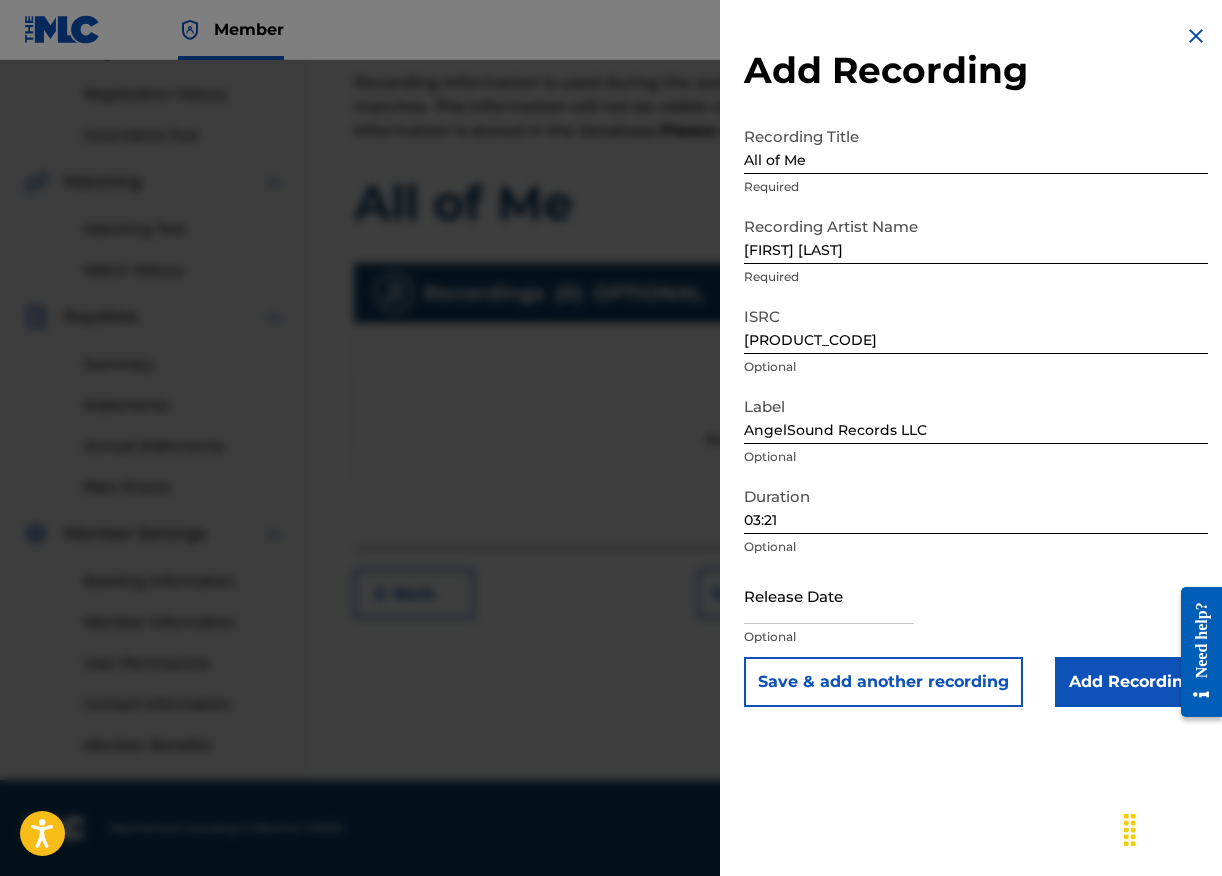 select on "7" 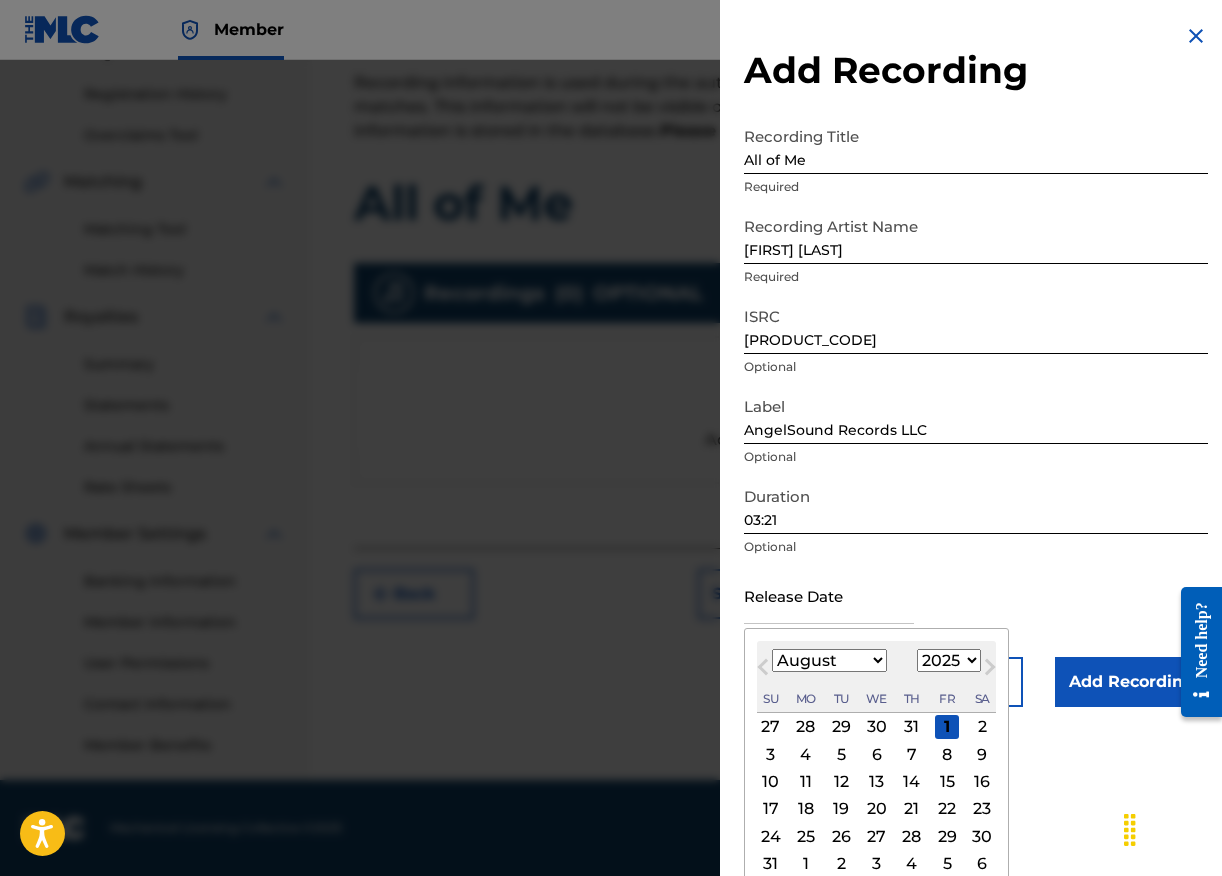click at bounding box center [829, 595] 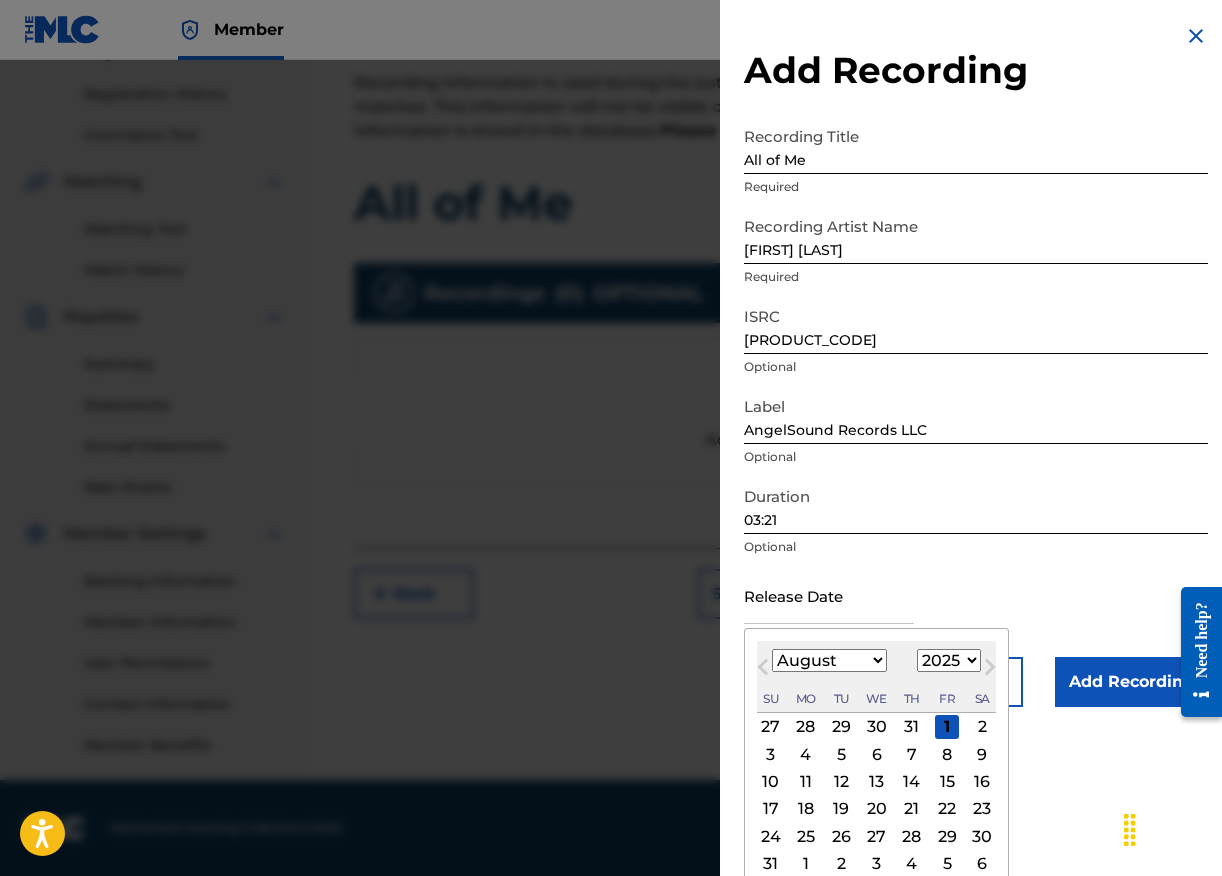 click on "Next Month" at bounding box center (988, 670) 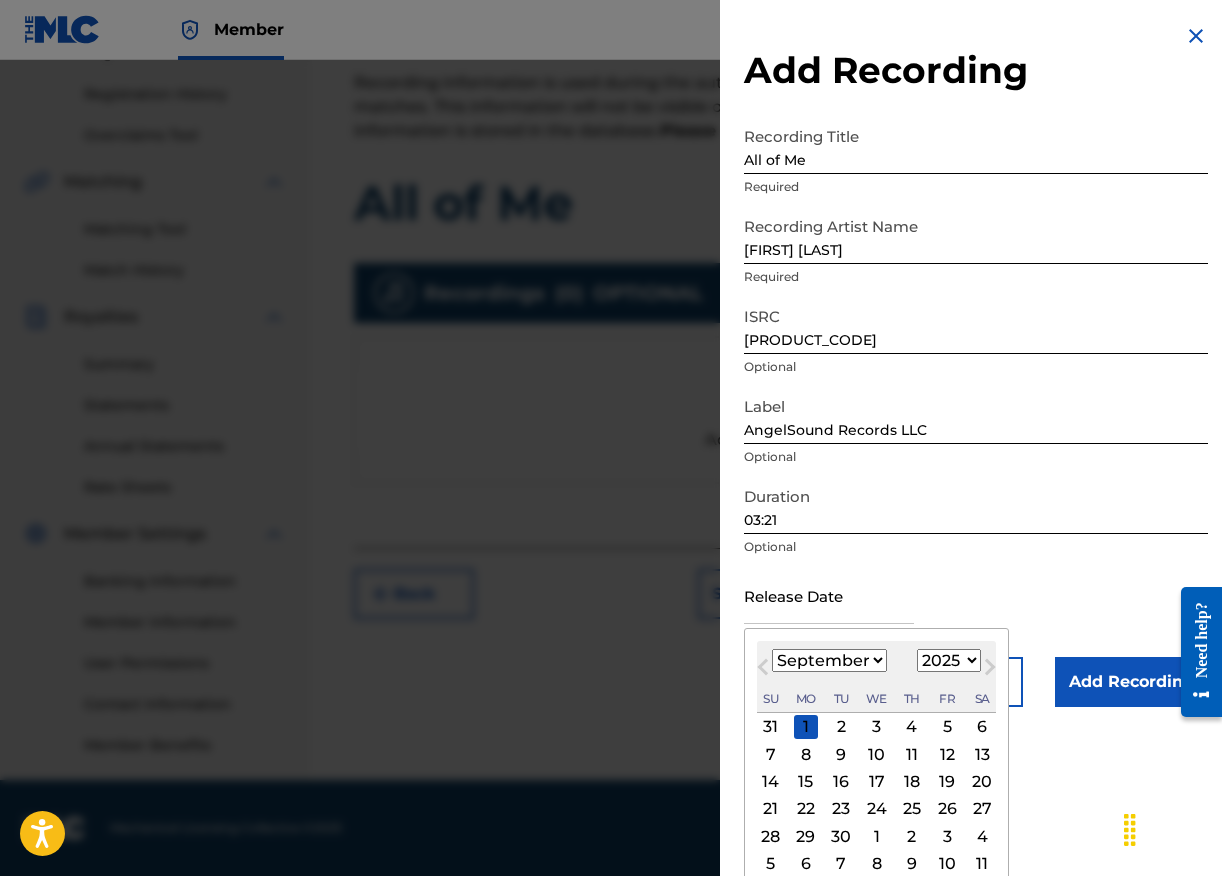 click on "Previous Month" at bounding box center (765, 670) 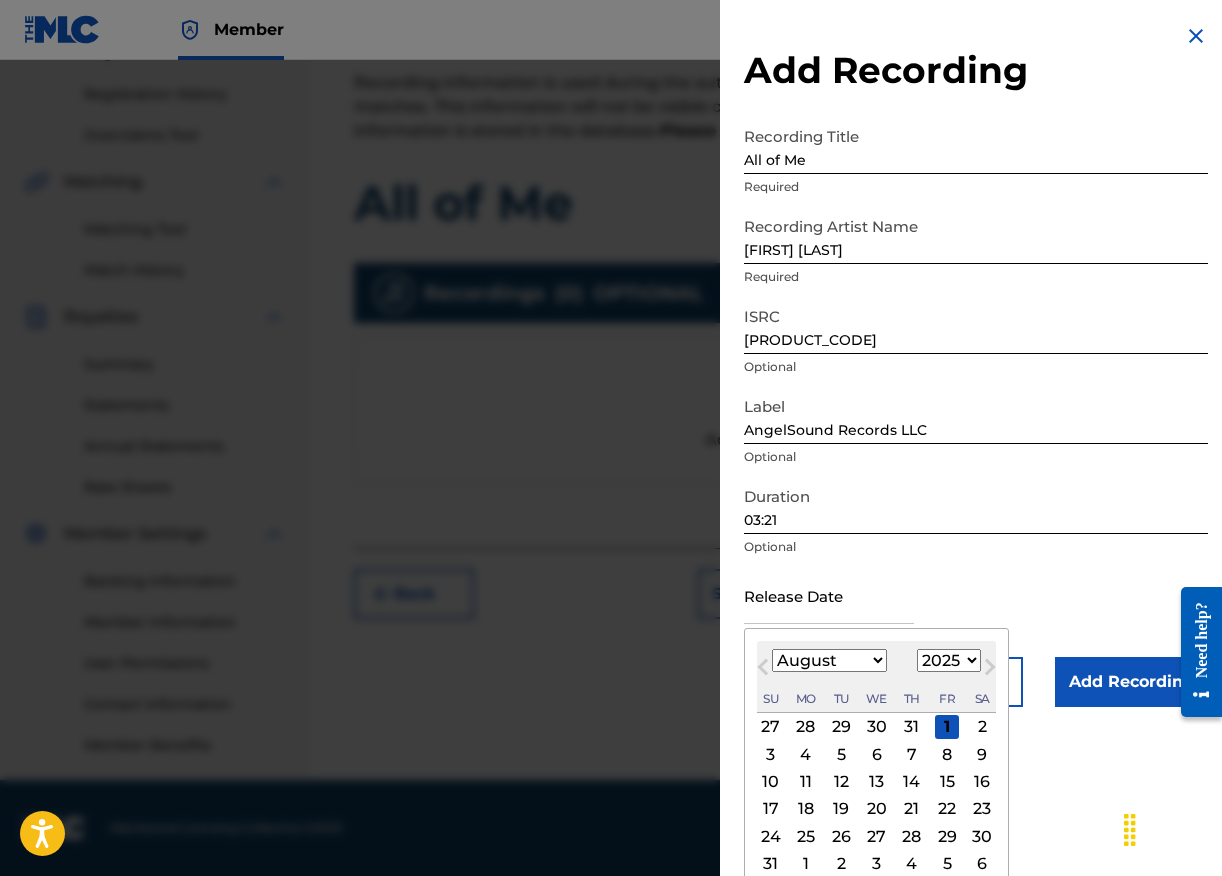 scroll, scrollTop: 41, scrollLeft: 0, axis: vertical 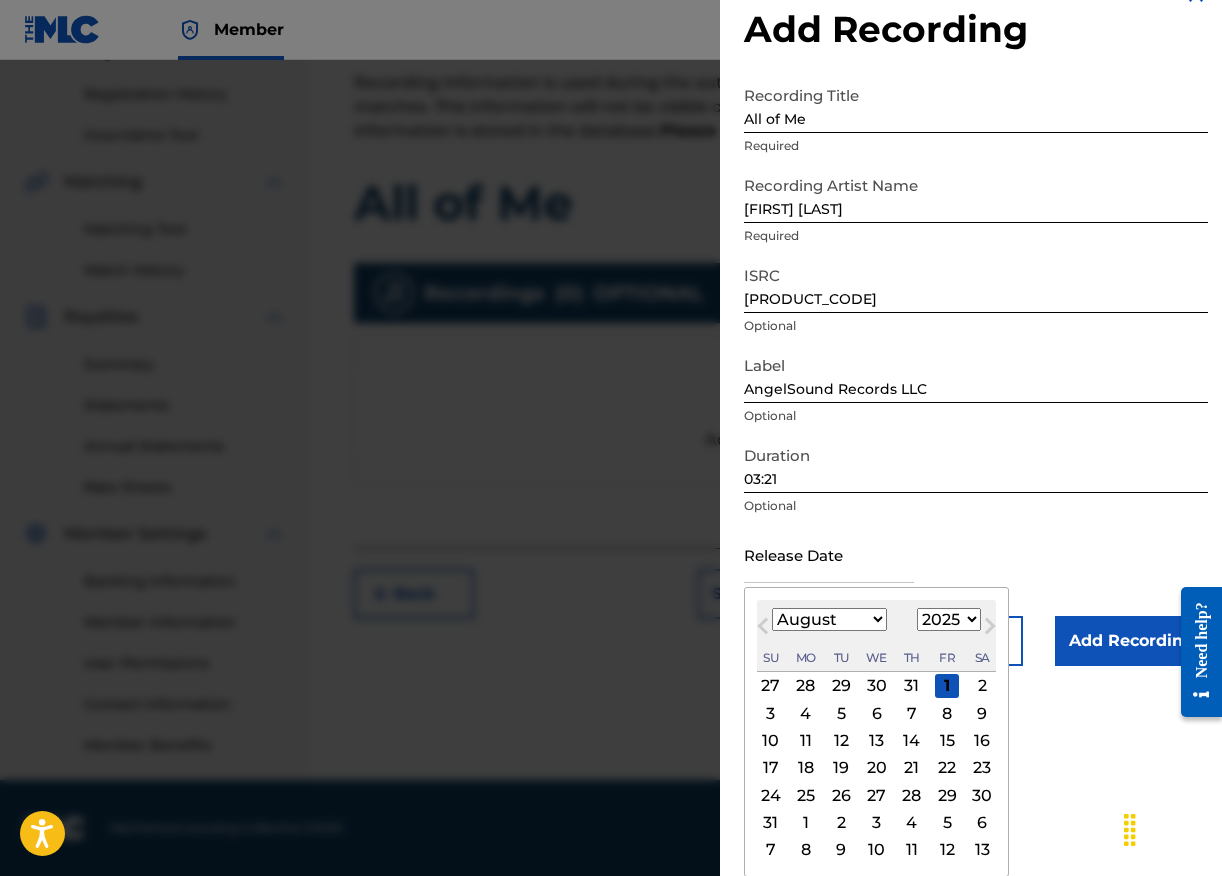 click on "23" at bounding box center [982, 768] 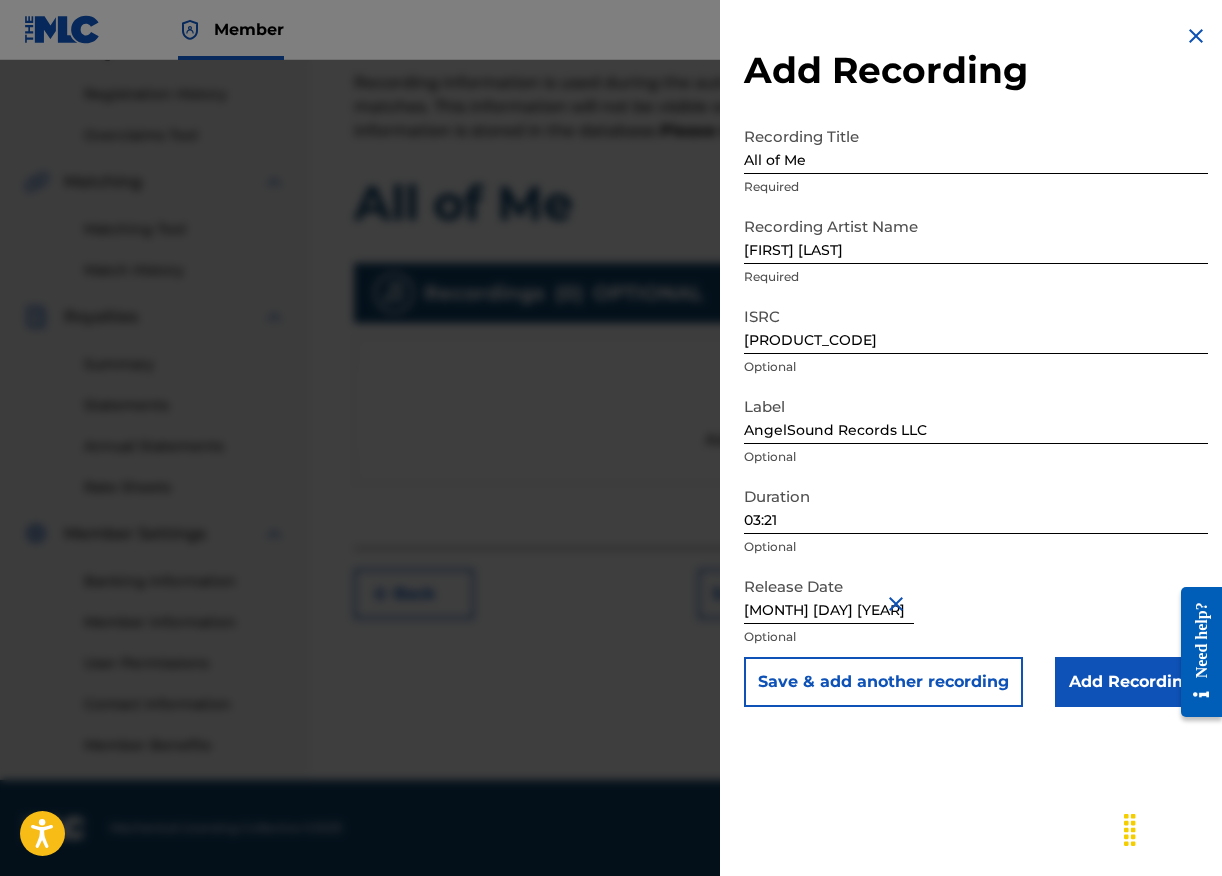 scroll, scrollTop: 0, scrollLeft: 0, axis: both 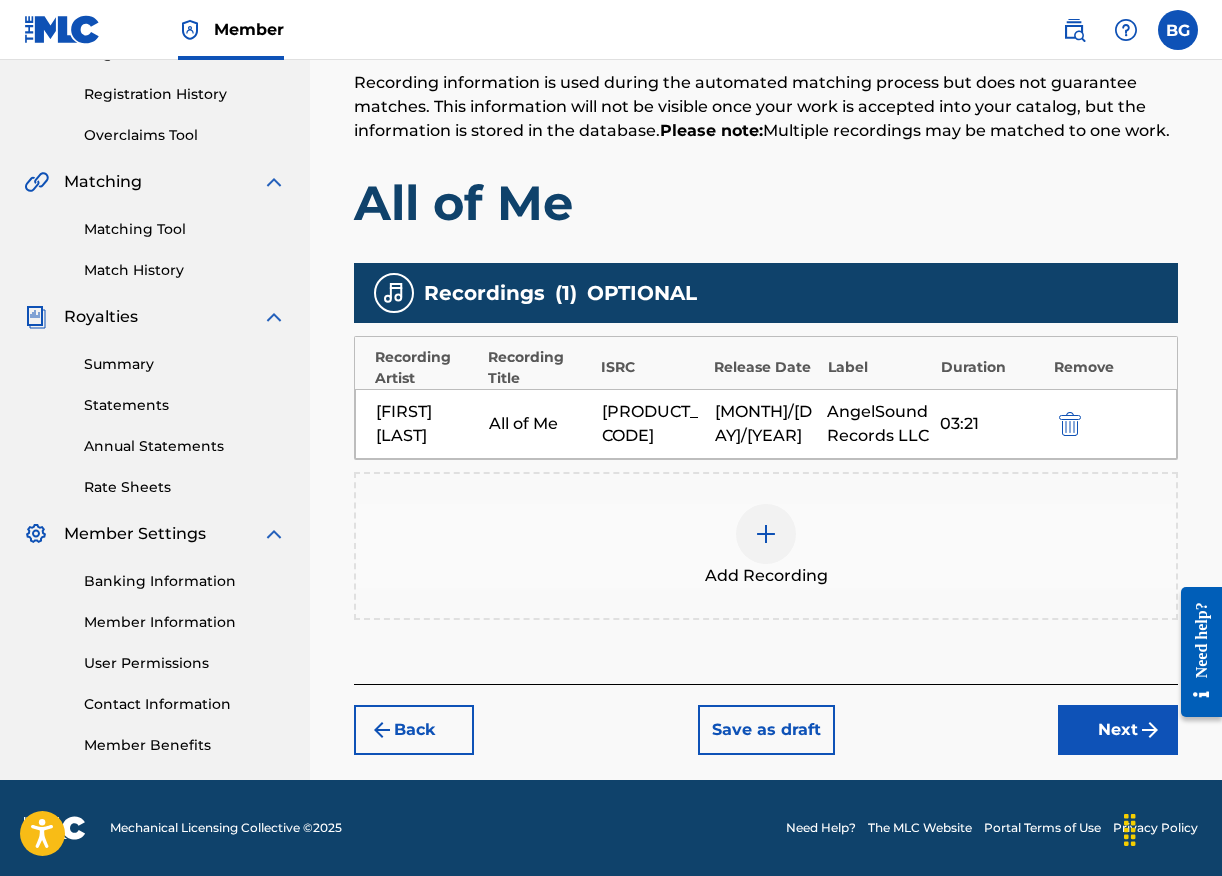 click on "Next" at bounding box center (1118, 730) 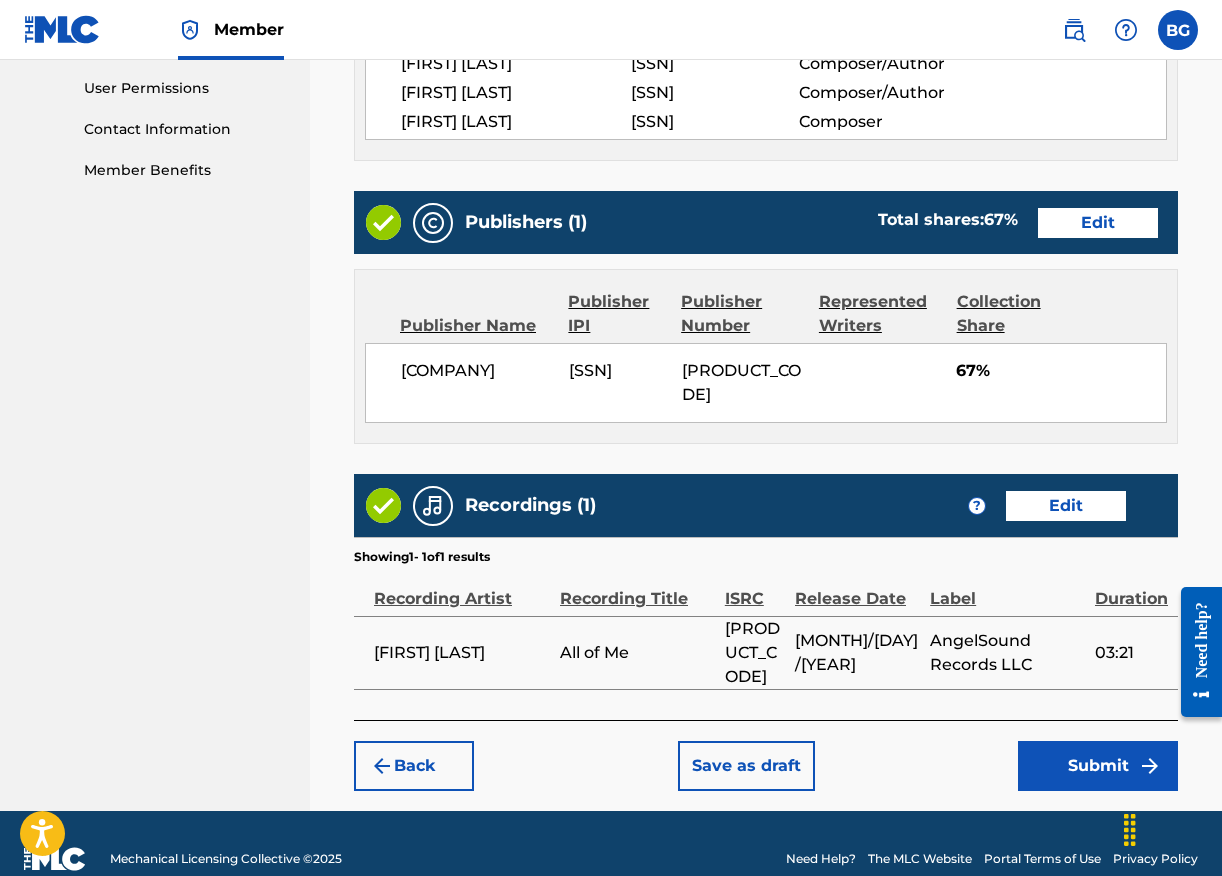 scroll, scrollTop: 968, scrollLeft: 0, axis: vertical 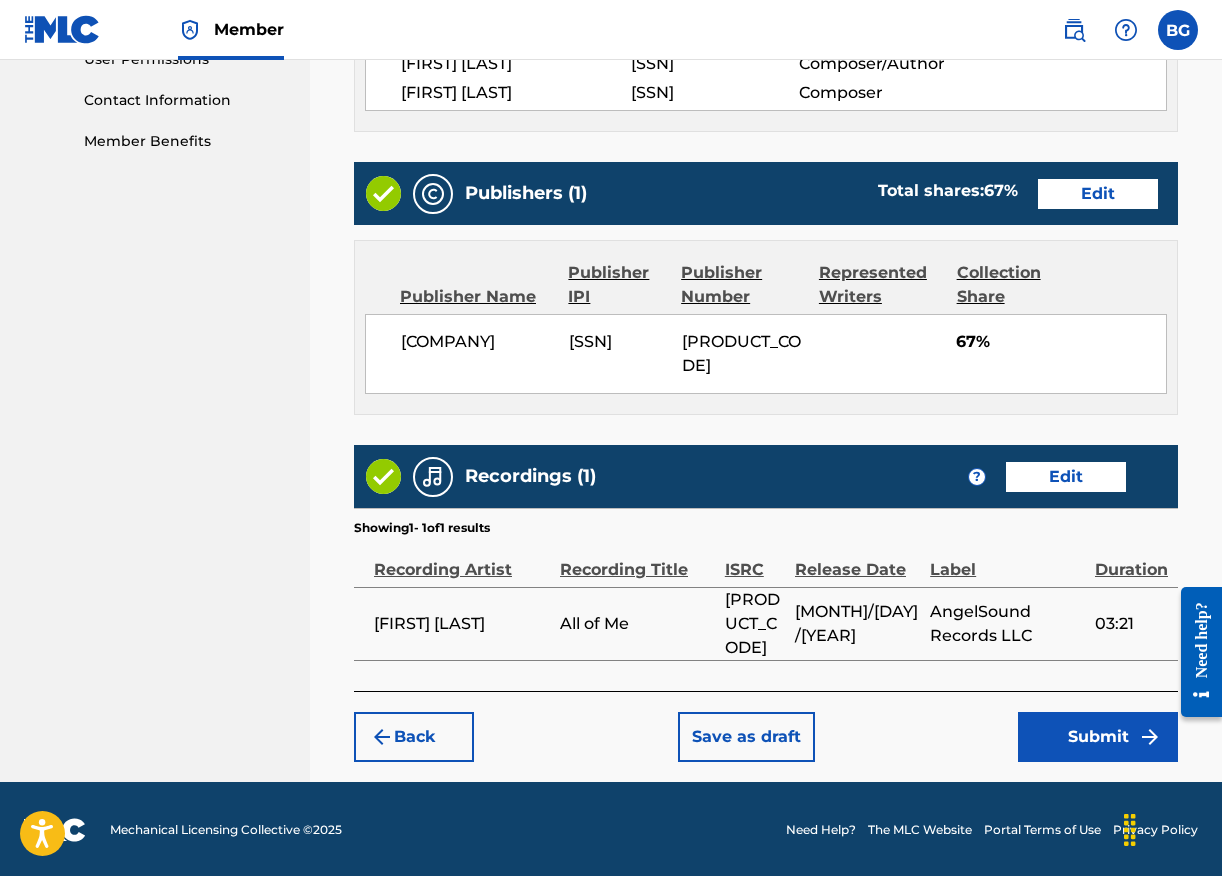 click on "Submit" at bounding box center (1098, 737) 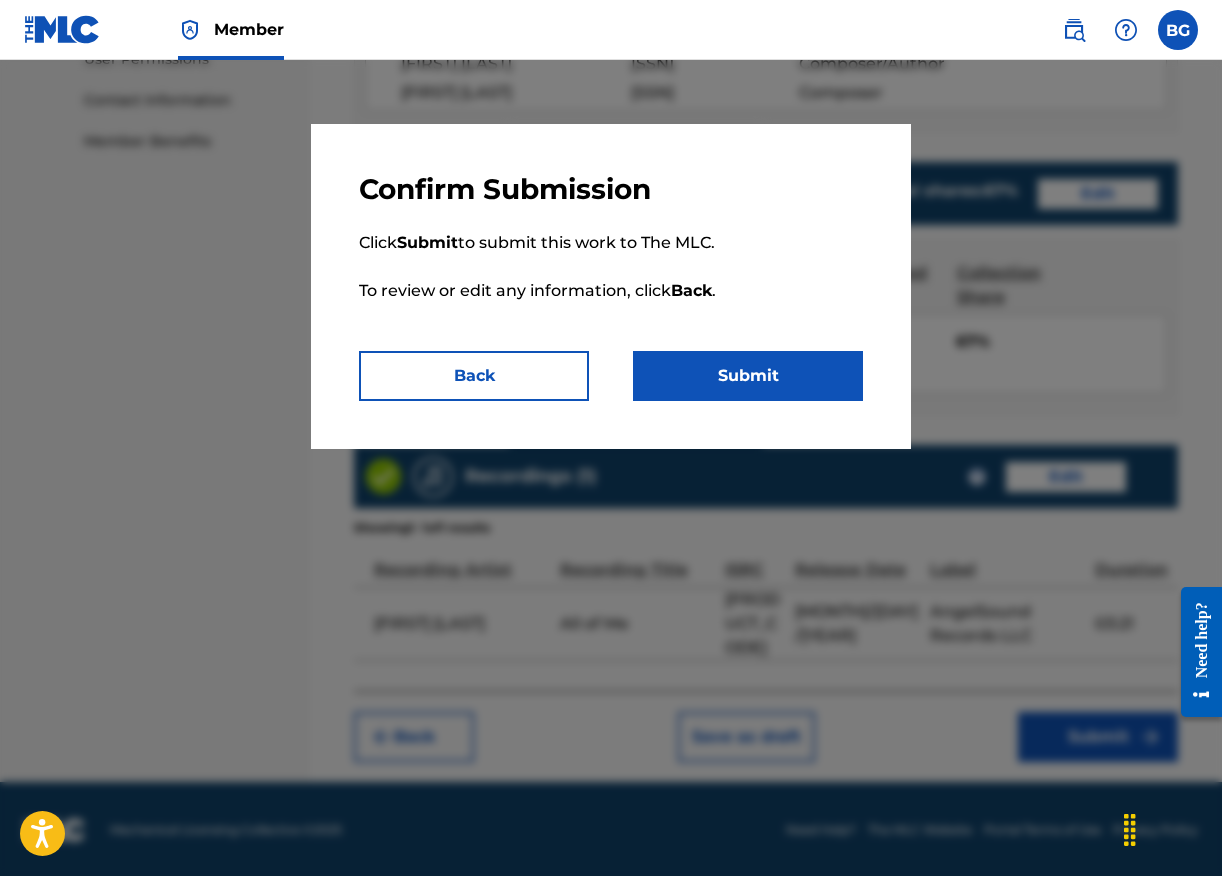 click on "Submit" at bounding box center (748, 376) 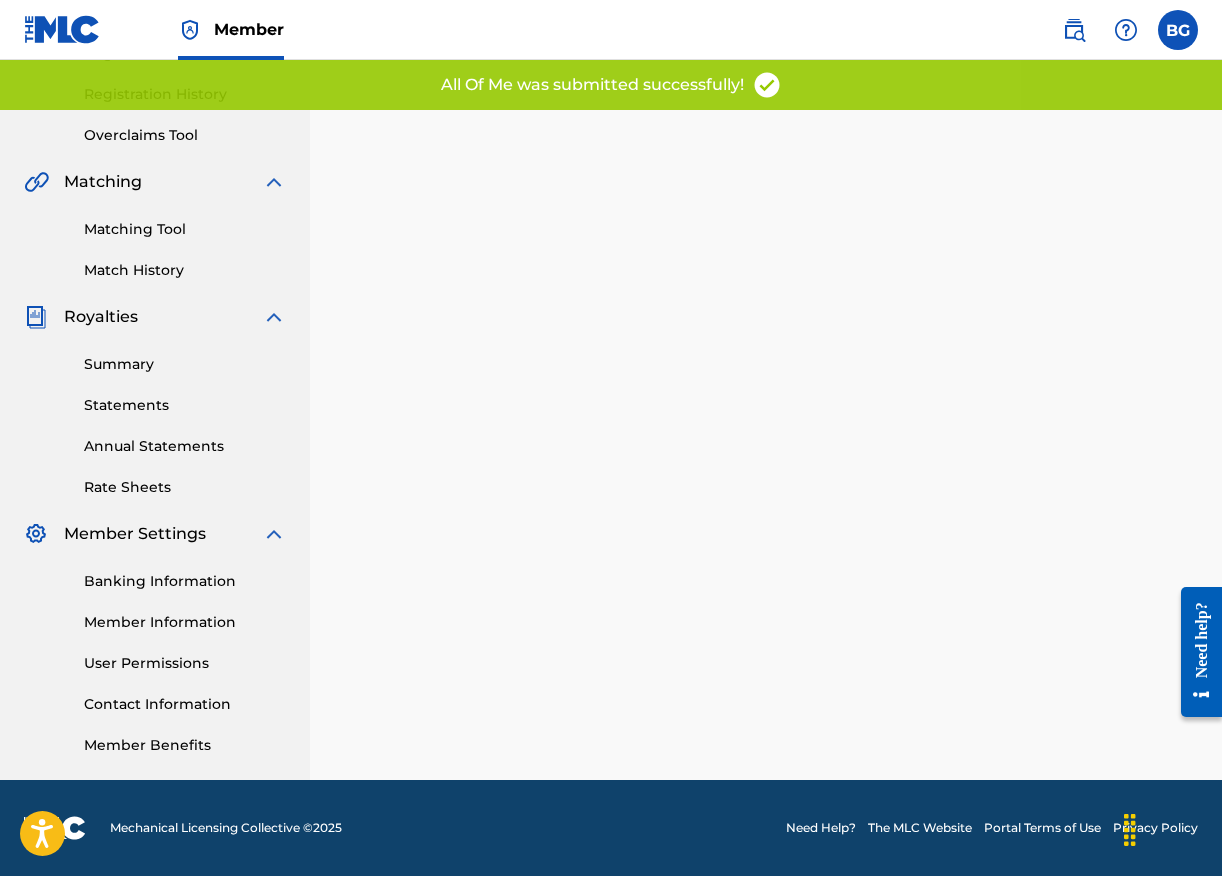 scroll, scrollTop: 0, scrollLeft: 0, axis: both 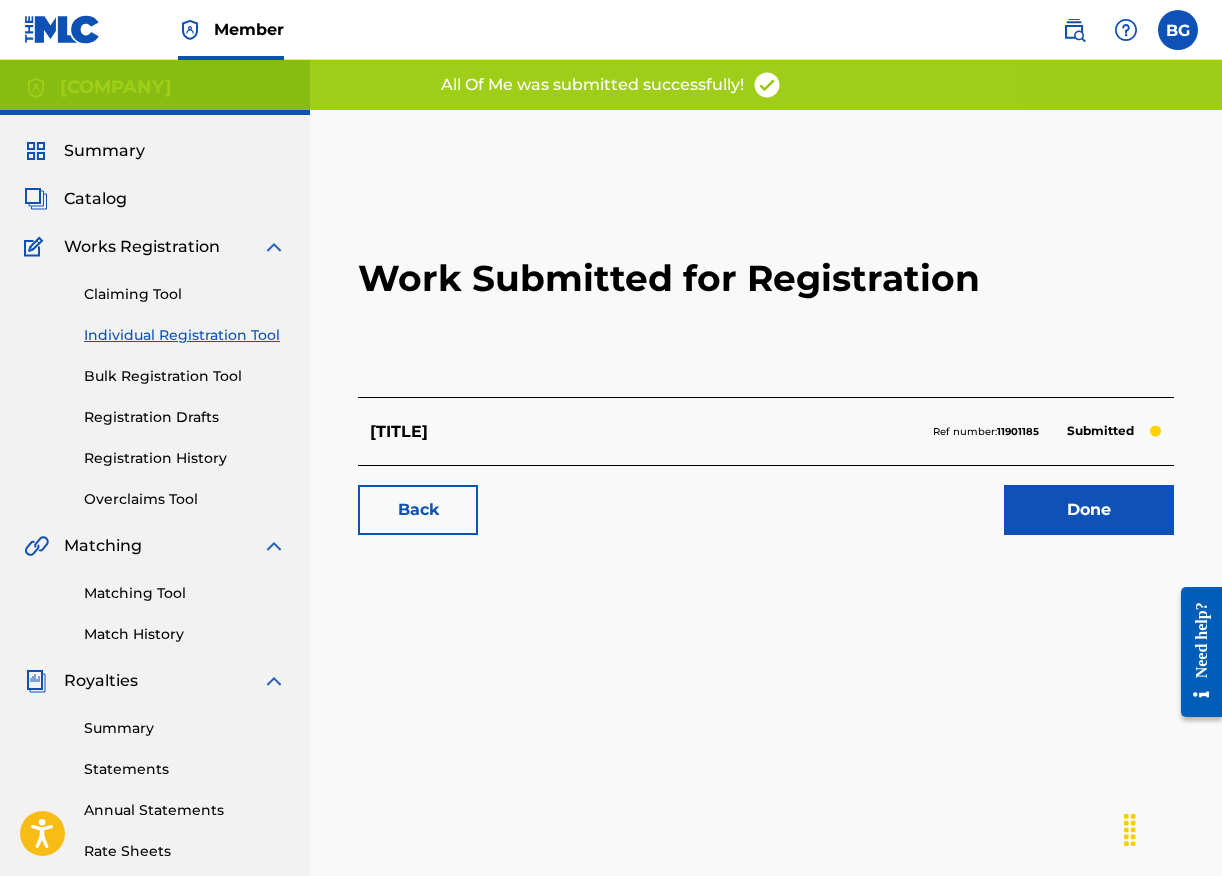 click on "Done" at bounding box center [1089, 510] 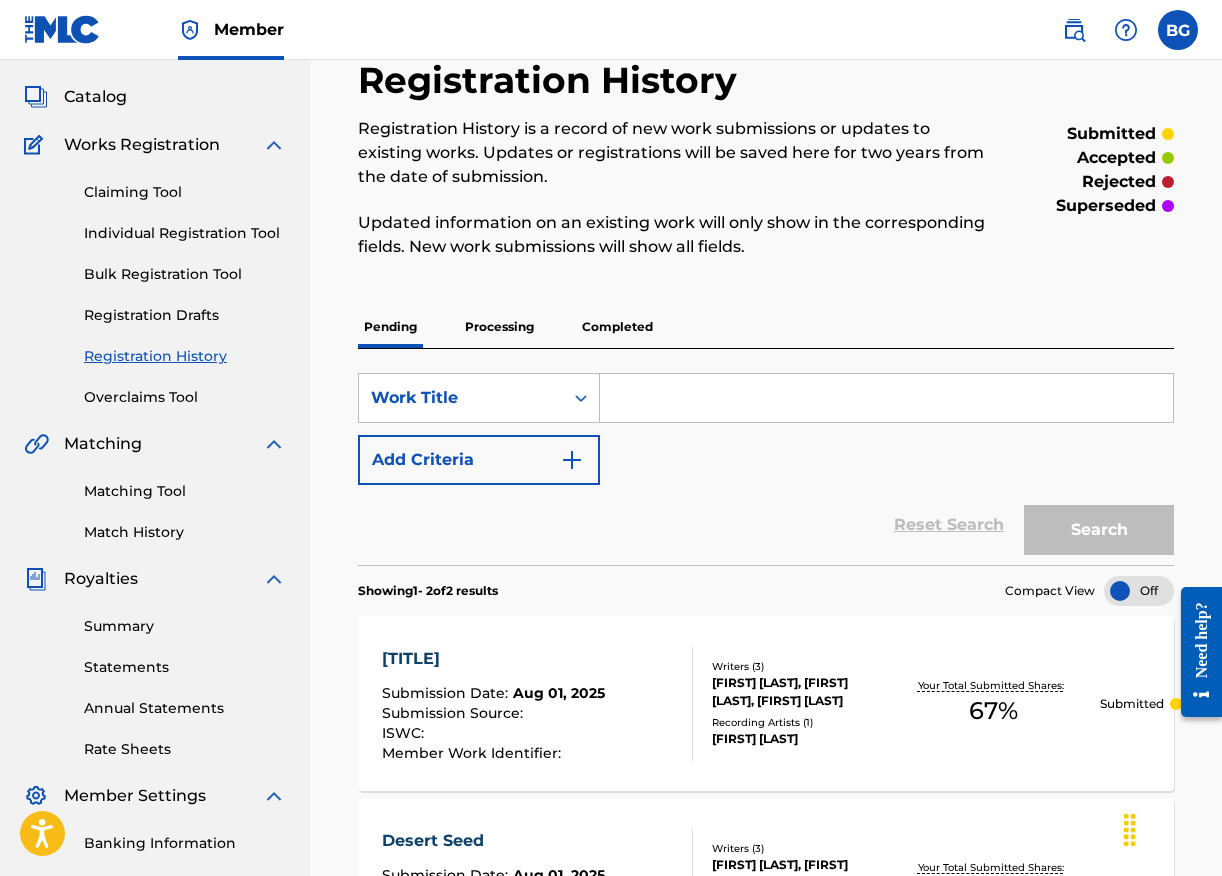 scroll, scrollTop: 0, scrollLeft: 0, axis: both 